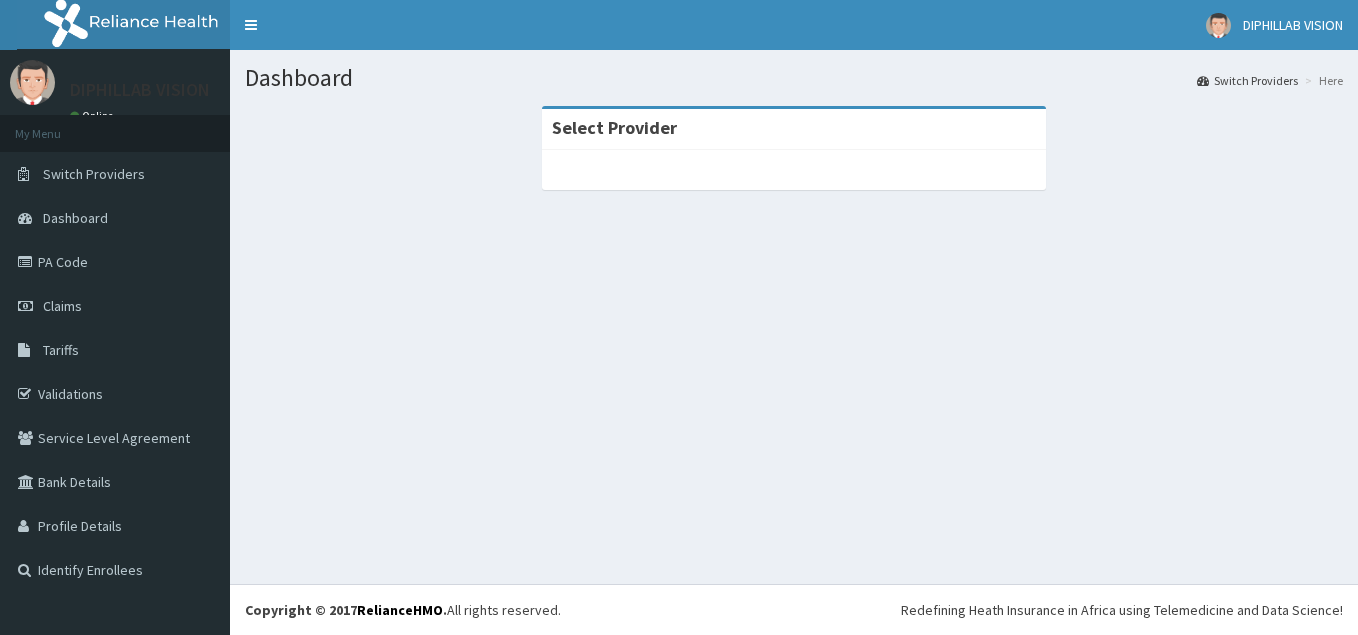 scroll, scrollTop: 0, scrollLeft: 0, axis: both 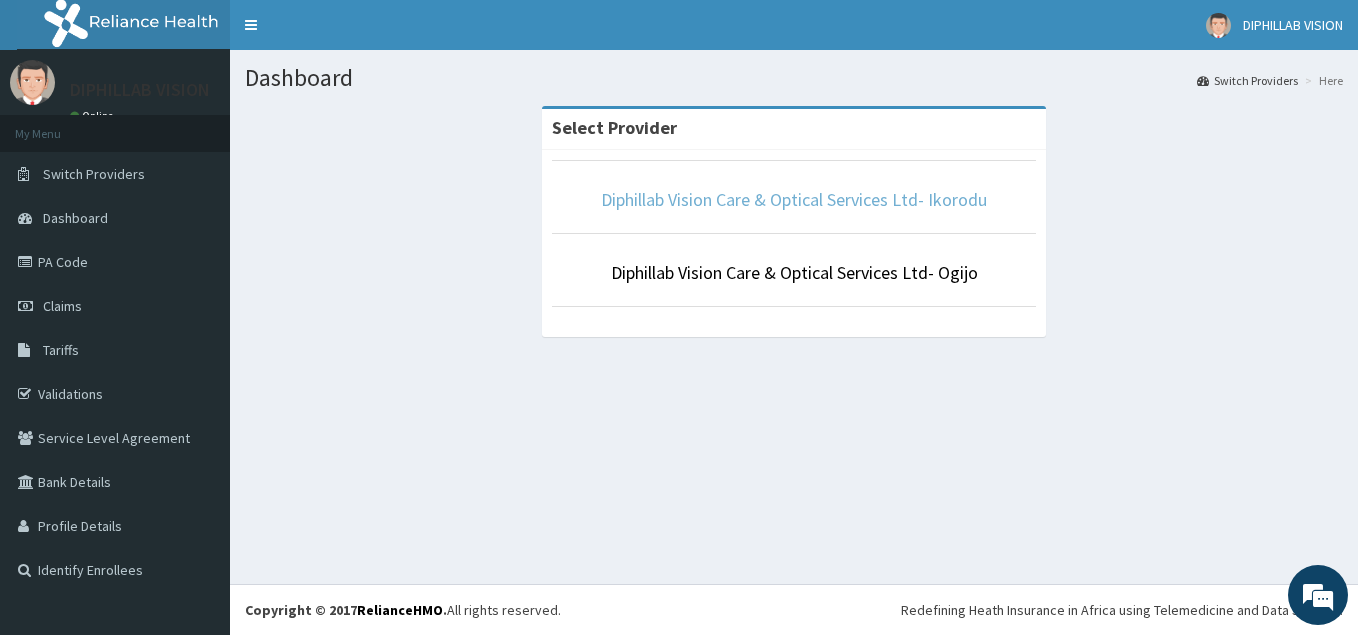 click on "Diphillab Vision Care & Optical Services Ltd- Ikorodu" at bounding box center [794, 199] 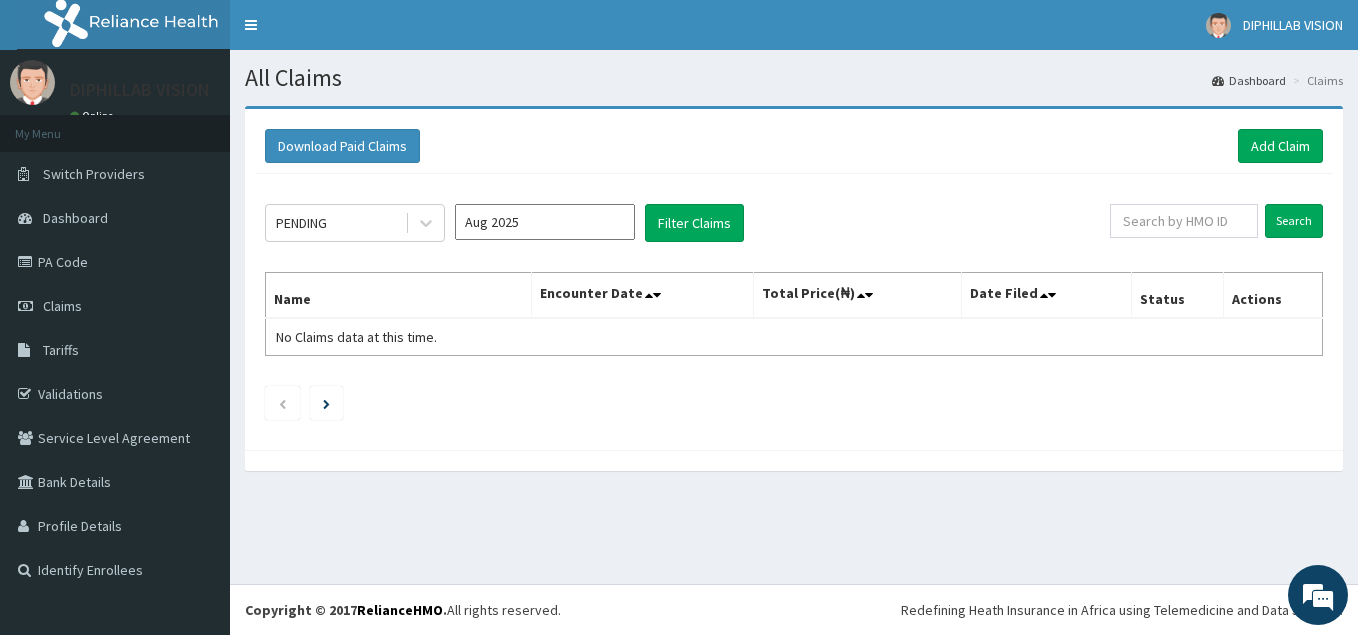 scroll, scrollTop: 0, scrollLeft: 0, axis: both 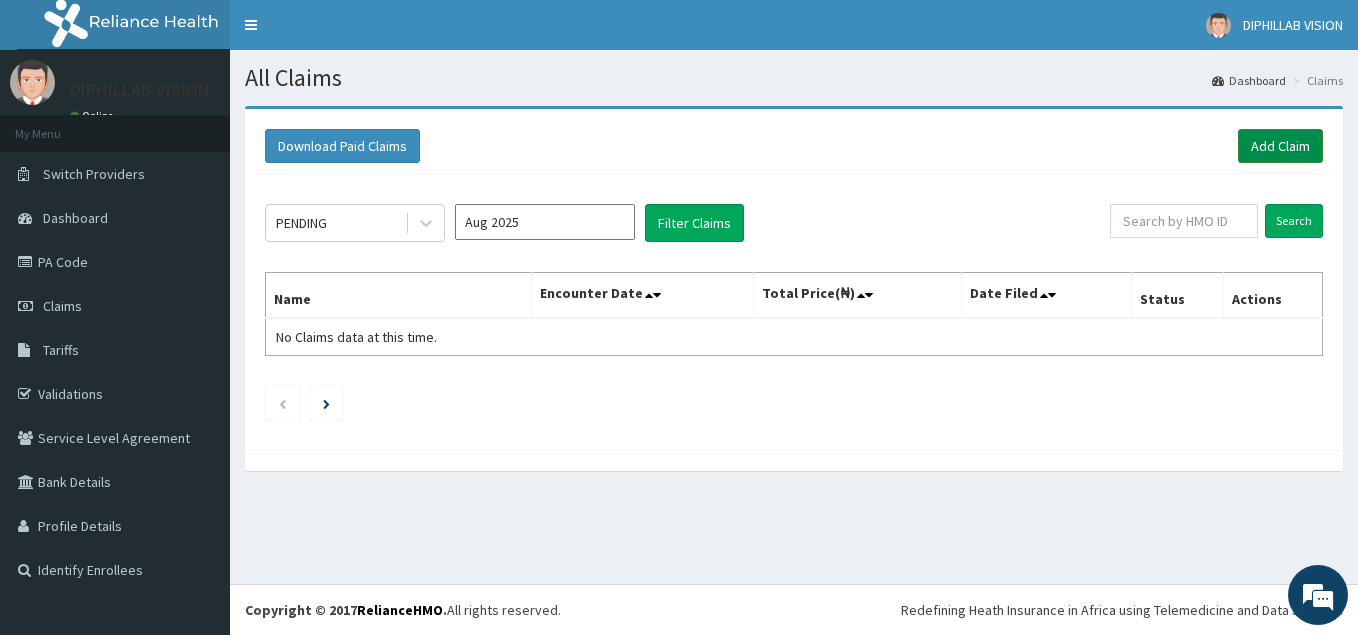 click on "Add Claim" at bounding box center (1280, 146) 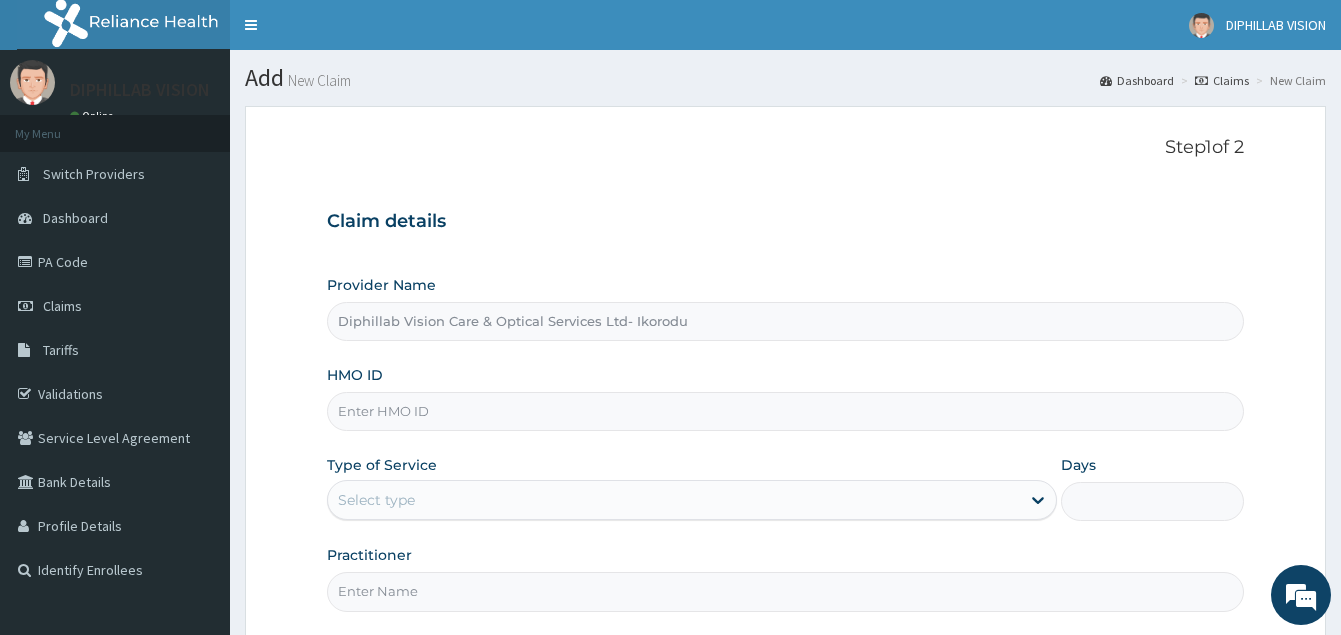 scroll, scrollTop: 0, scrollLeft: 0, axis: both 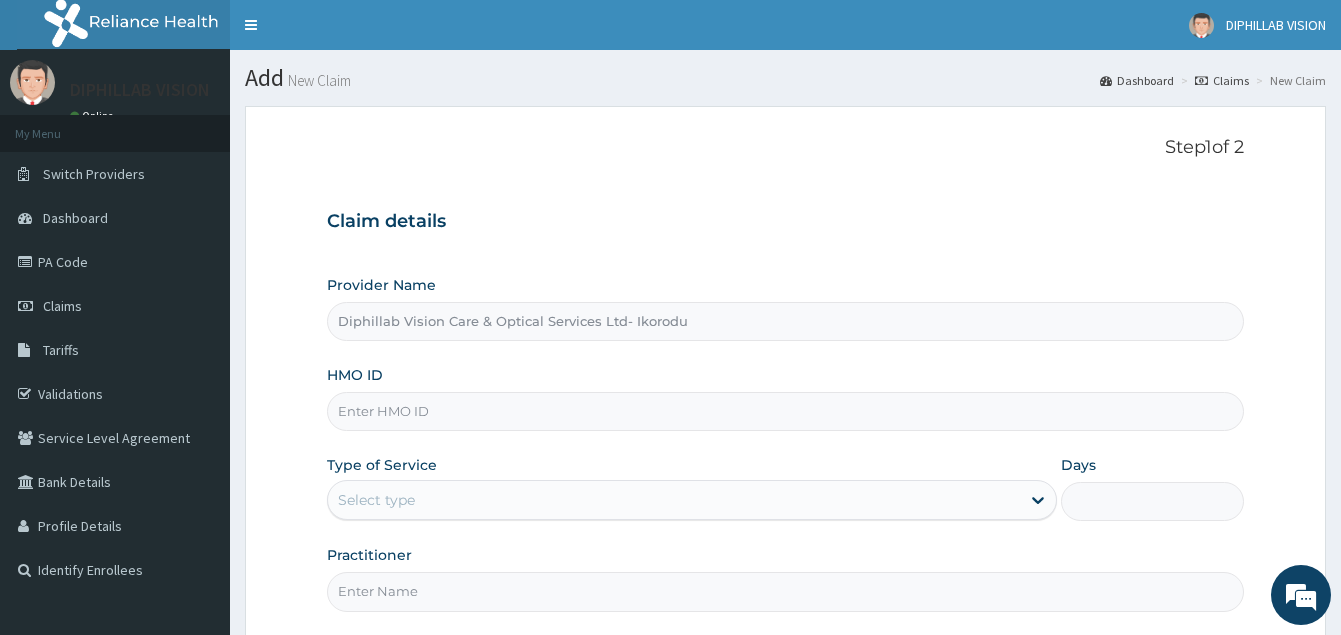click on "HMO ID" at bounding box center (785, 411) 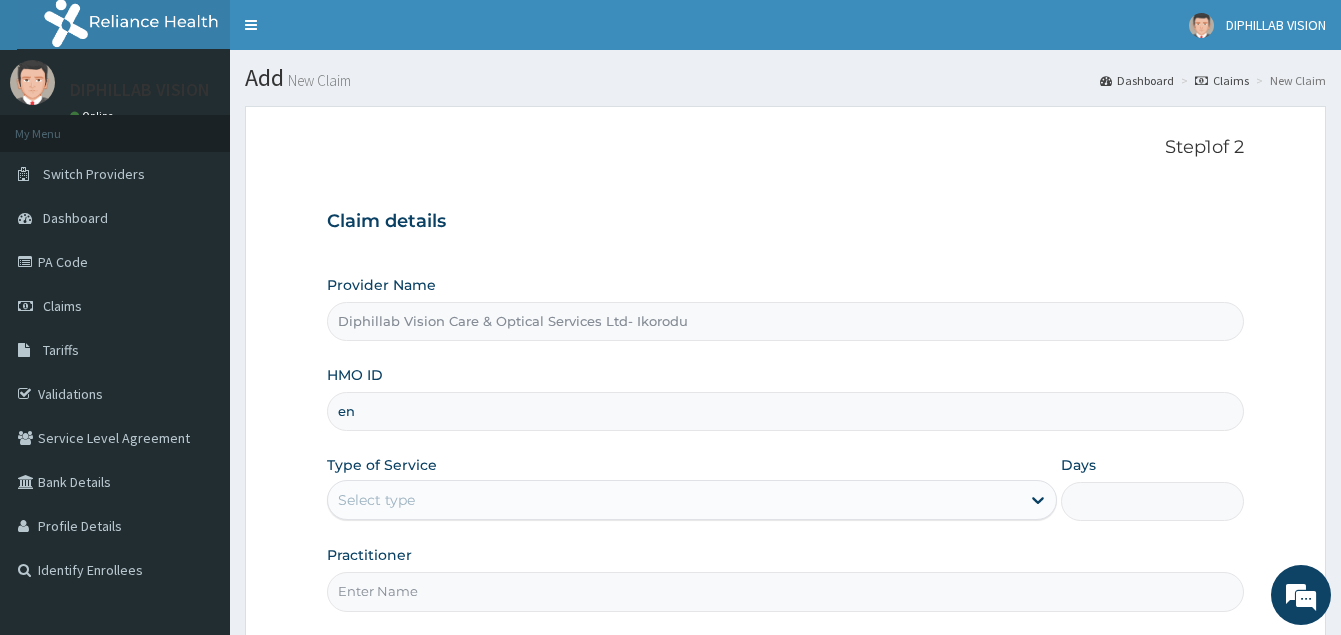 type on "e" 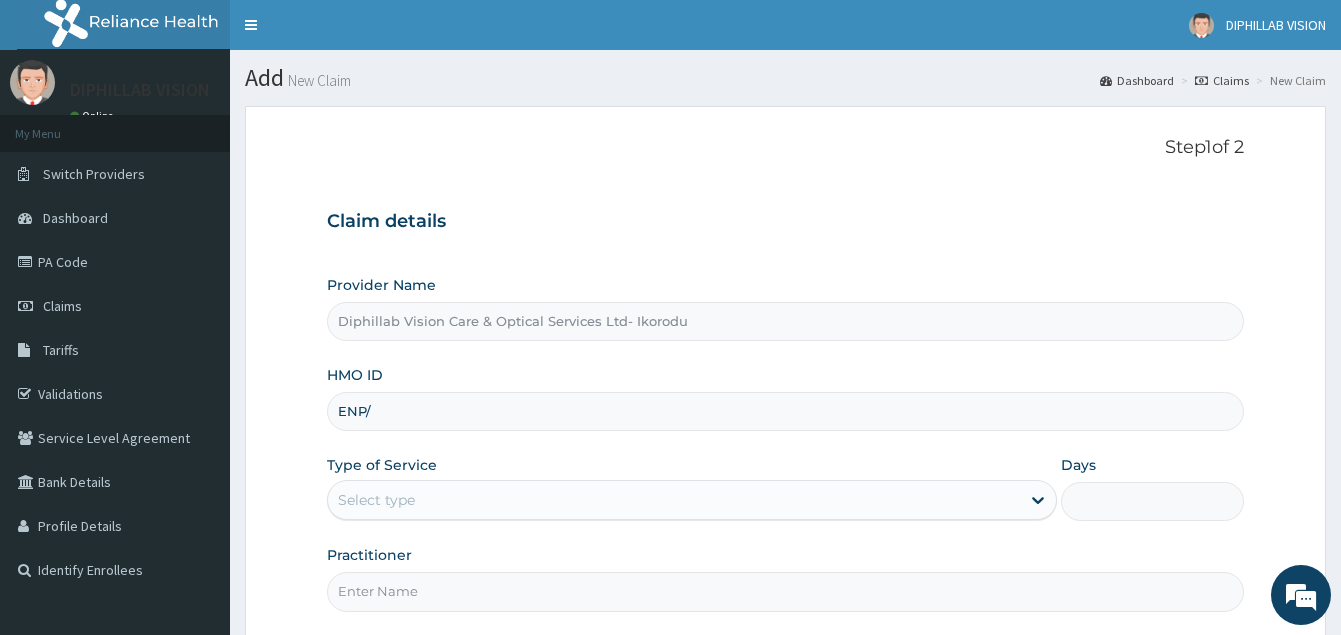 scroll, scrollTop: 0, scrollLeft: 0, axis: both 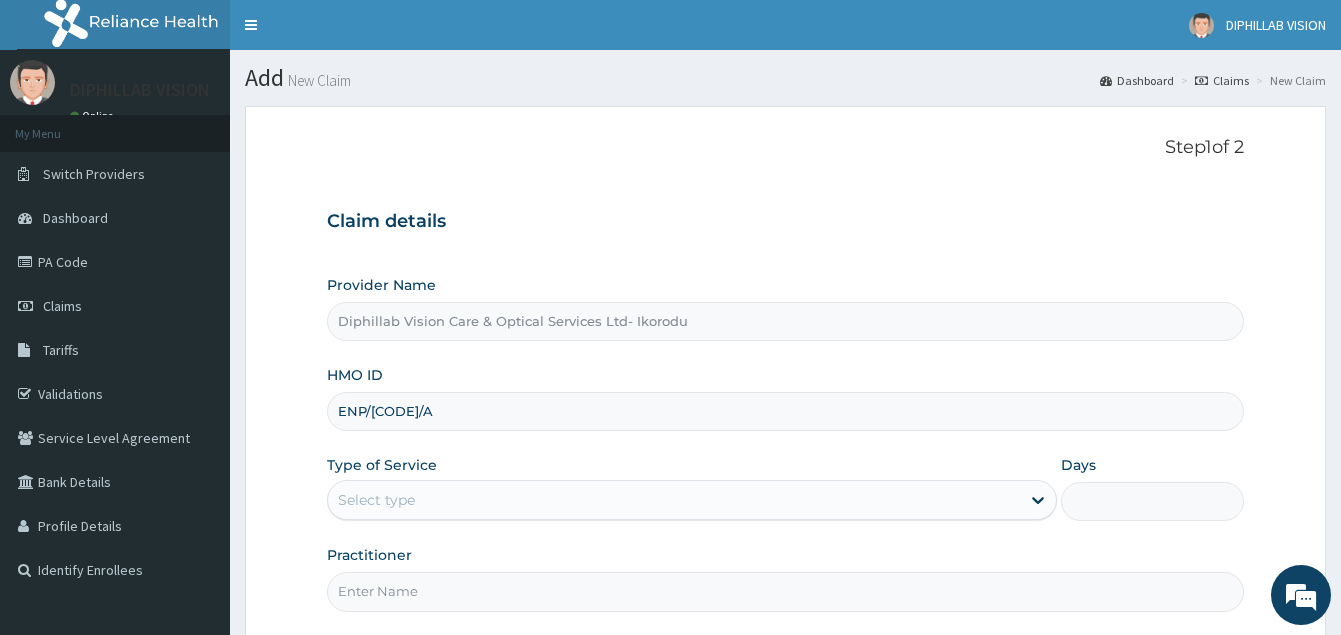 type on "ENP/10998/A" 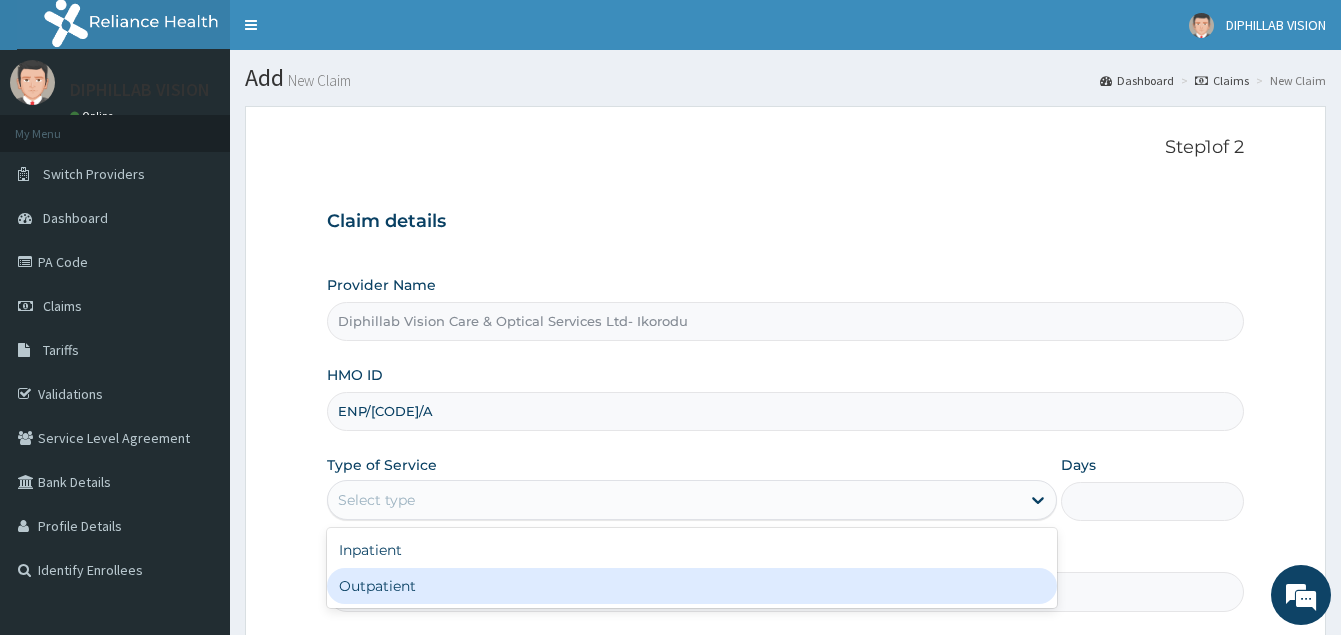 click on "Outpatient" at bounding box center (692, 586) 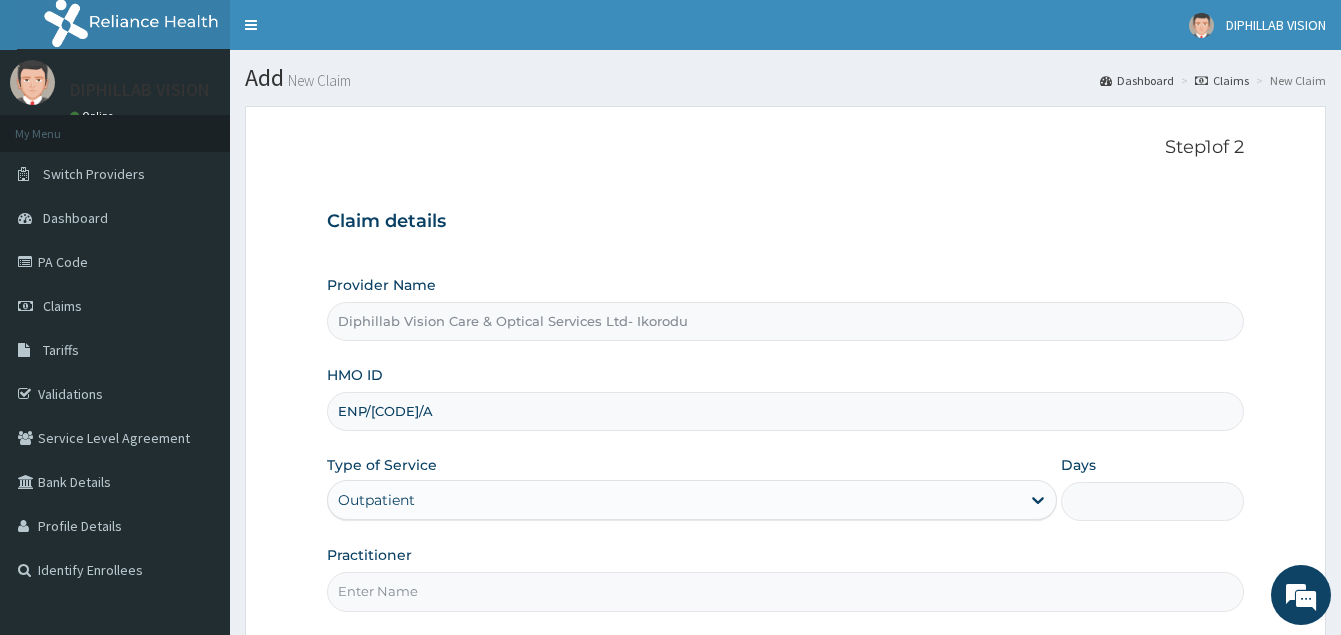 type on "1" 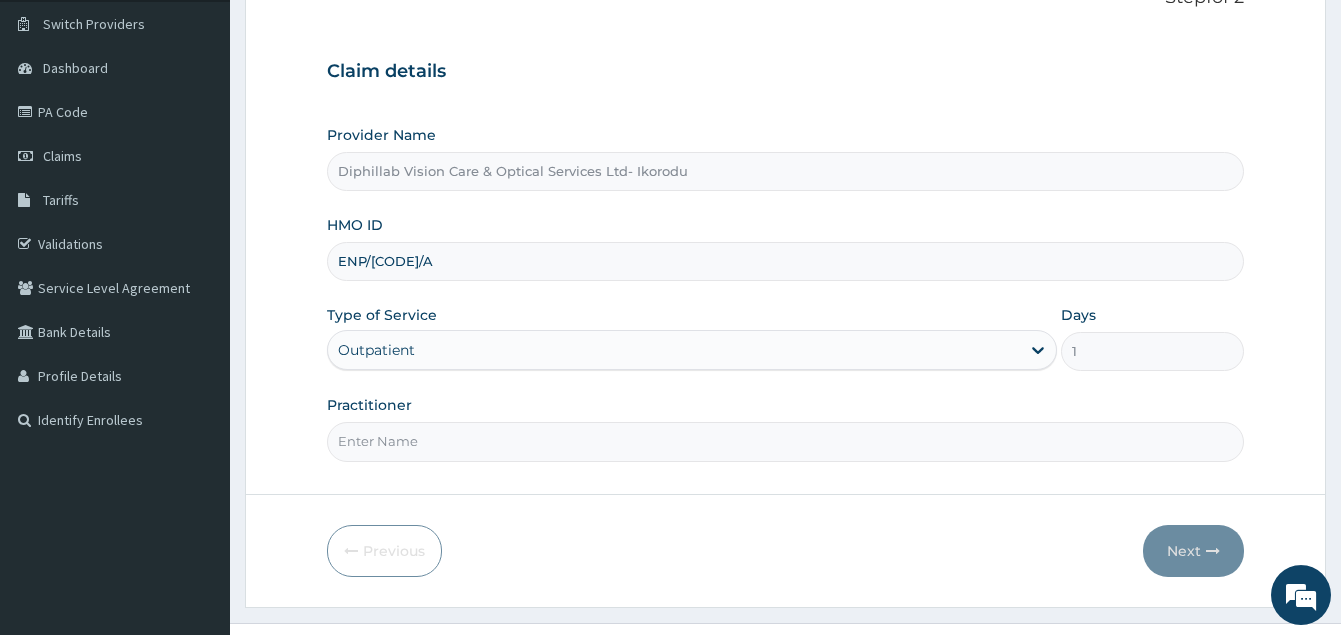 scroll, scrollTop: 189, scrollLeft: 0, axis: vertical 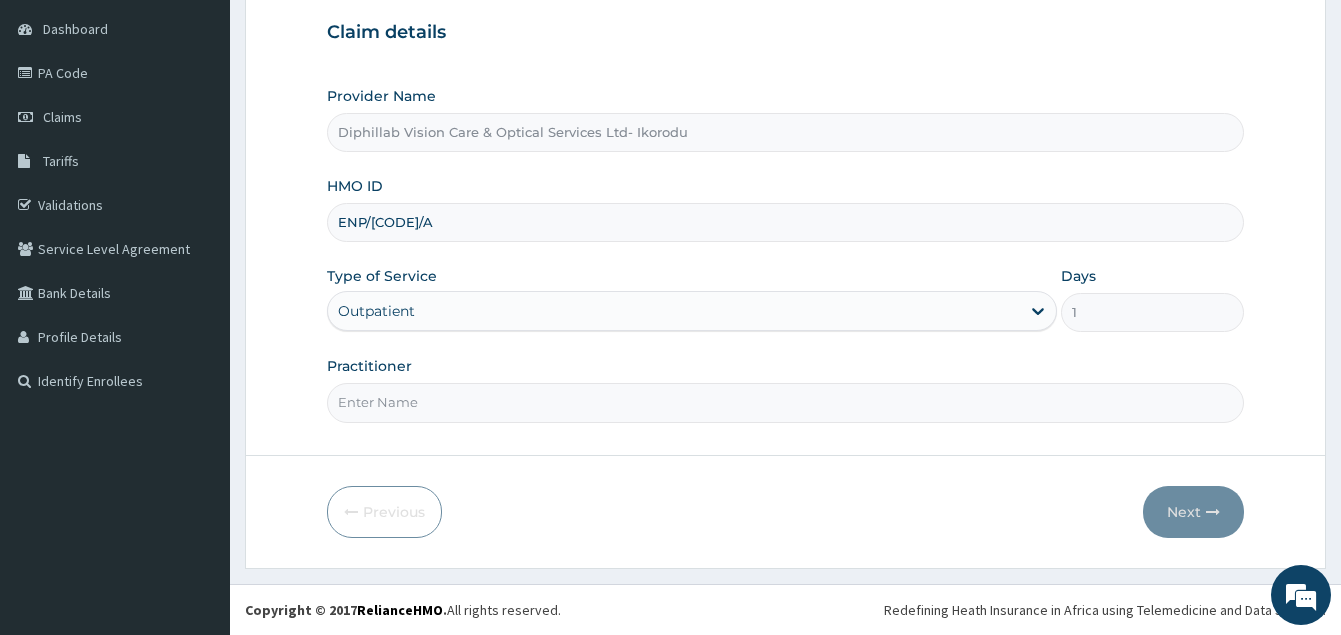 click on "Practitioner" at bounding box center [785, 402] 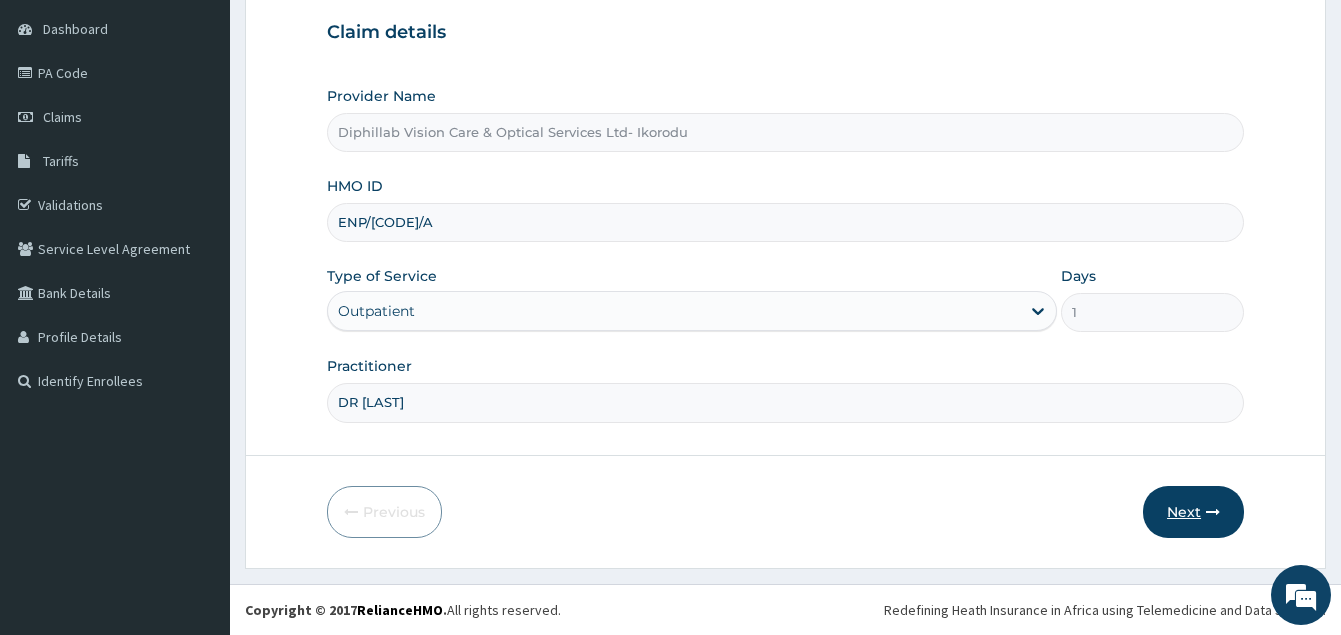 type on "DR VICTORY" 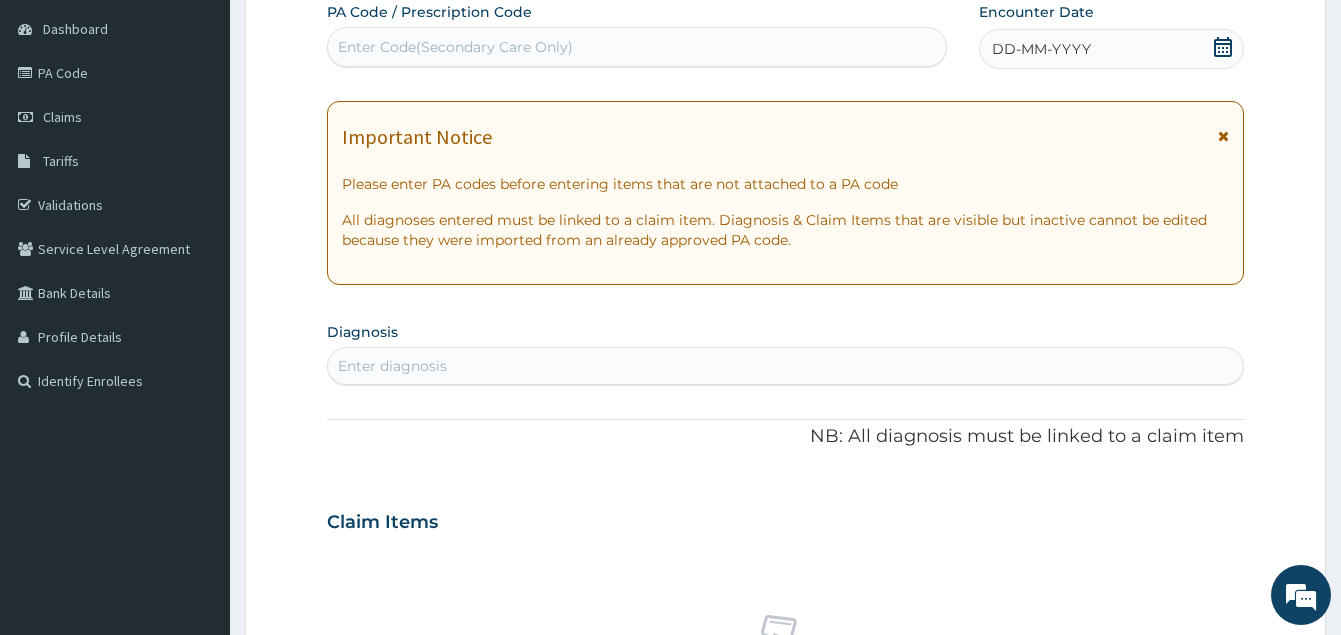 click on "Enter Code(Secondary Care Only)" at bounding box center [455, 47] 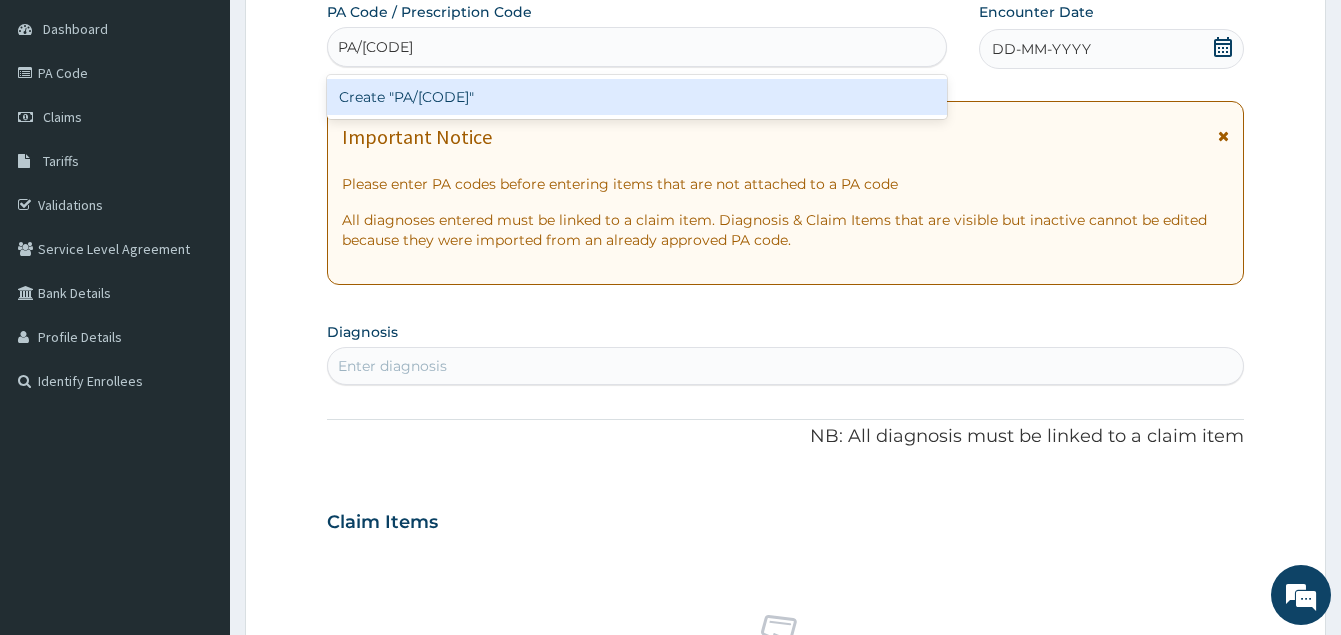type on "PA/3B2554" 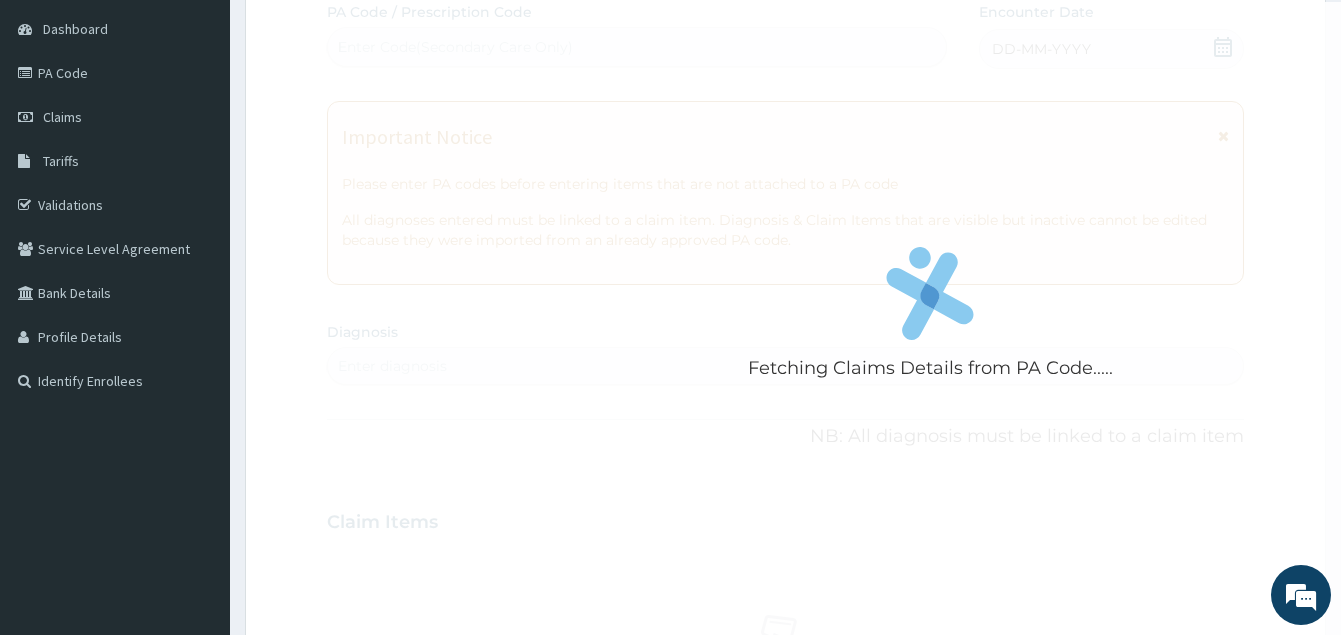 type 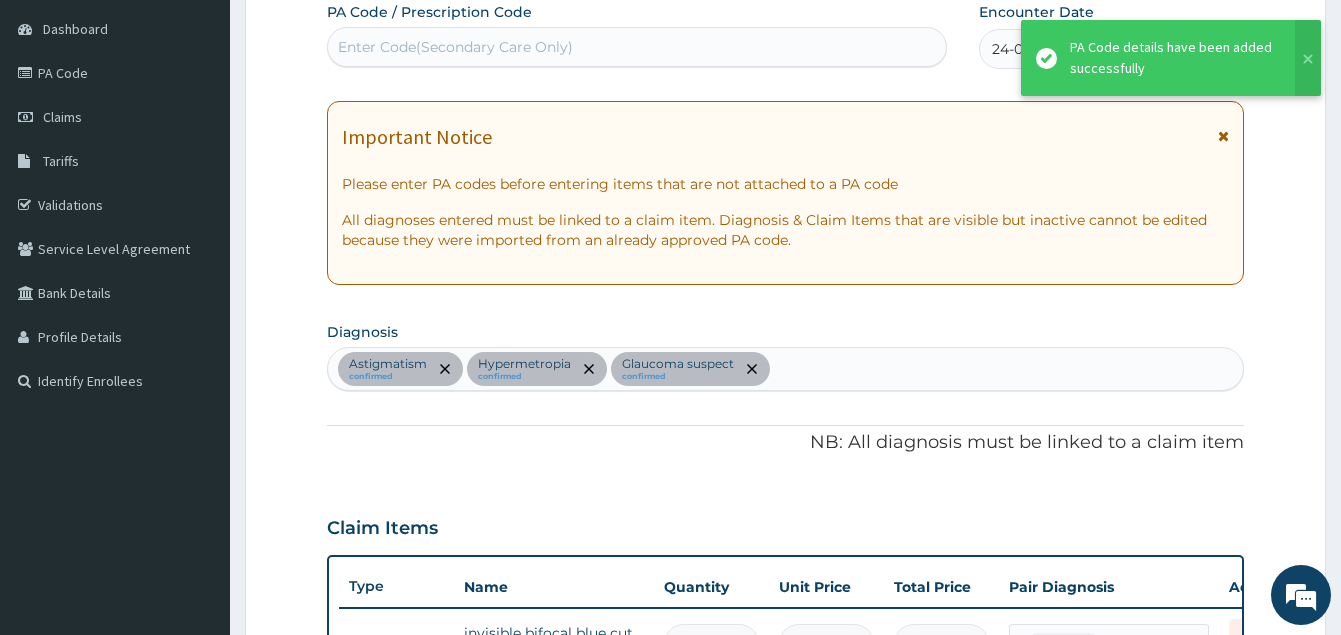 scroll, scrollTop: 1071, scrollLeft: 0, axis: vertical 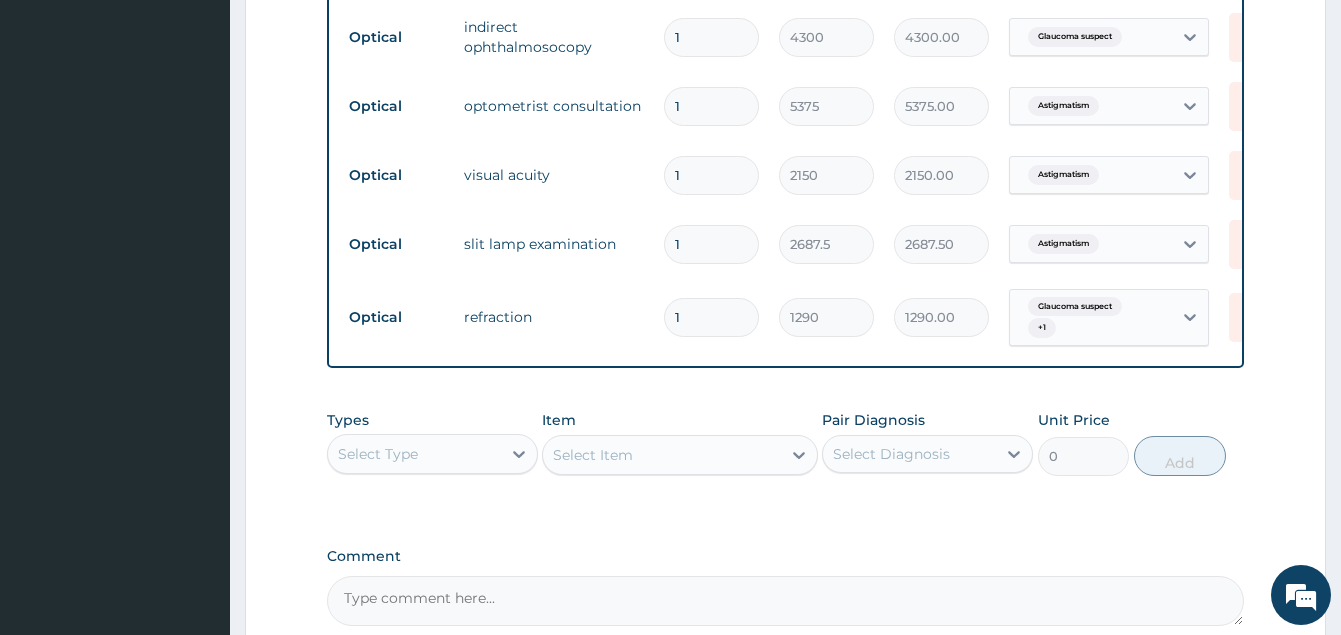 click on "PA Code / Prescription Code Enter Code(Secondary Care Only) Encounter Date 24-07-2025 Important Notice Please enter PA codes before entering items that are not attached to a PA code   All diagnoses entered must be linked to a claim item. Diagnosis & Claim Items that are visible but inactive cannot be edited because they were imported from an already approved PA code. Diagnosis Astigmatism confirmed Hypermetropia confirmed Glaucoma suspect confirmed NB: All diagnosis must be linked to a claim item Claim Items Type Name Quantity Unit Price Total Price Pair Diagnosis Actions Optical invisible bifocal blue cut transition 65000 27412.5 1781812500.00 Astigmatism Delete Optical tonometry 1 1612.5 1612.50 Astigmatism Delete Optical optical registration 1 1075 1075.00 Hypermetropia Delete Optical fundoscopy direct ophthalmoscopy 1 3225 3225.00 Astigmatism Delete Optical indirect ophthalmosocopy 1 4300 4300.00 Glaucoma suspect Delete Optical optometrist consultation 1 5375 5375.00 Astigmatism Delete Optical 1 2150 1 1" at bounding box center (785, -127) 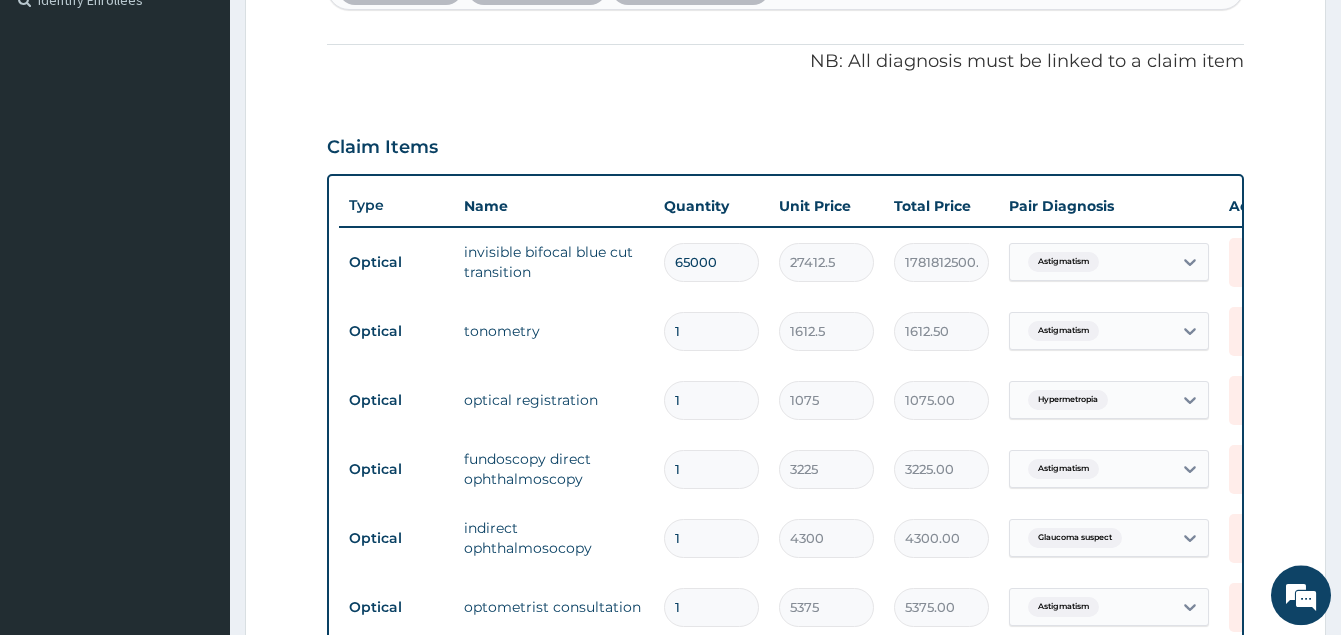 scroll, scrollTop: 561, scrollLeft: 0, axis: vertical 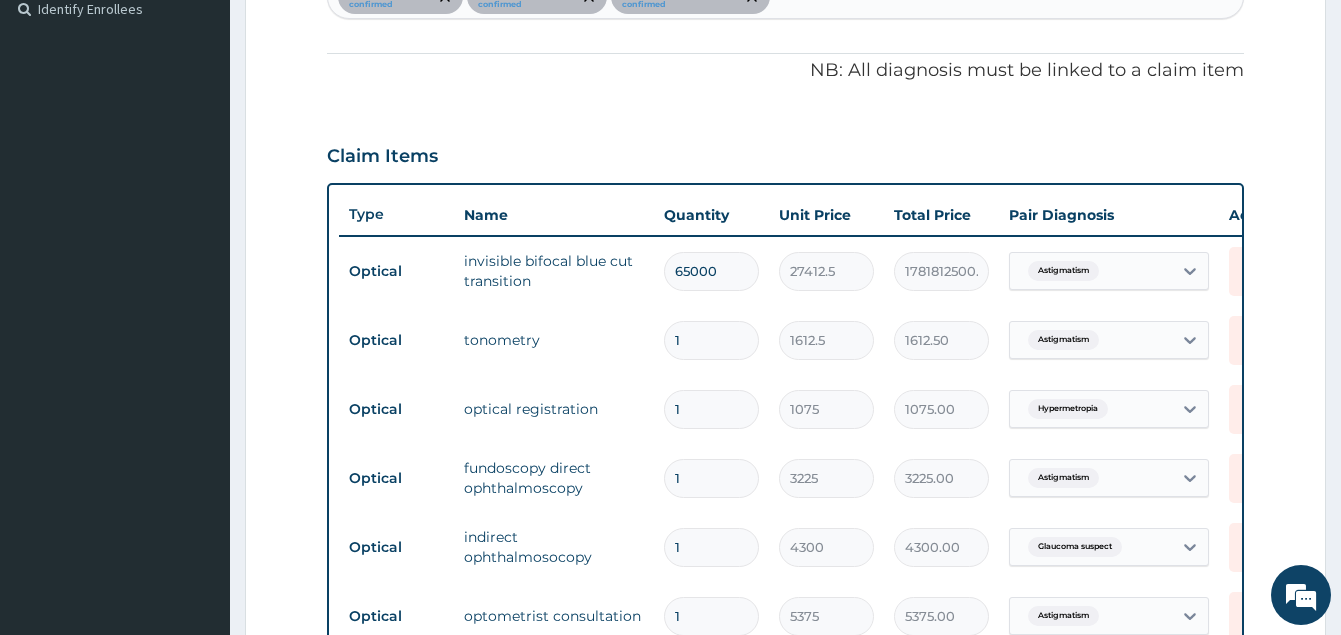 click on "65000" at bounding box center [711, 271] 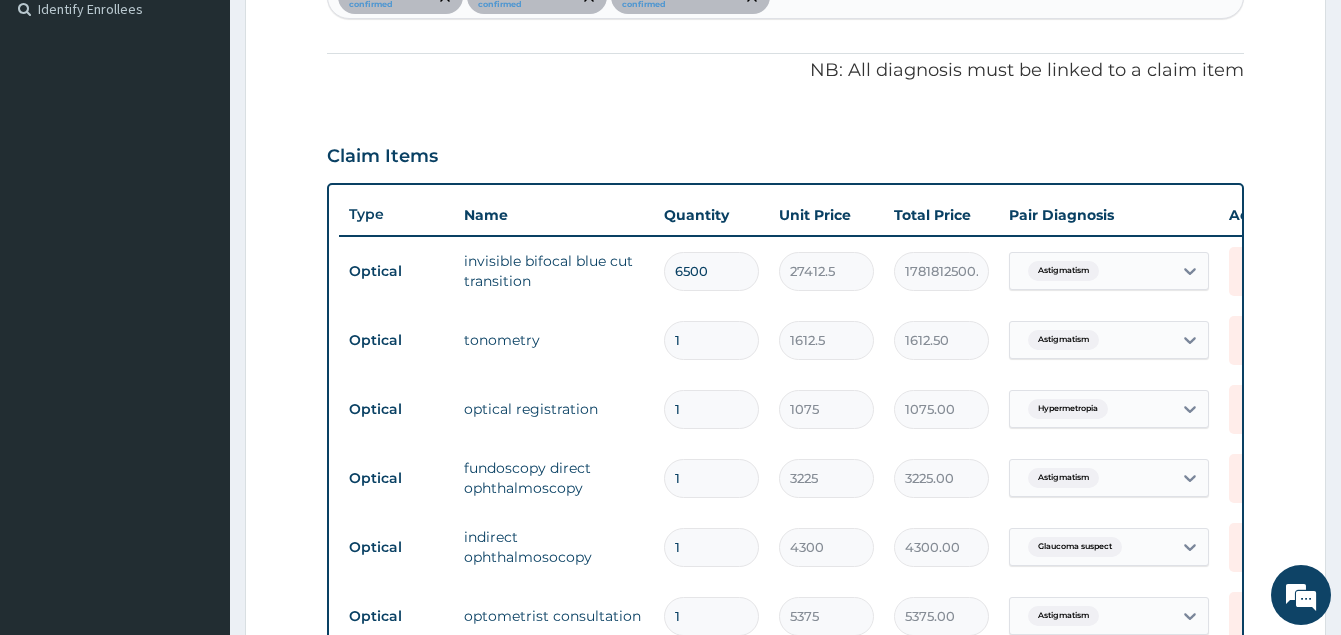 type on "178181250.00" 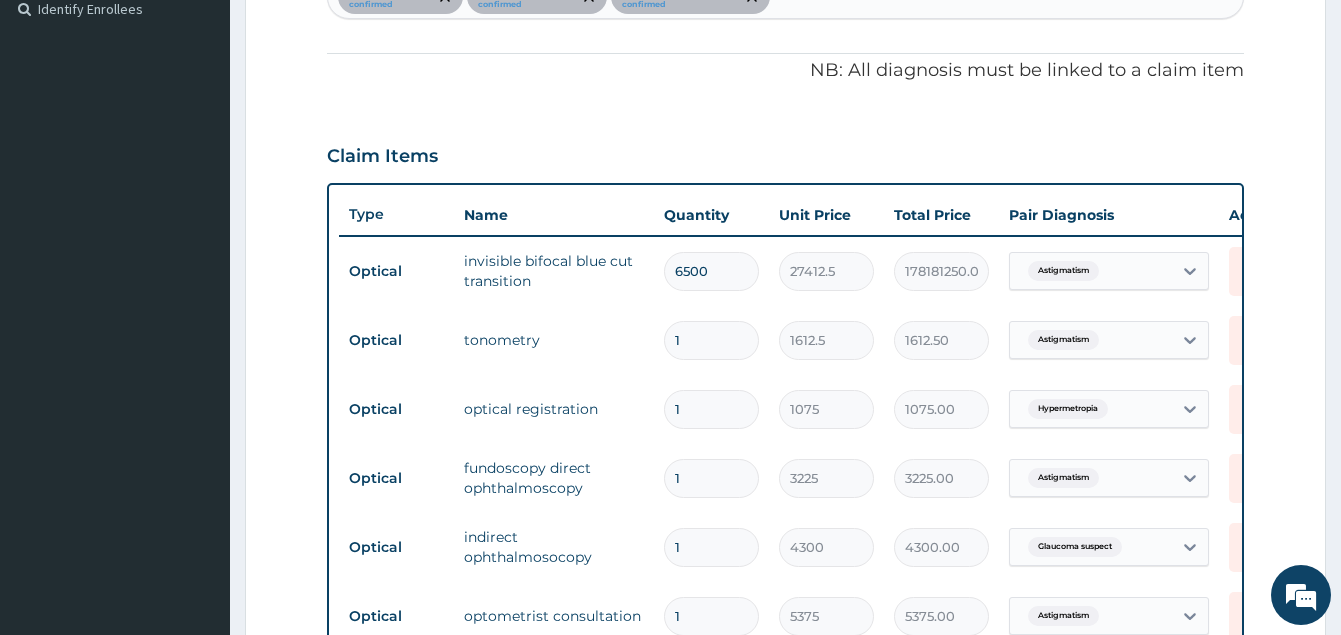 type on "650" 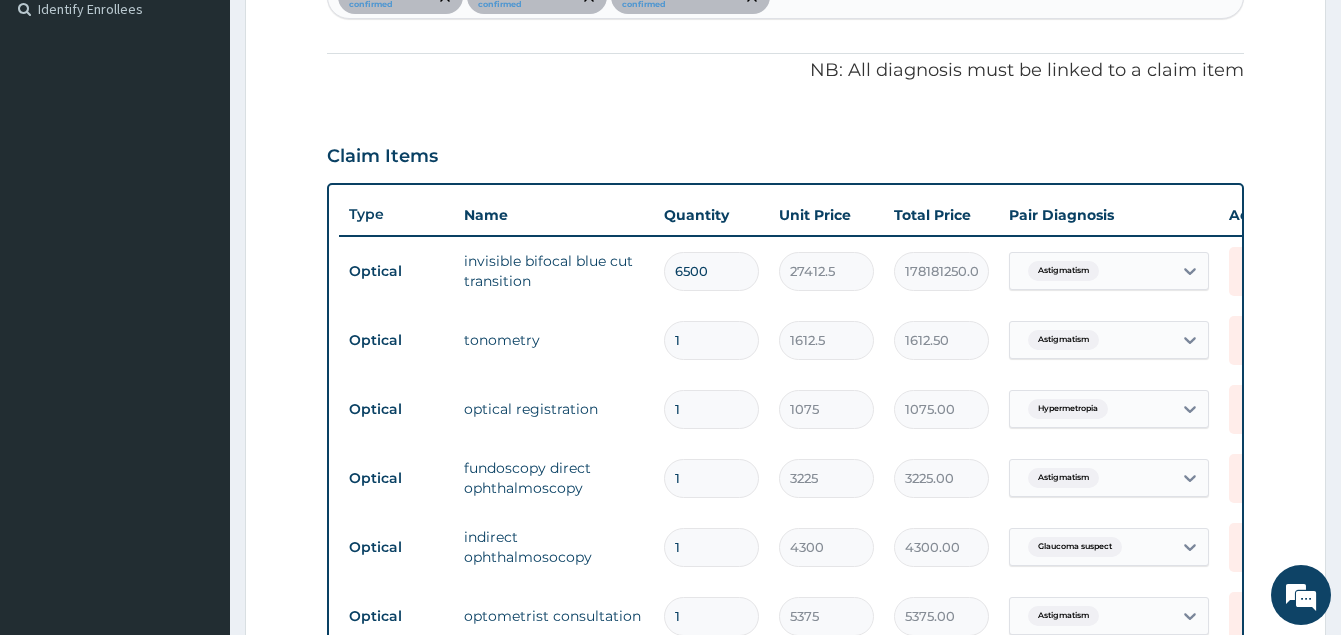 type on "17818125.00" 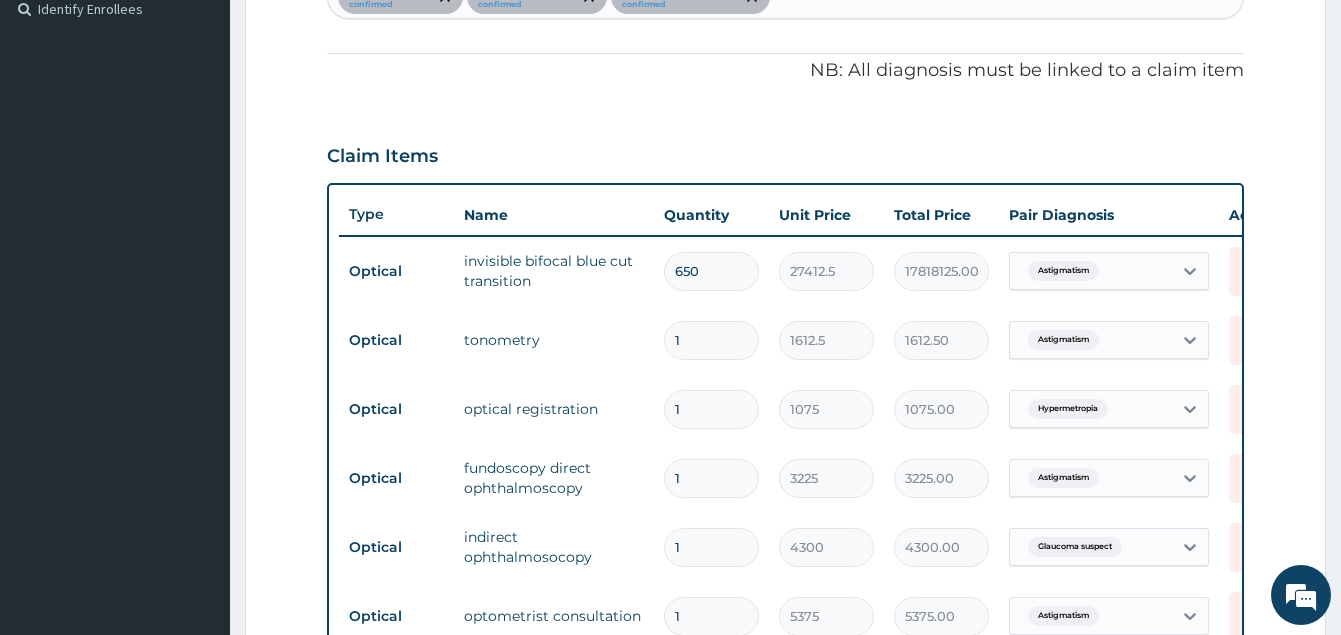 type on "65" 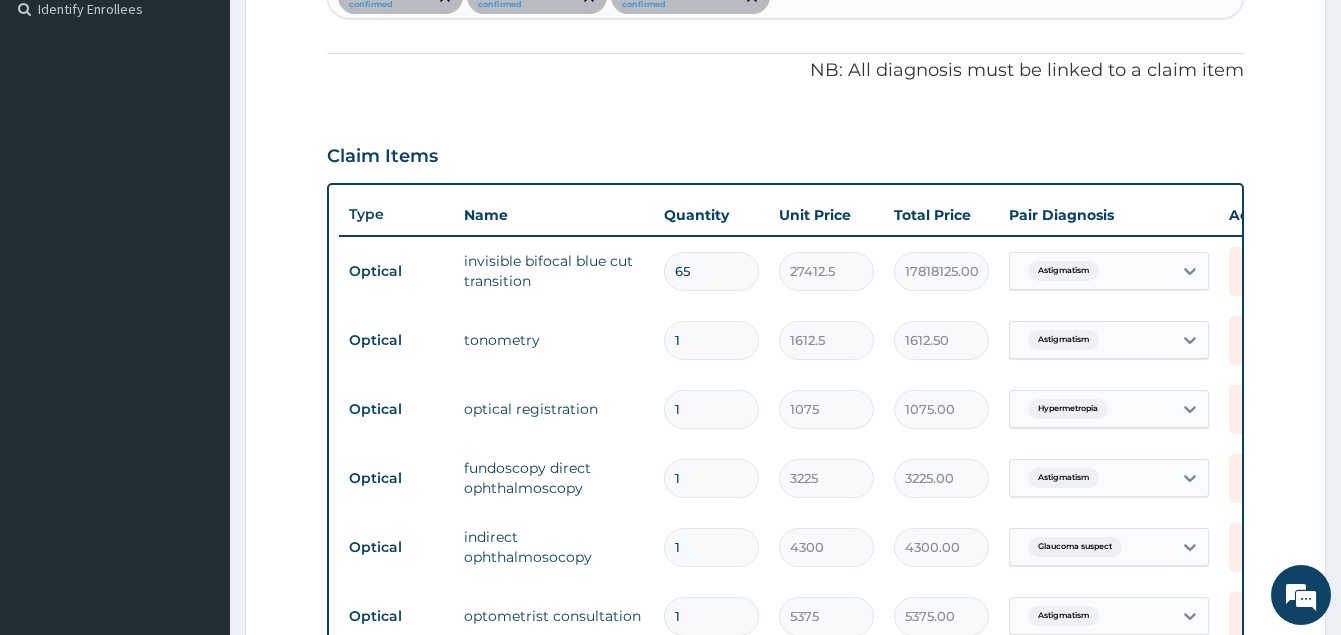 type on "1781812.50" 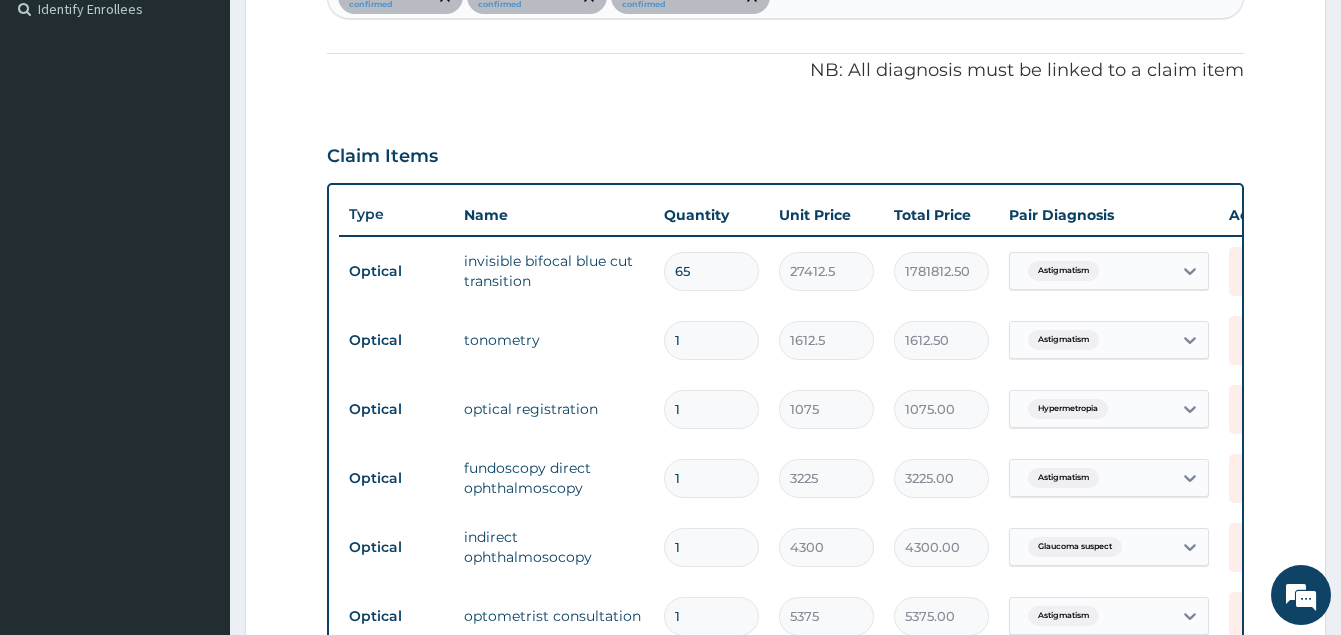 type on "6" 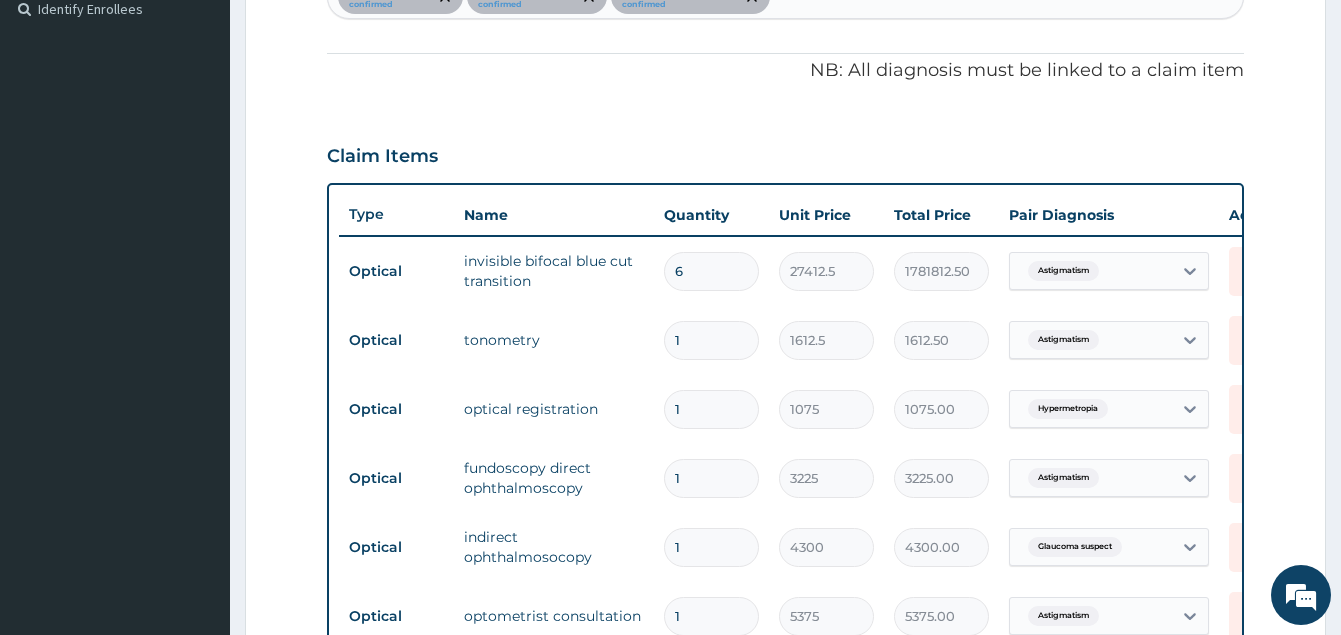 type on "164475.00" 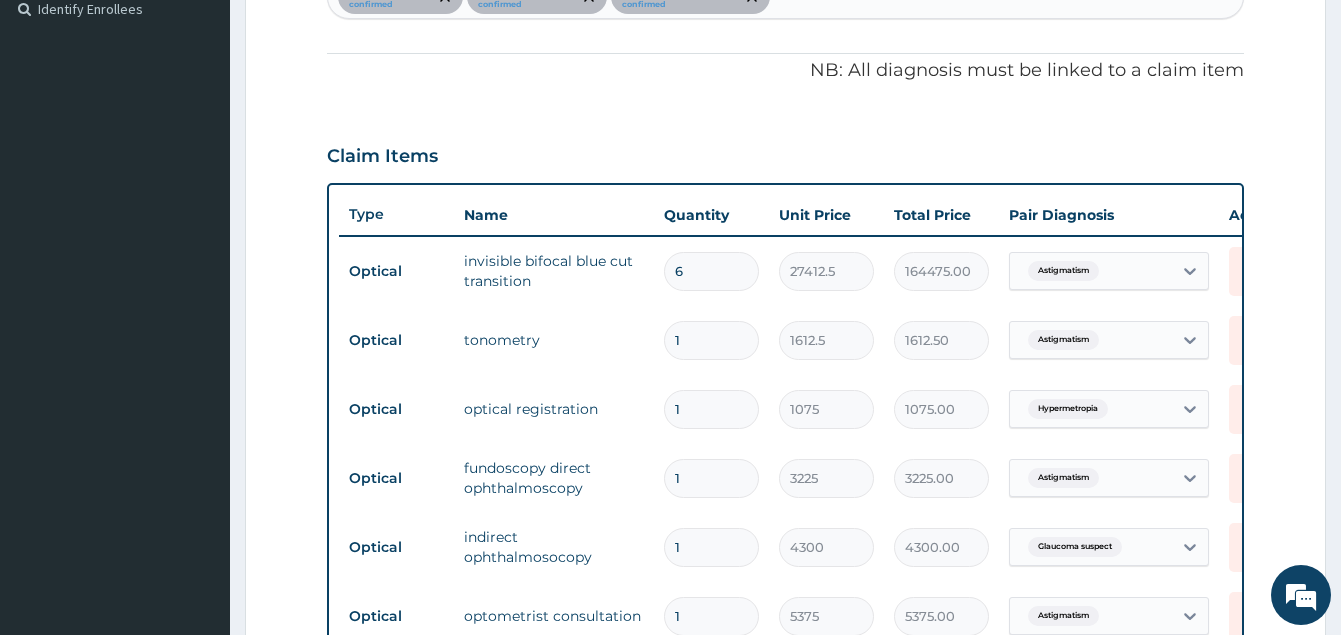 type 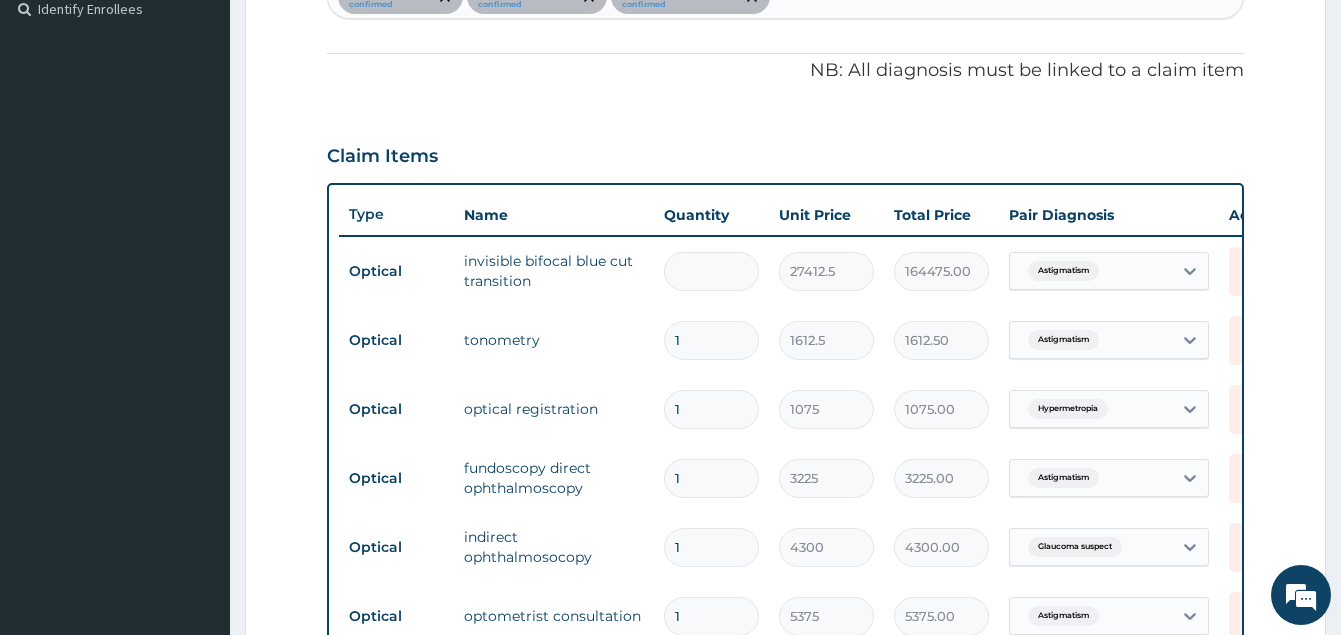 type on "0.00" 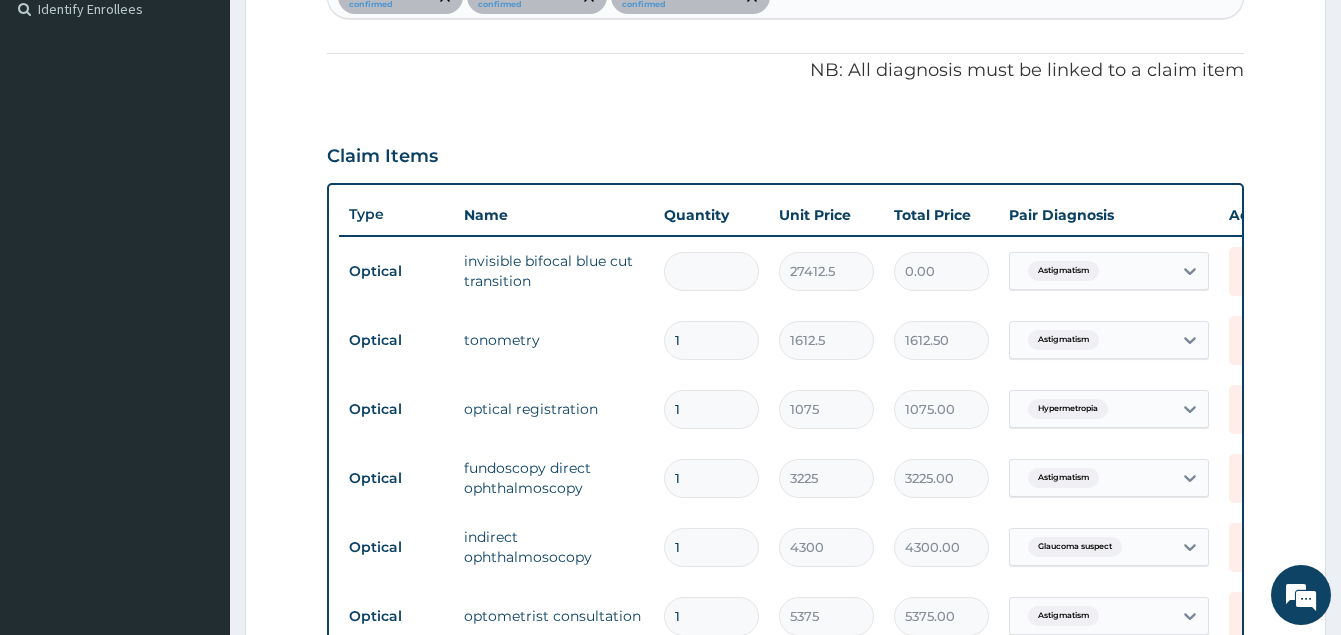 type on "3" 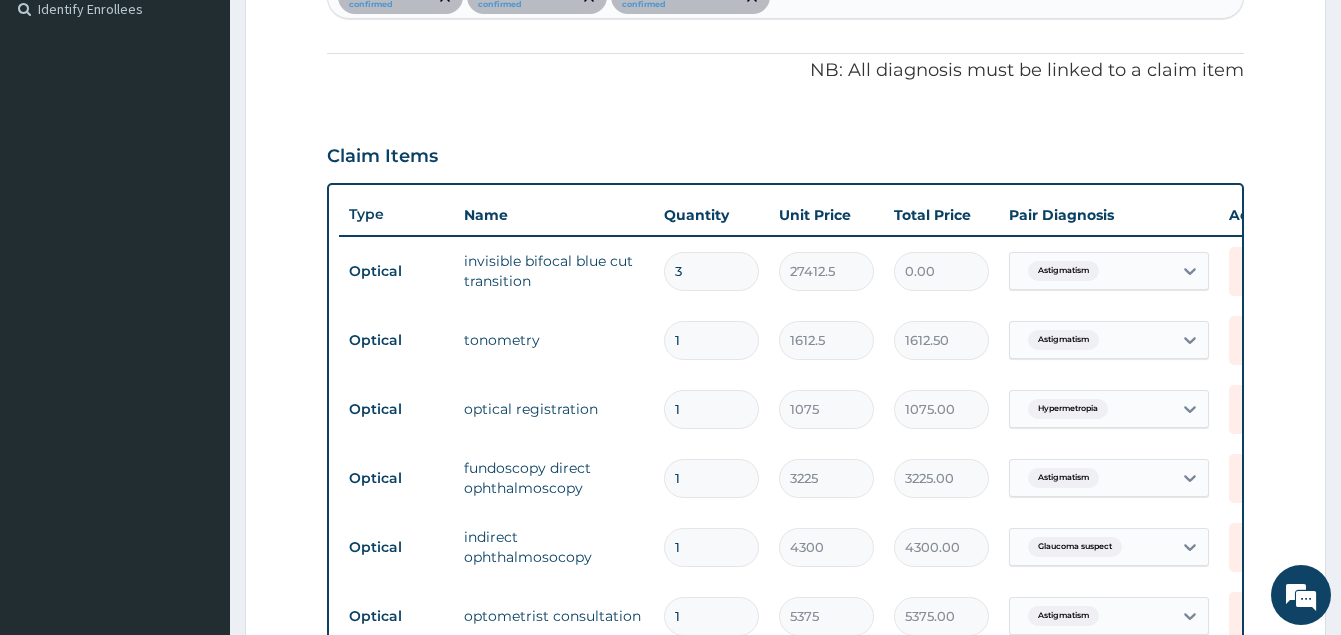 type on "82237.50" 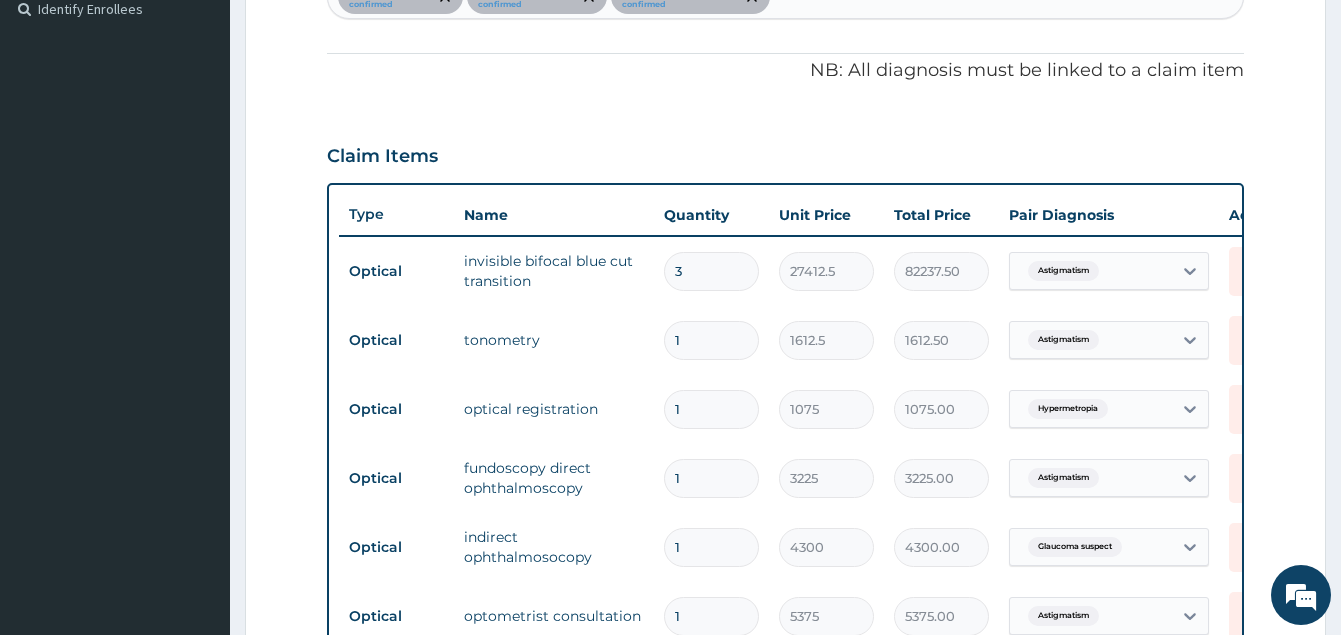 type on "3" 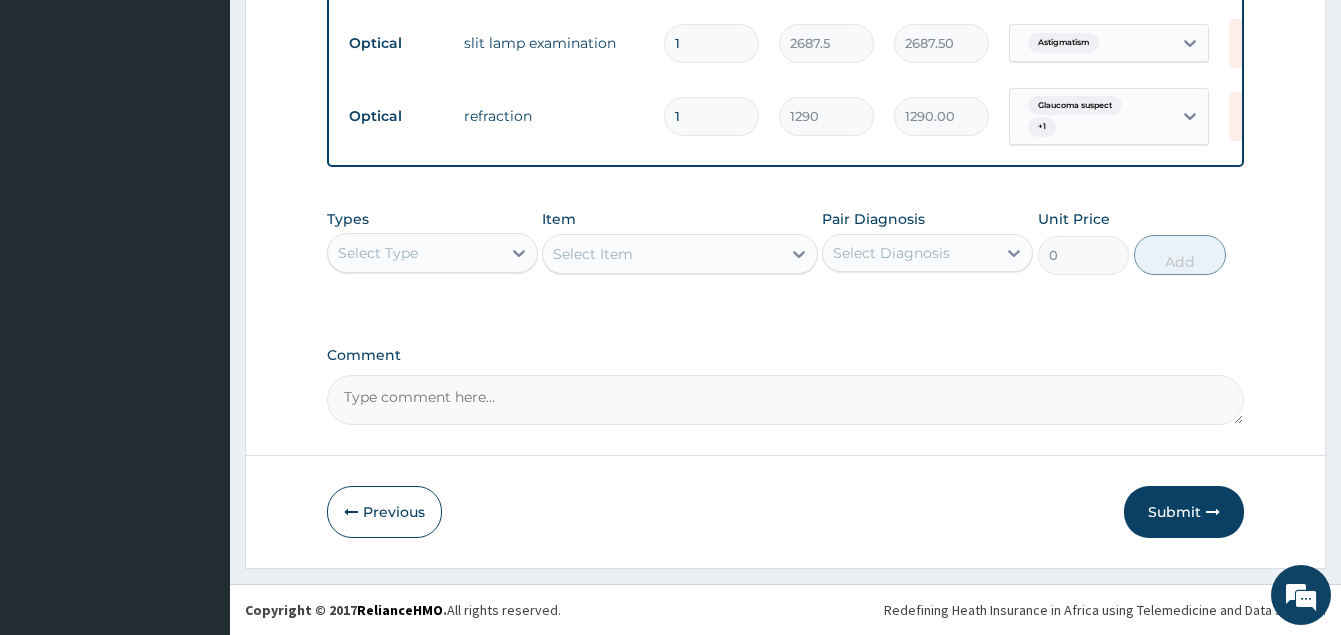 scroll, scrollTop: 1289, scrollLeft: 0, axis: vertical 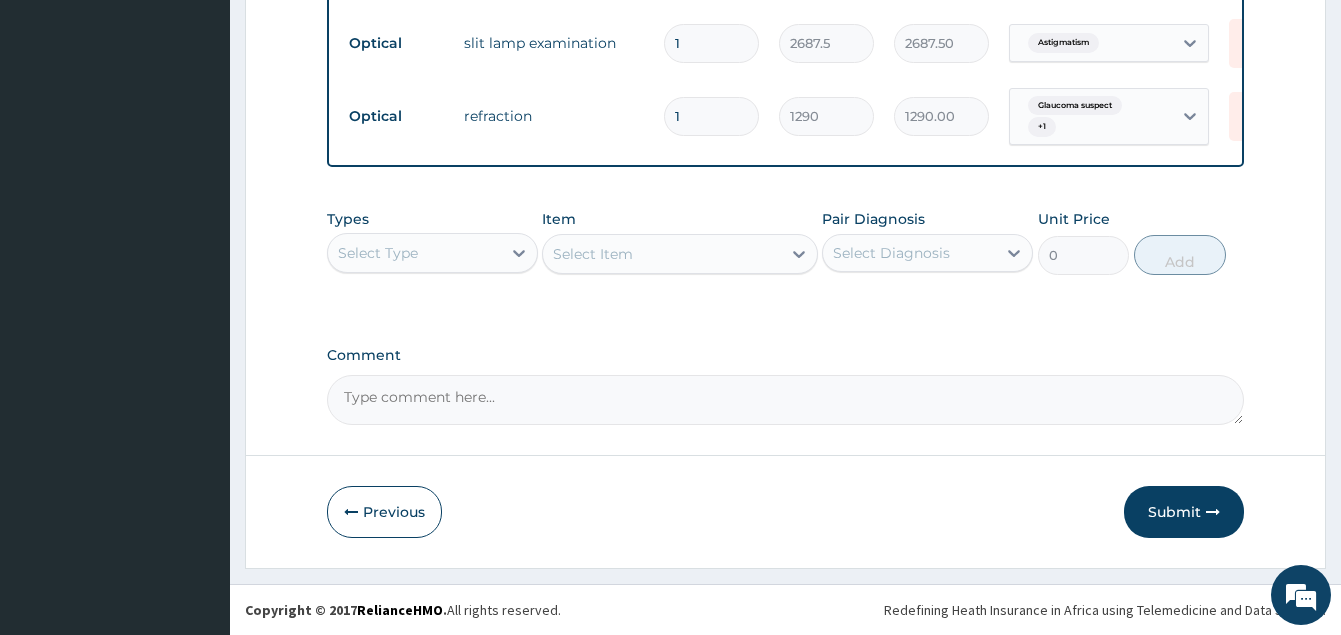 click on "Comment" at bounding box center (785, 400) 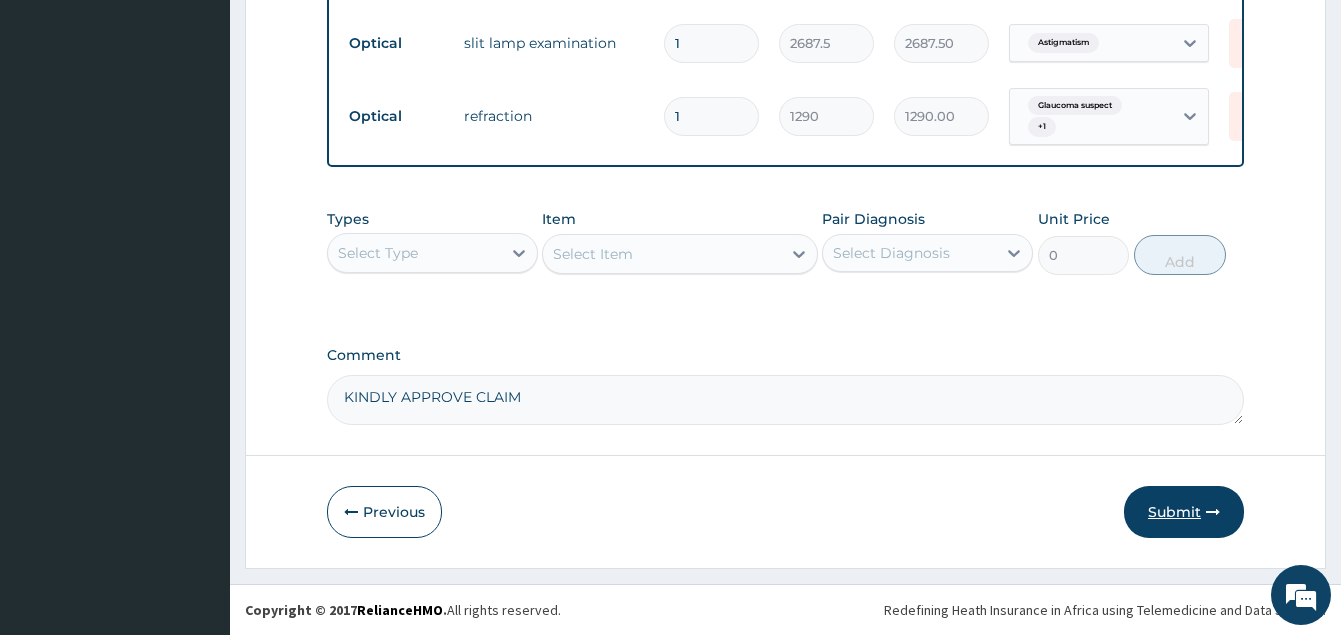 type on "KINDLY APPROVE CLAIM" 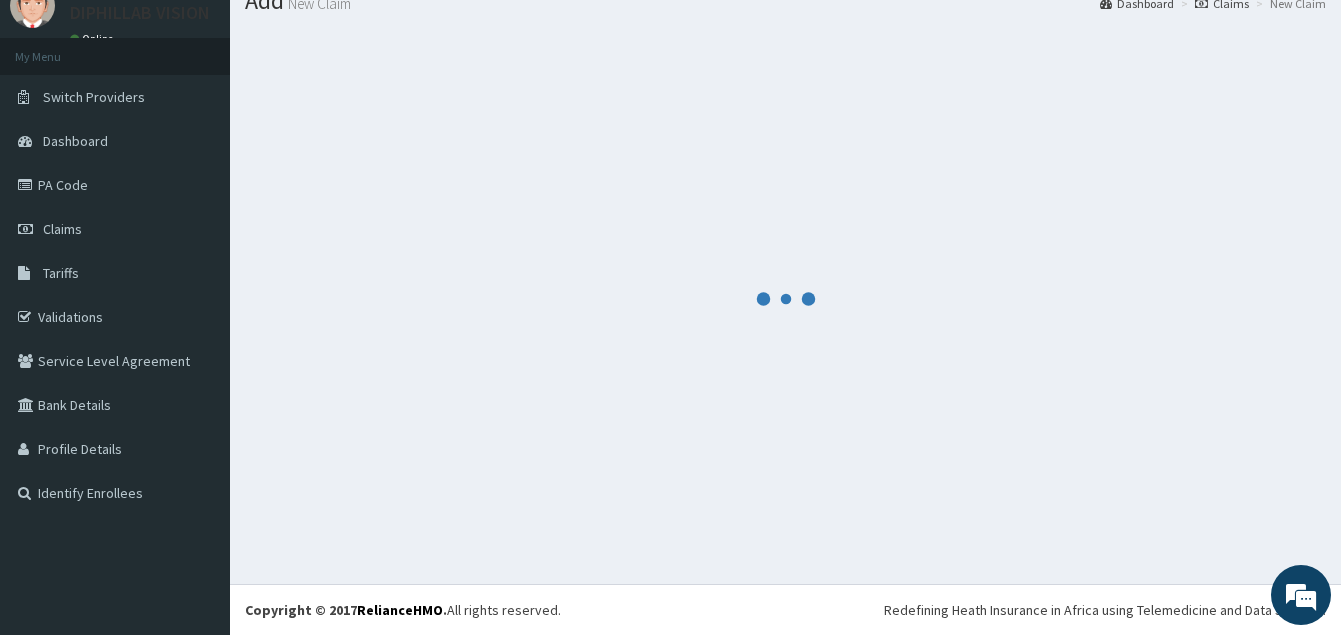 scroll, scrollTop: 77, scrollLeft: 0, axis: vertical 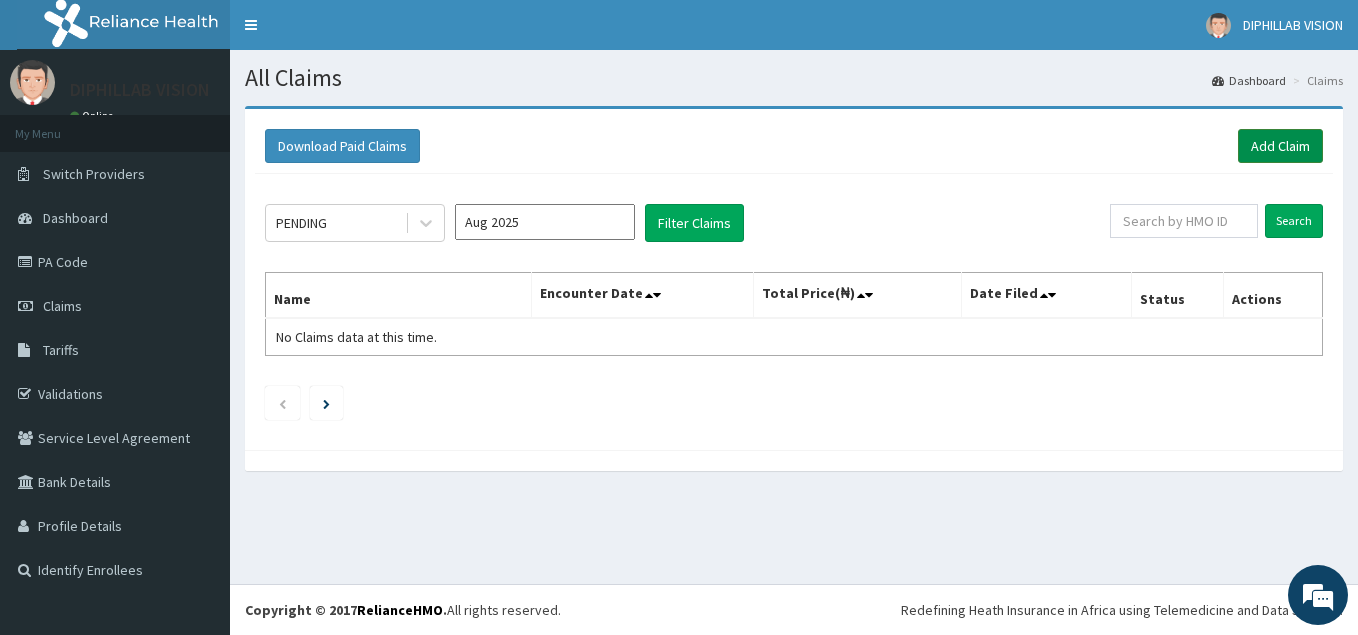 click on "Add Claim" at bounding box center (1280, 146) 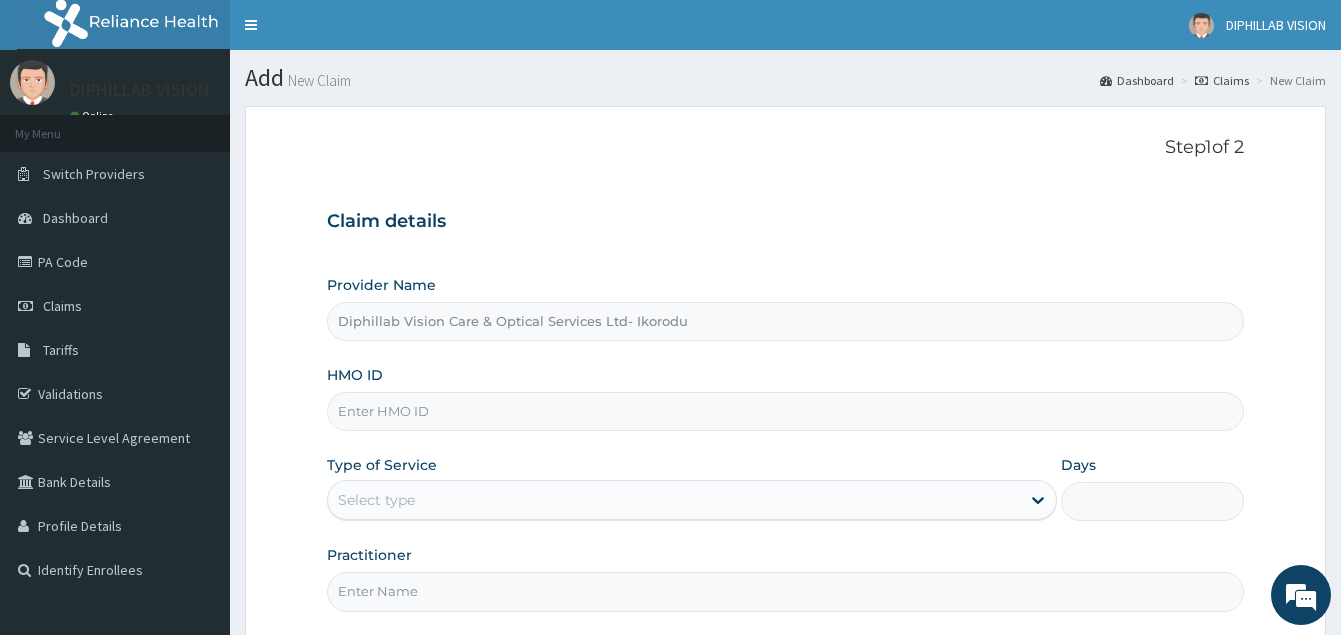 scroll, scrollTop: 0, scrollLeft: 0, axis: both 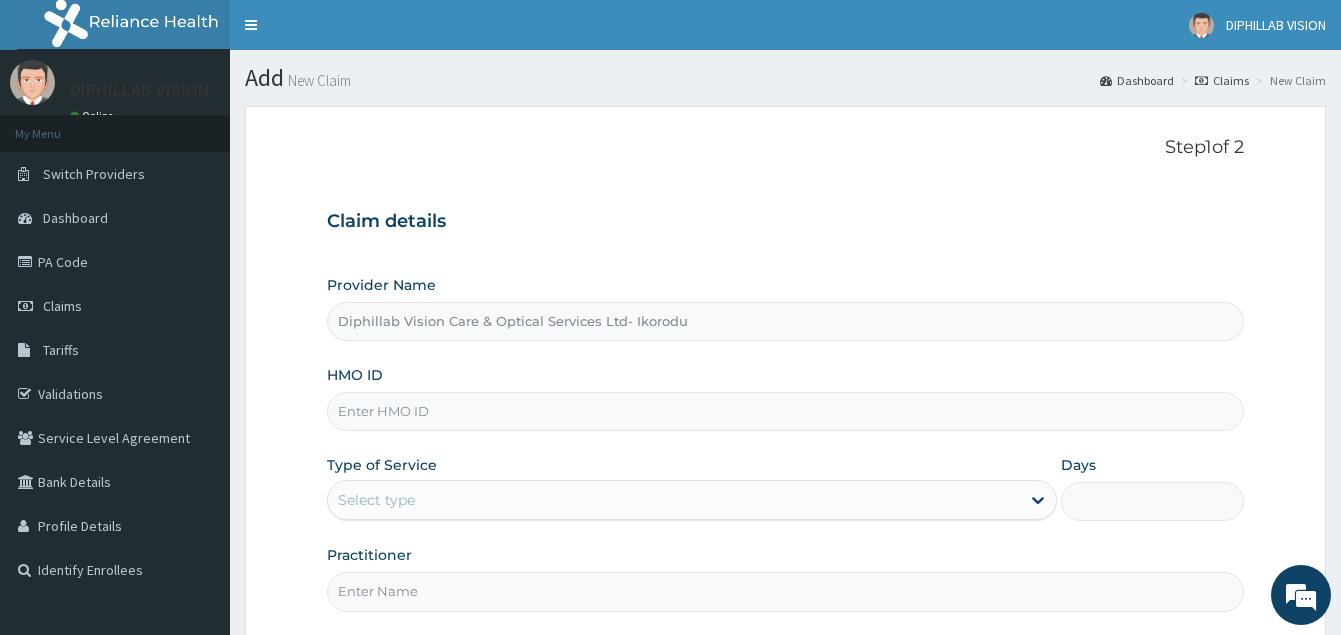 click on "HMO ID" at bounding box center (785, 411) 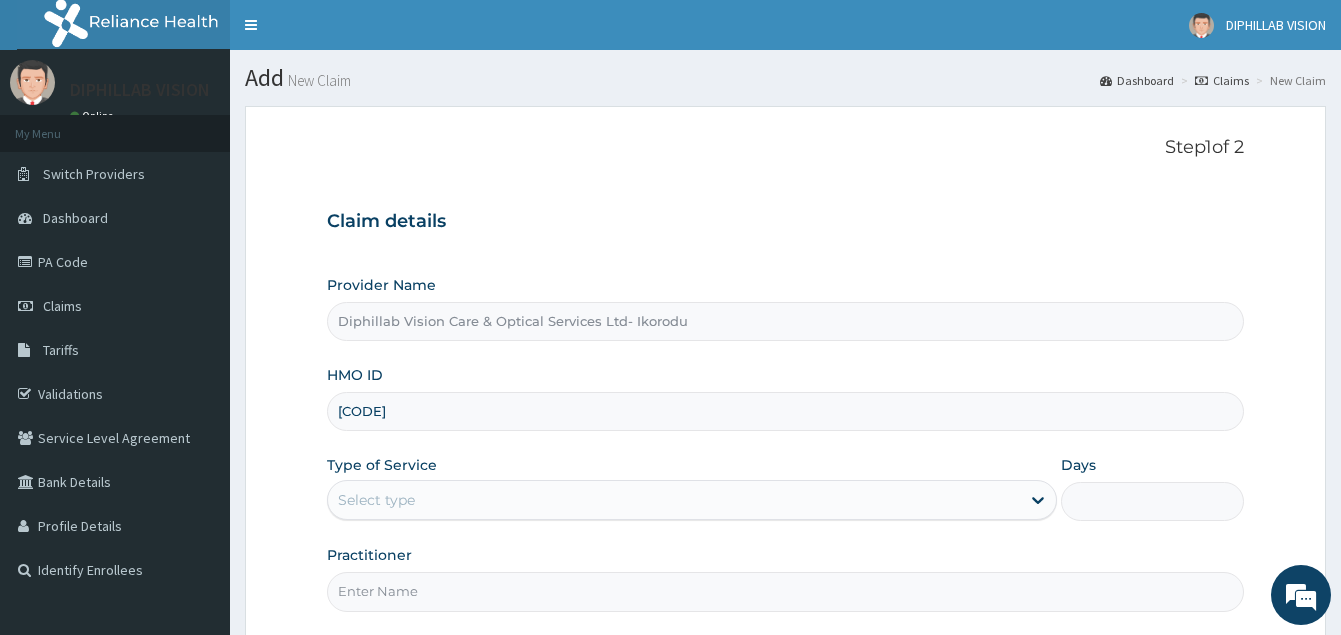 scroll, scrollTop: 0, scrollLeft: 0, axis: both 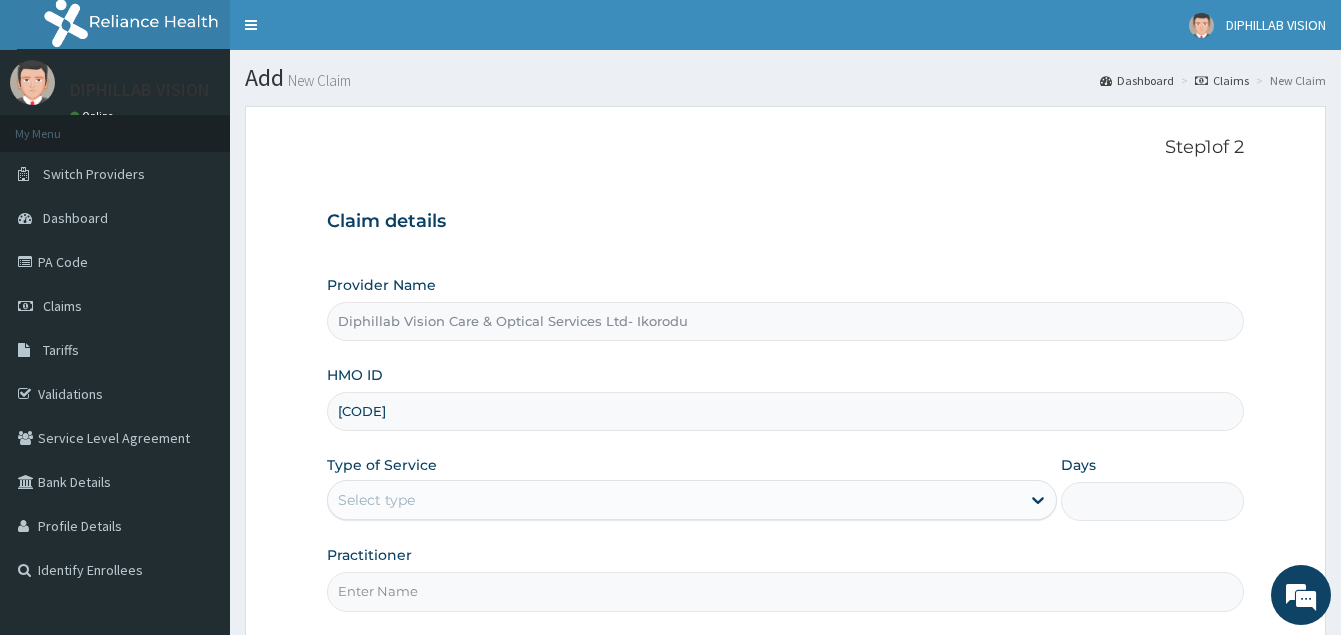 type on "GSV/10367/A" 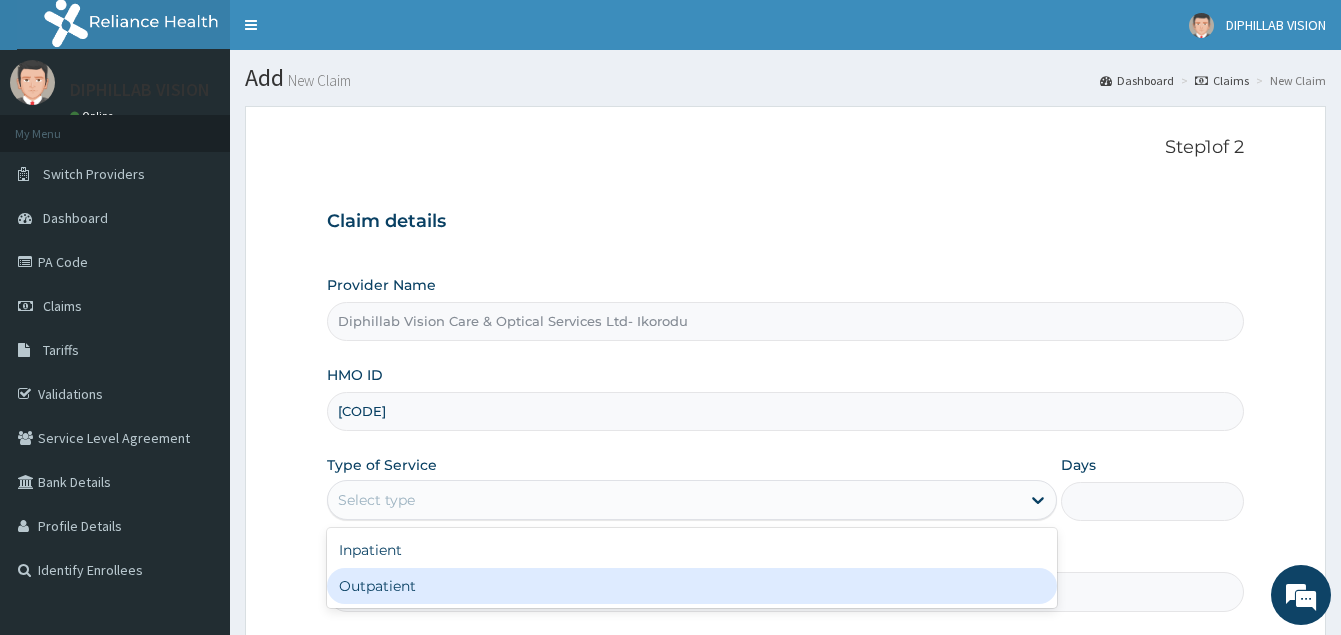 click on "Outpatient" at bounding box center [692, 586] 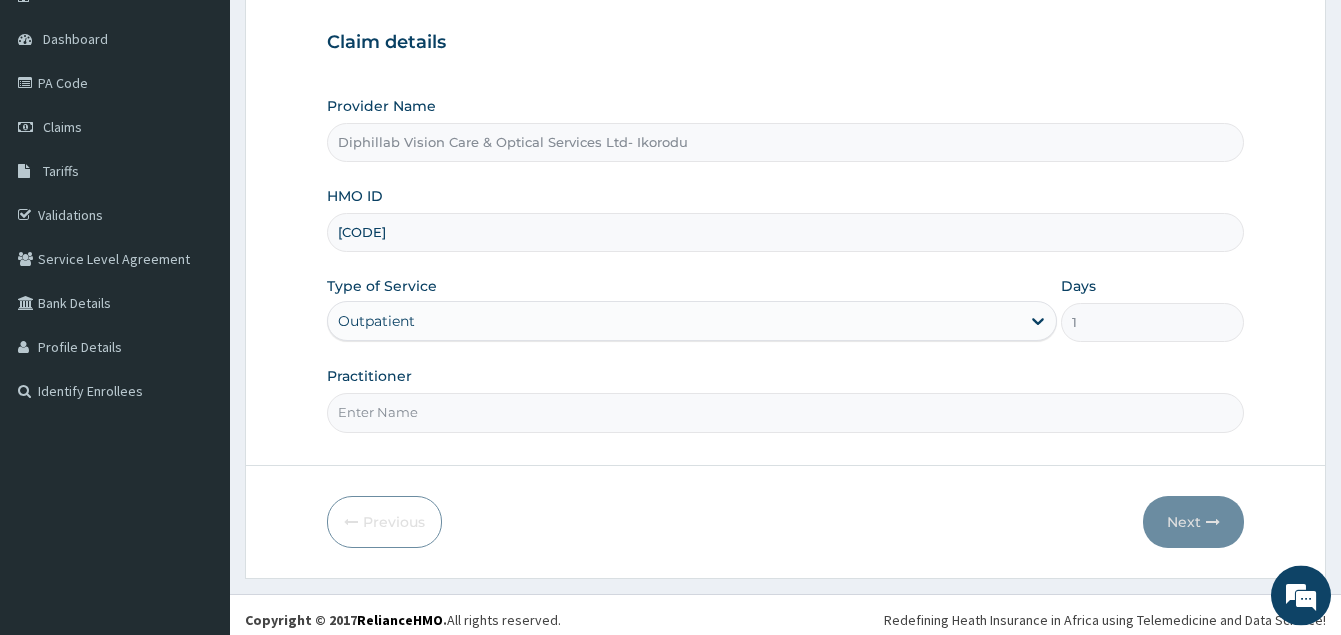 scroll, scrollTop: 189, scrollLeft: 0, axis: vertical 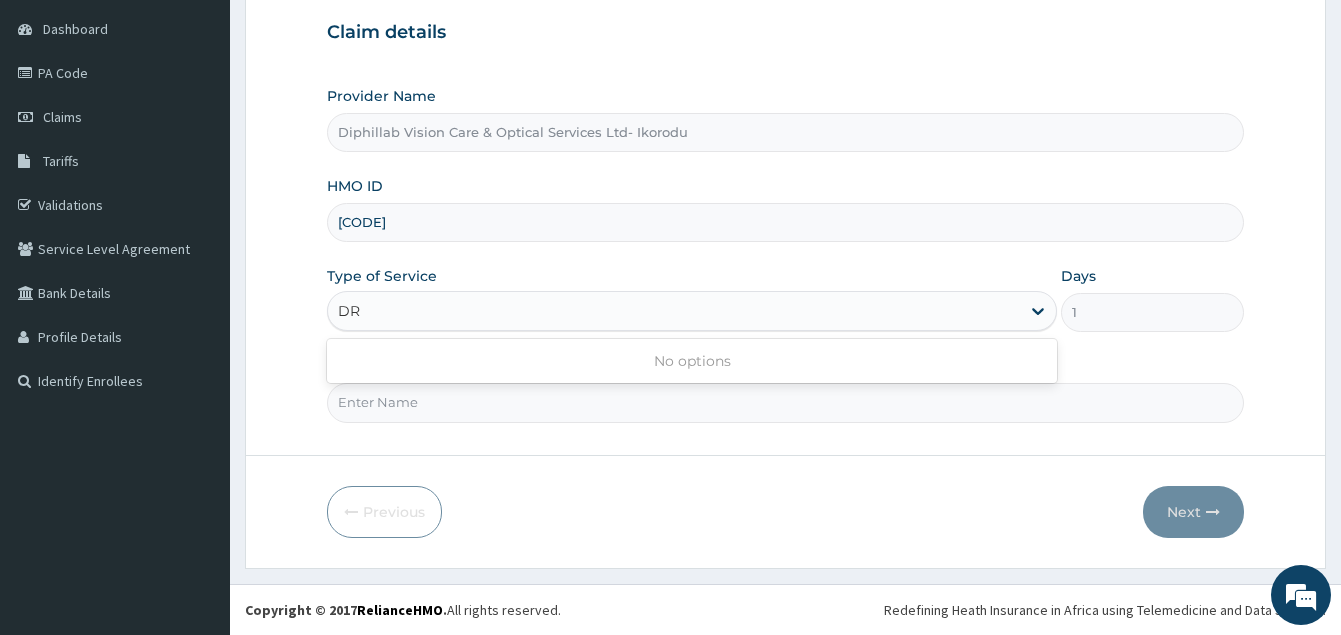 type on "D" 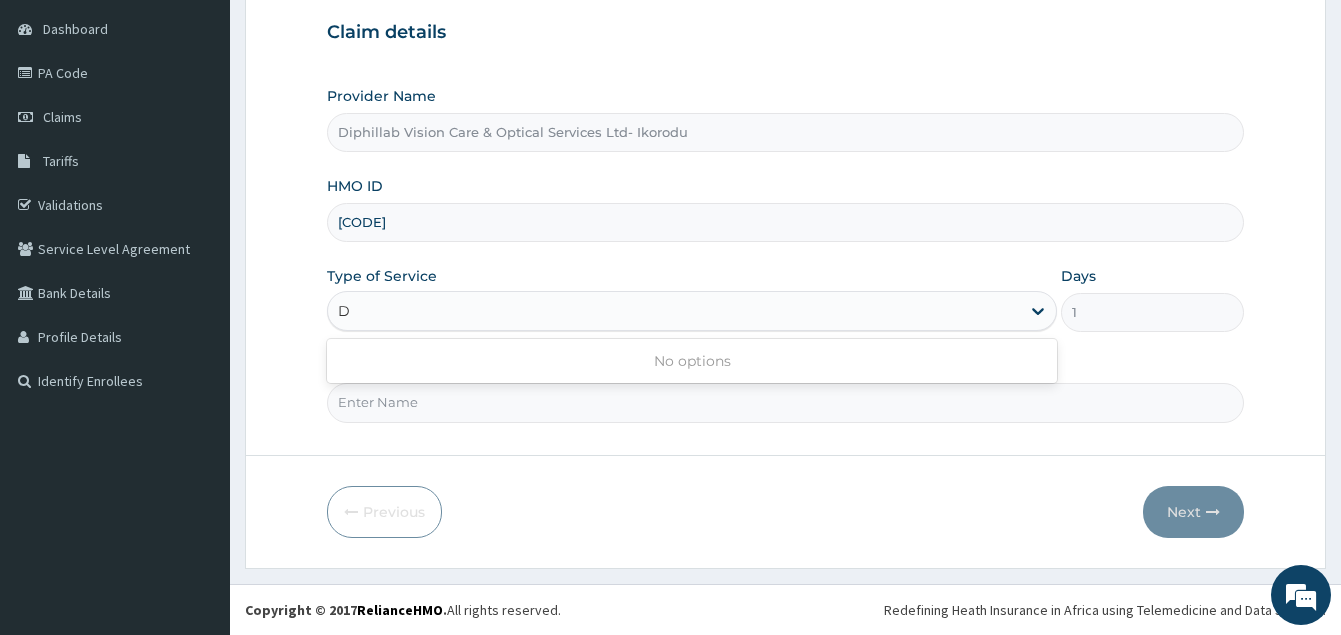 type 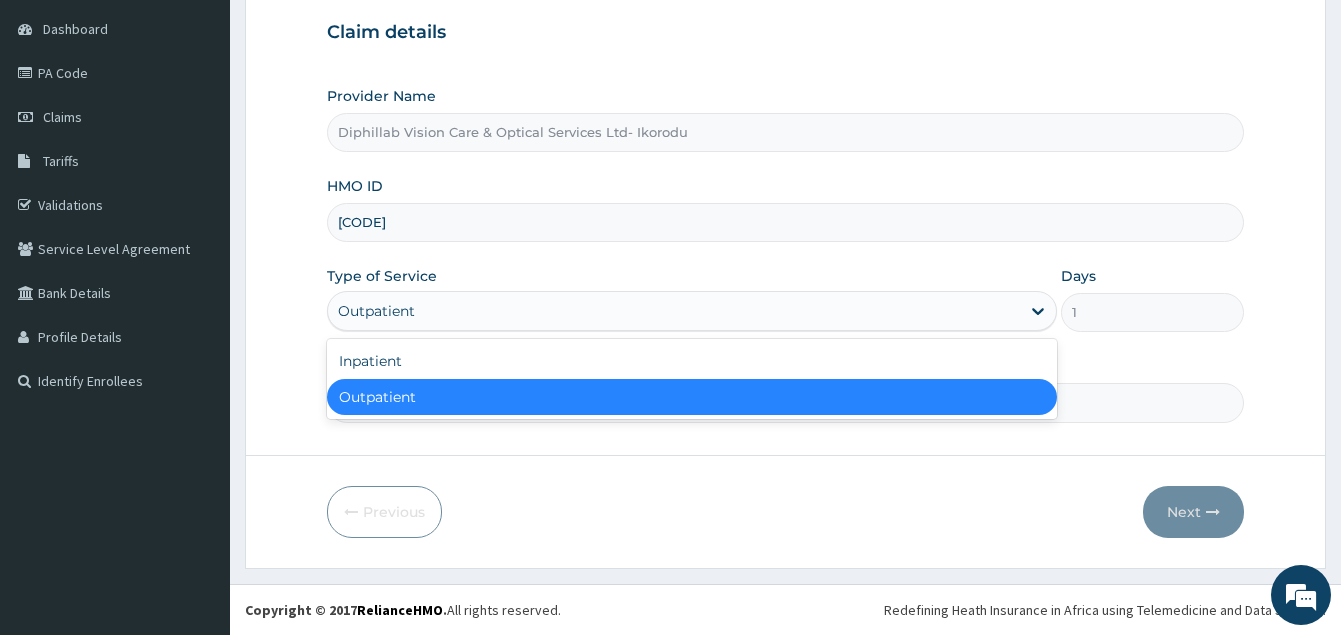 click on "Outpatient" at bounding box center (692, 397) 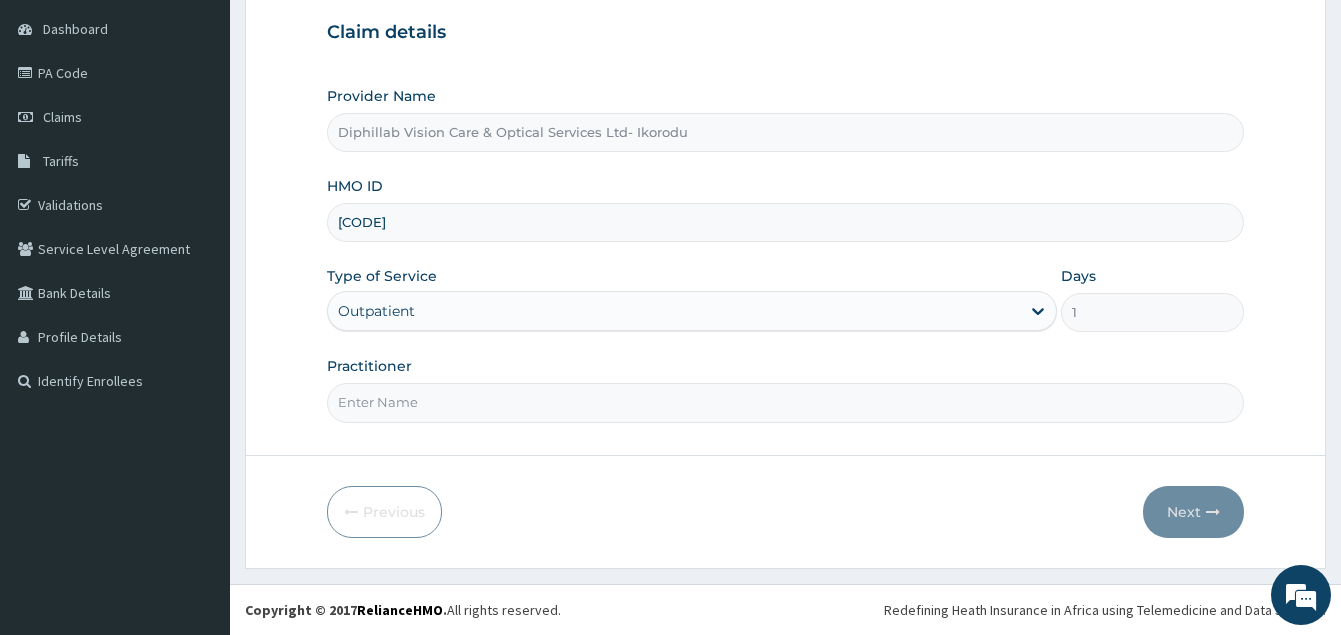 click on "Practitioner" at bounding box center (785, 402) 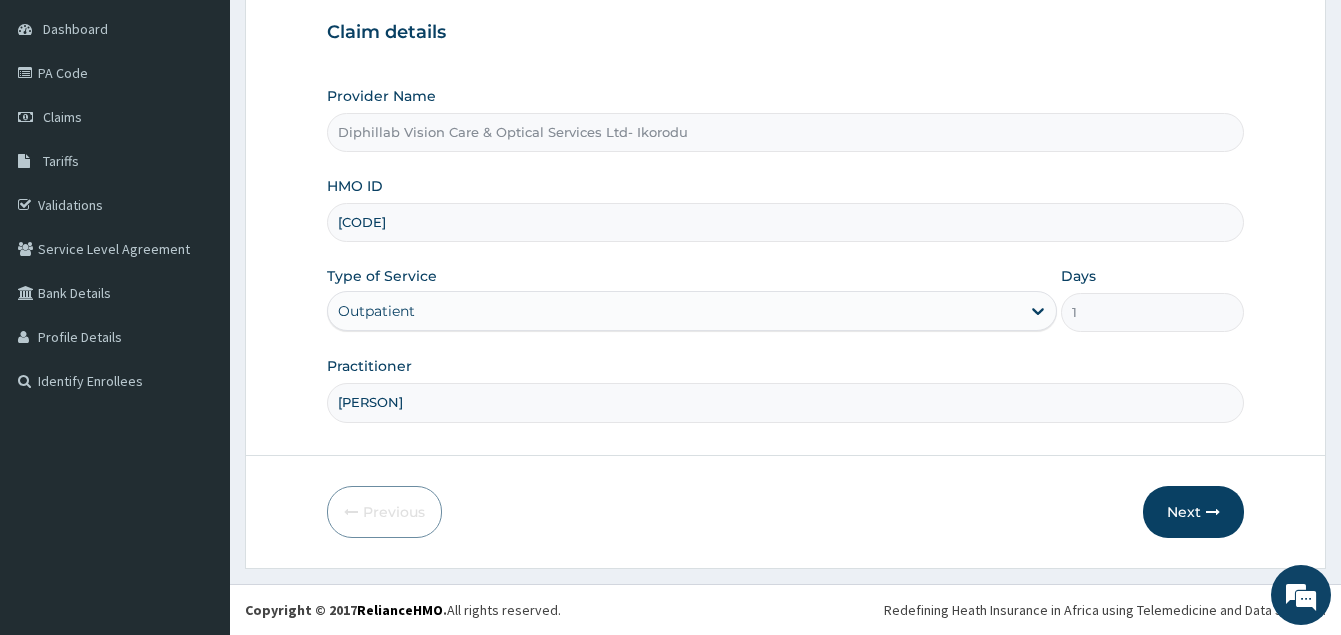 type on "DR VICTORY" 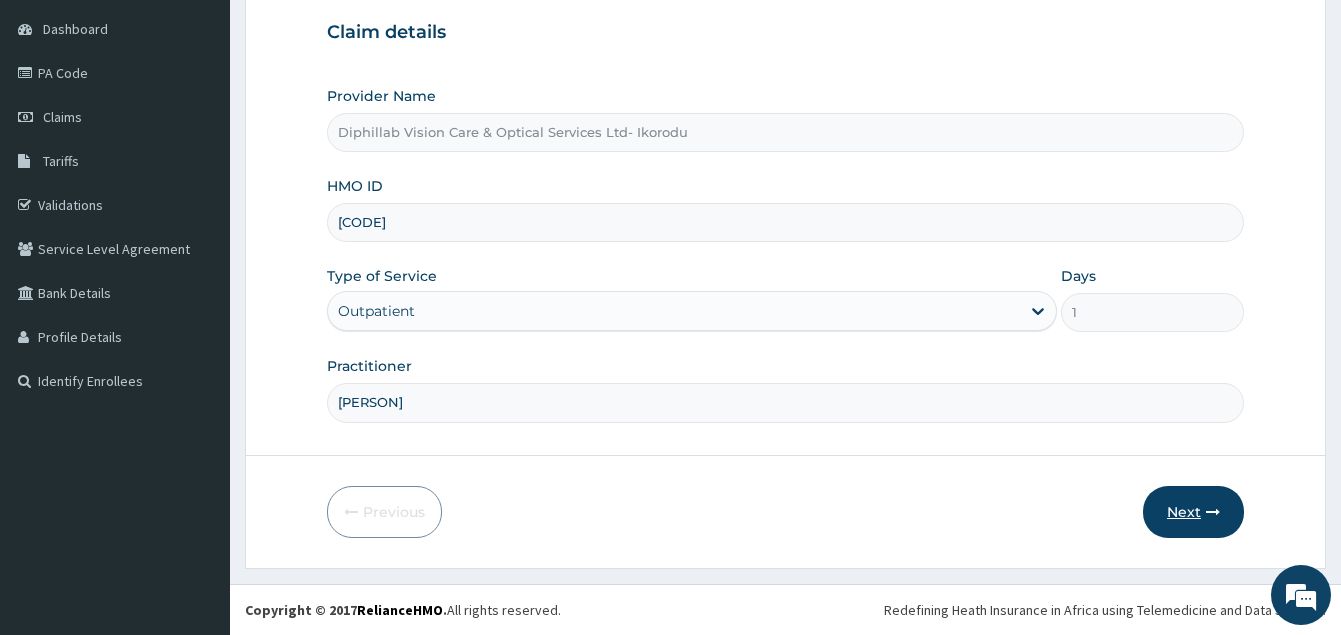 click on "Next" at bounding box center [1193, 512] 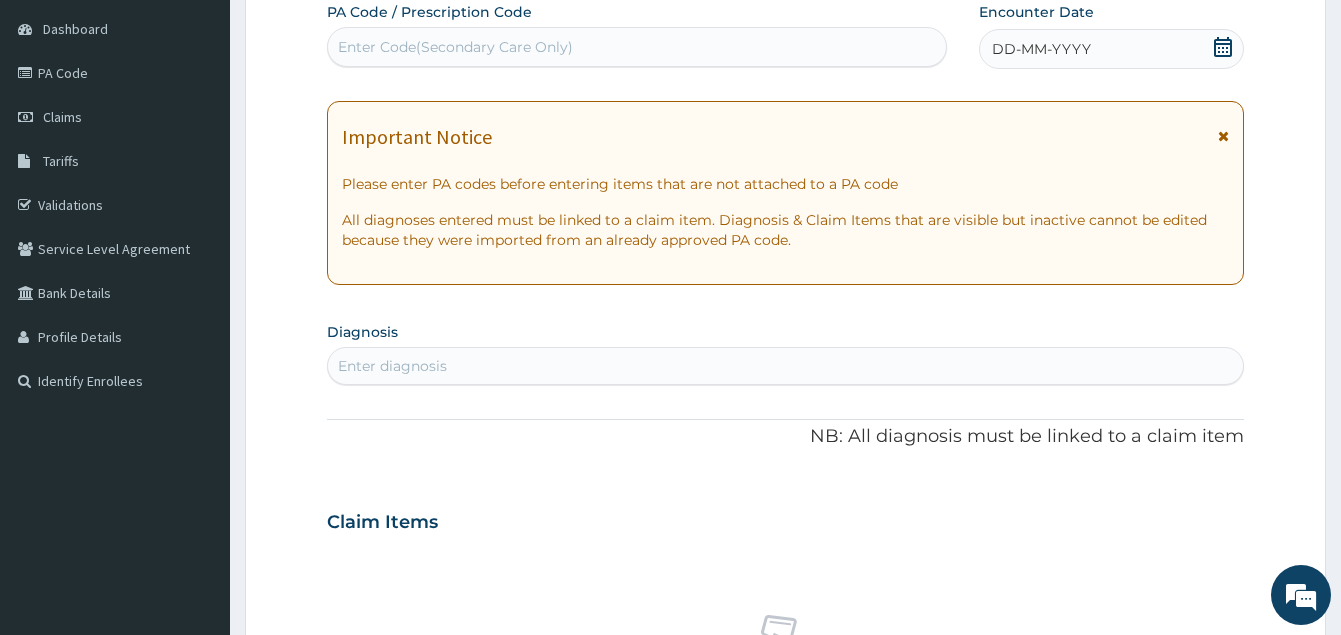 click on "Enter Code(Secondary Care Only)" at bounding box center [455, 47] 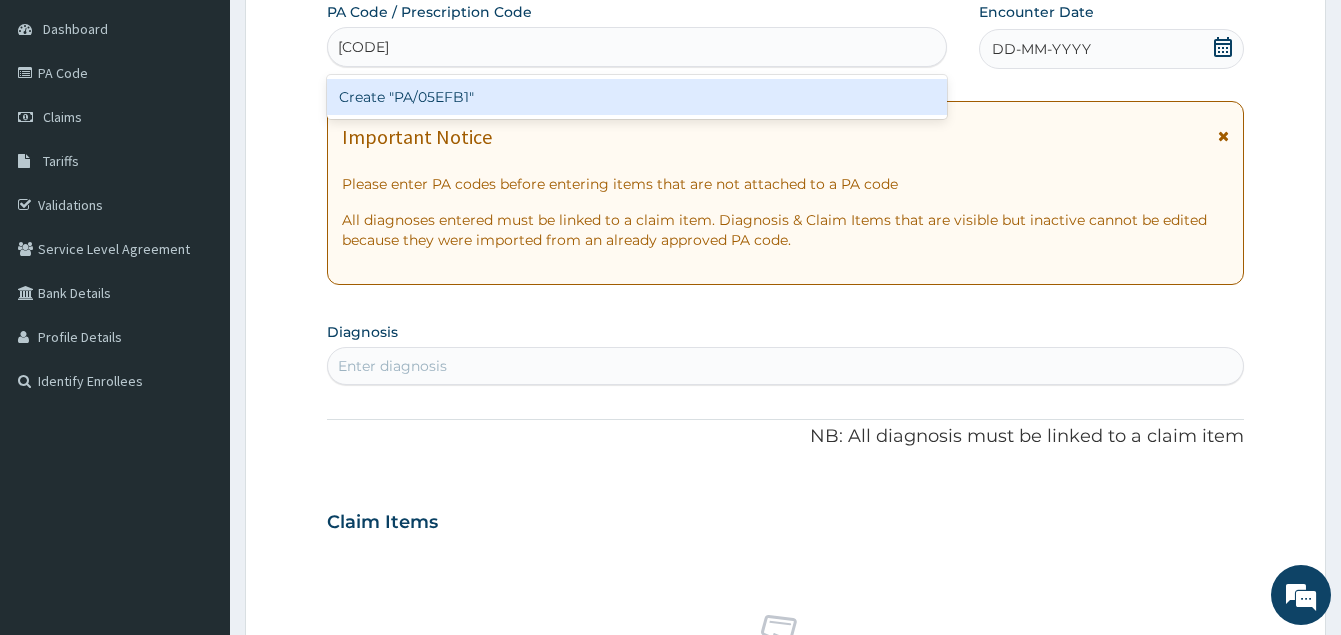 type on "PA/05EFB1" 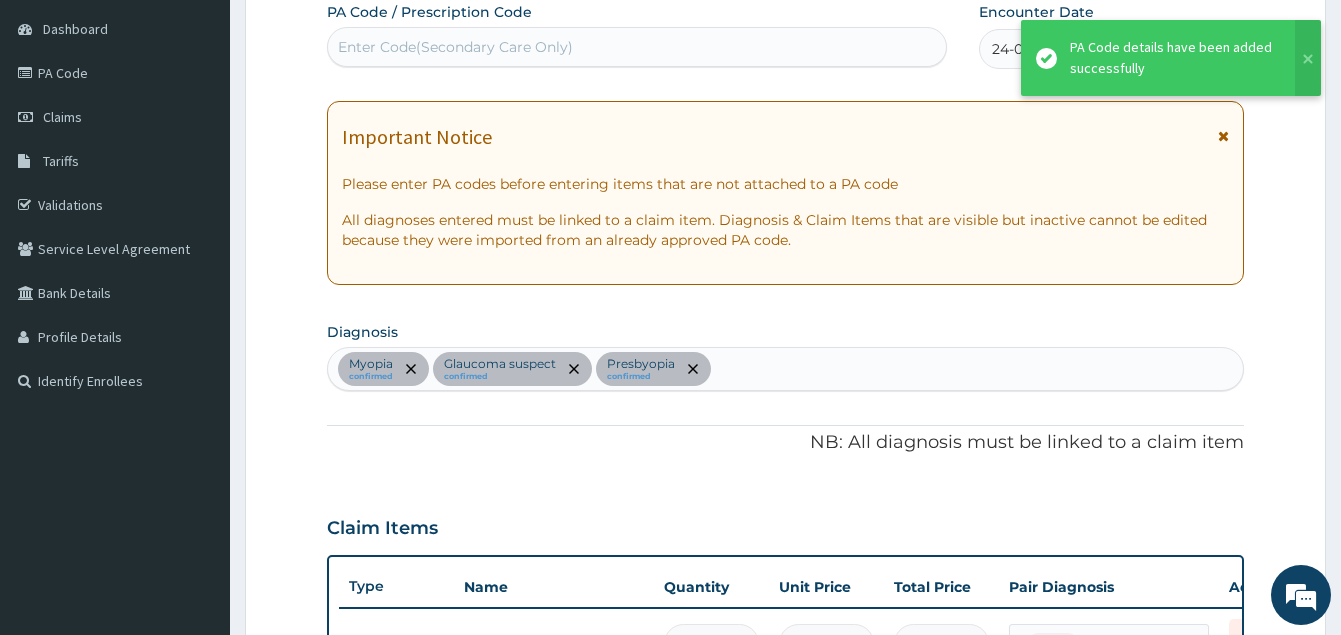 scroll, scrollTop: 1006, scrollLeft: 0, axis: vertical 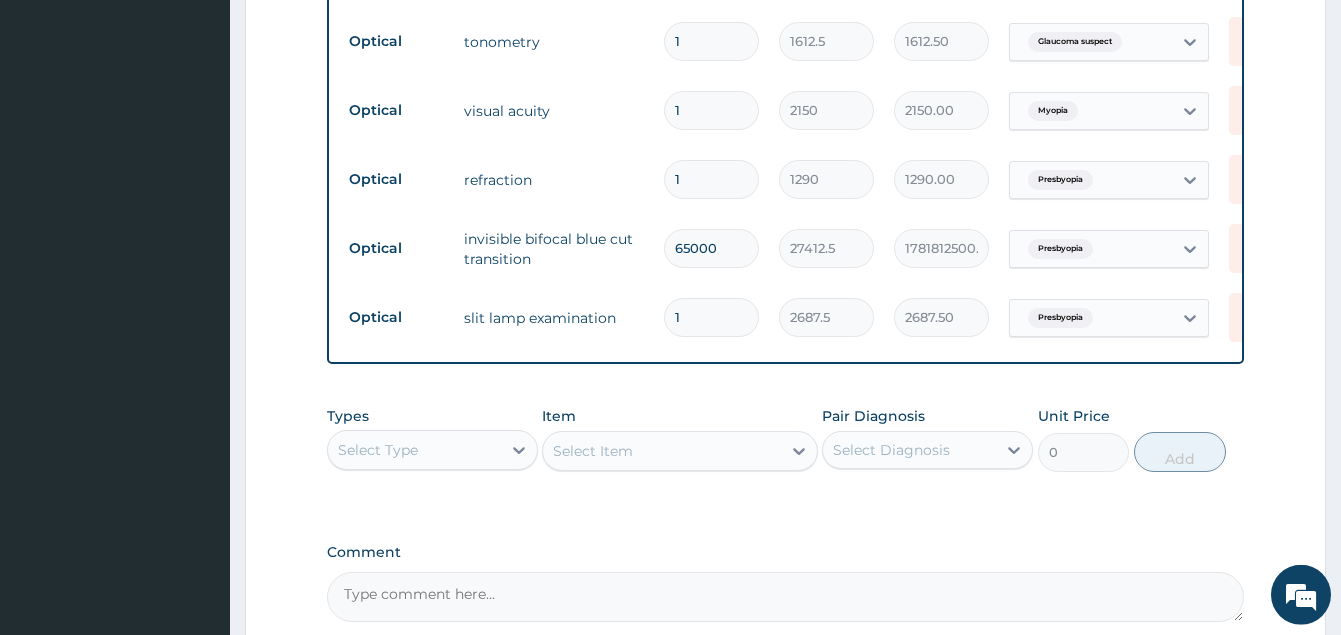 click on "65000" at bounding box center [711, 248] 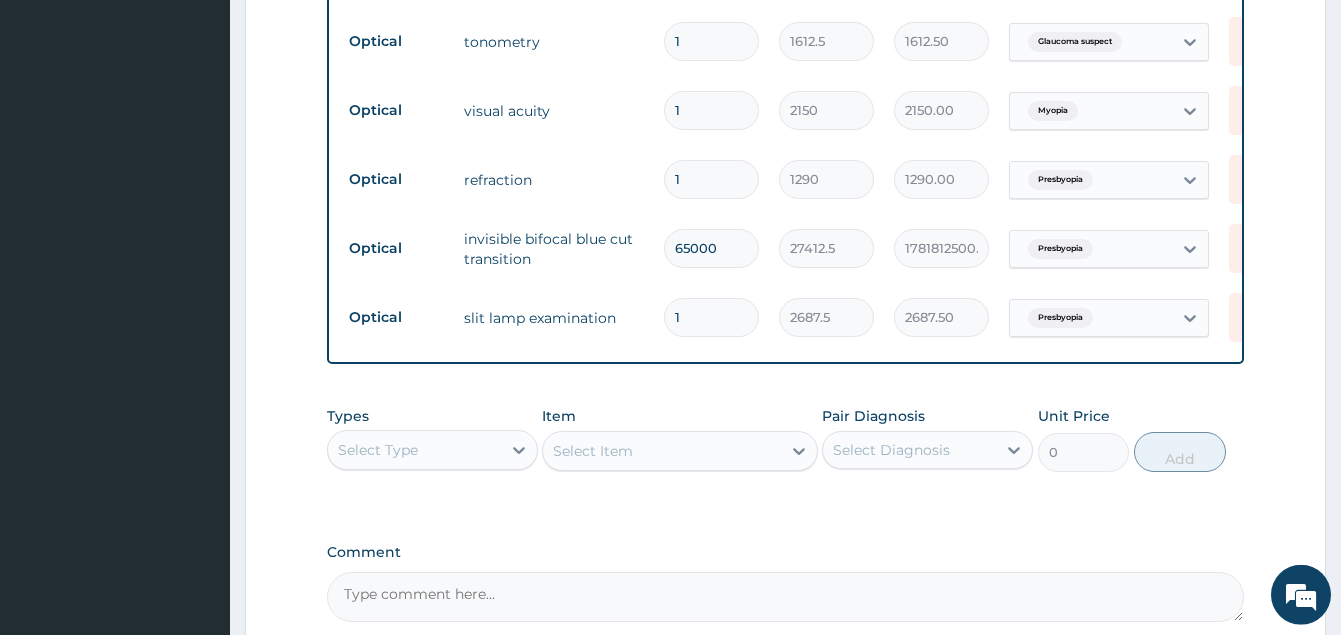 type on "6500" 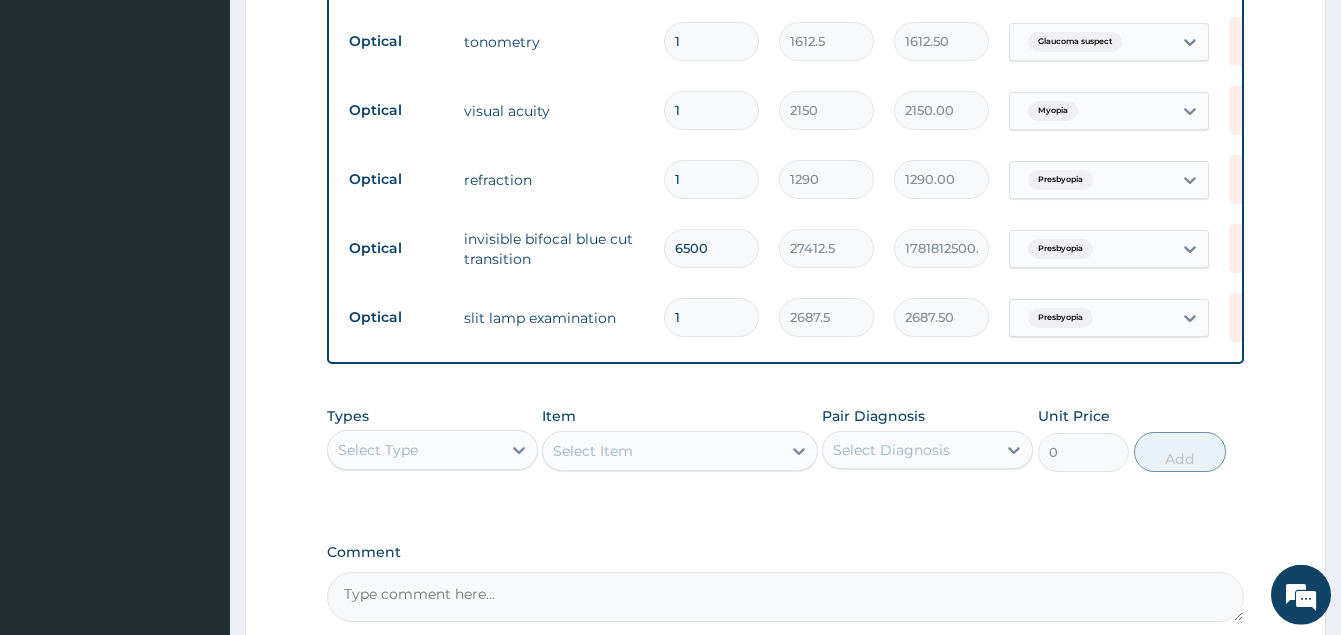 type on "178181250.00" 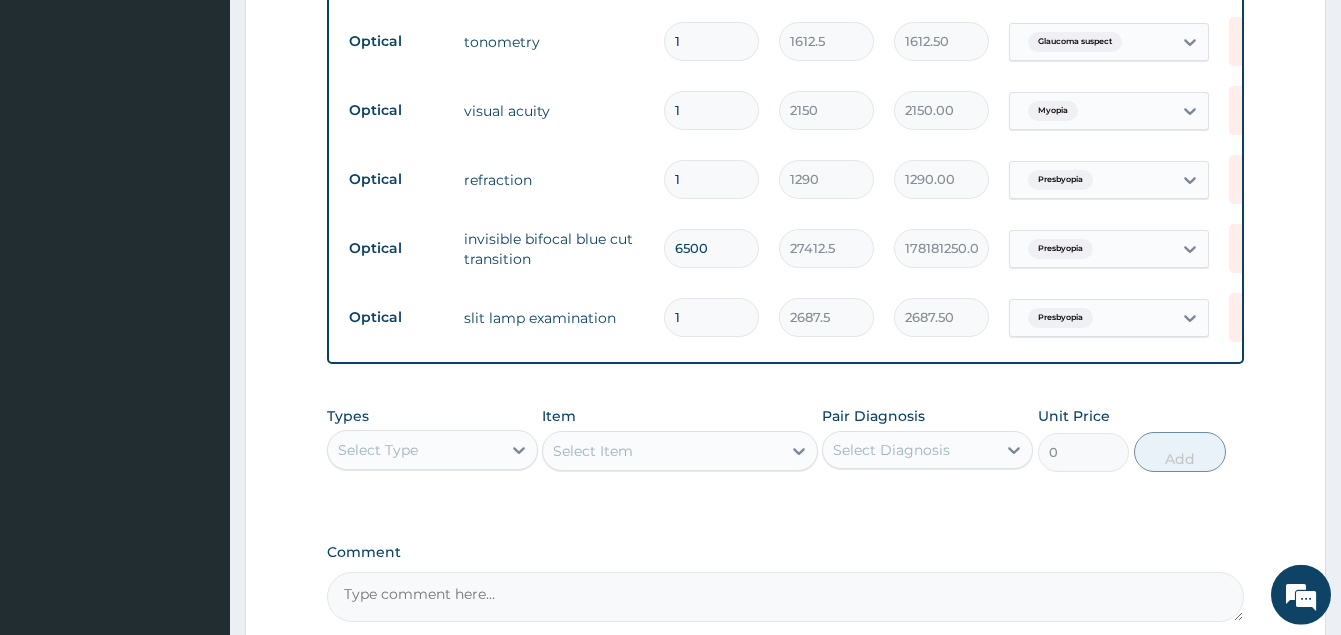 type on "650" 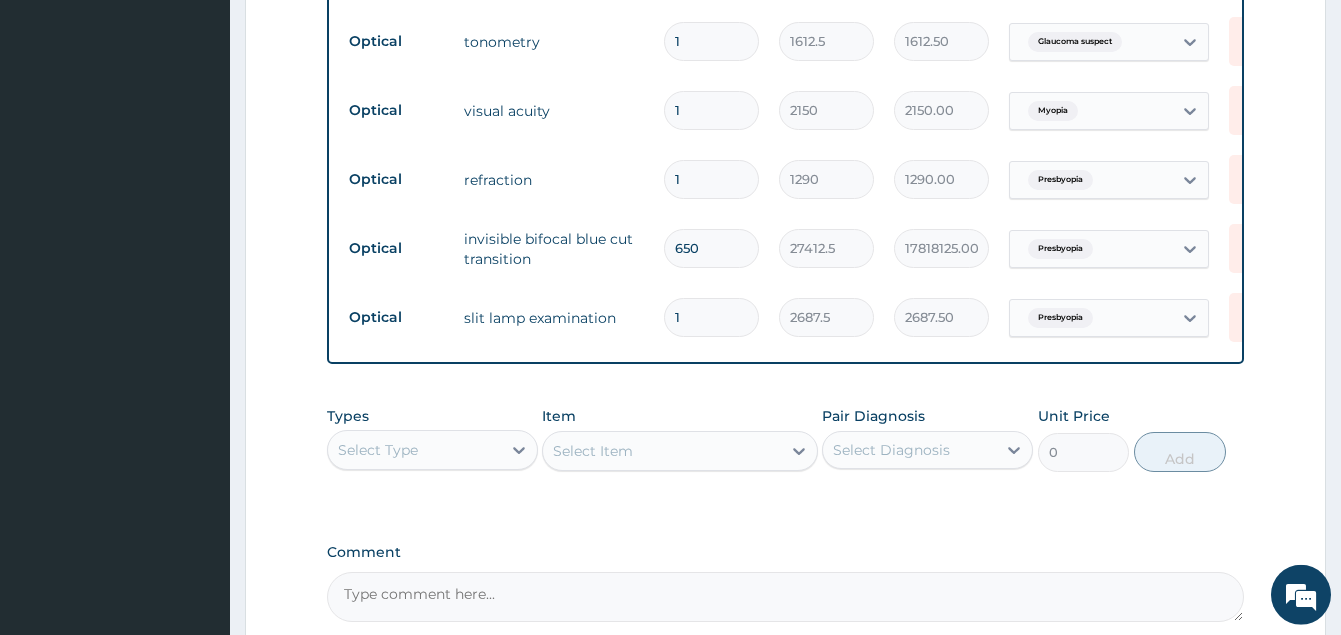 type on "65" 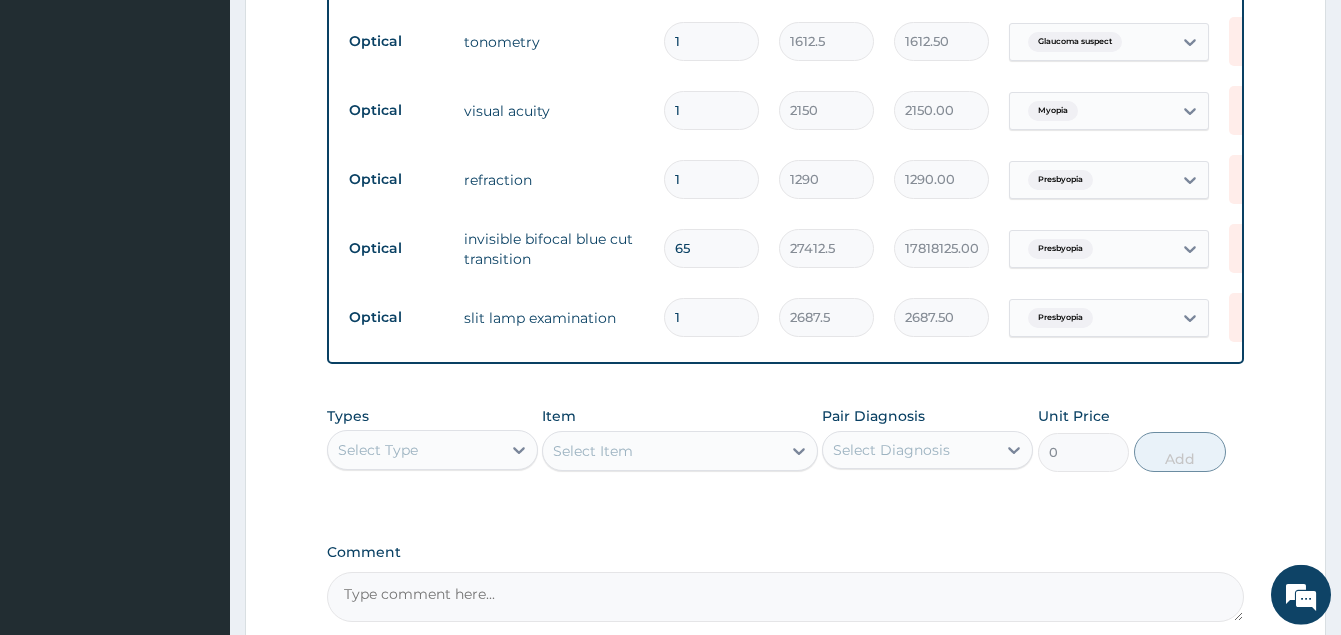 type on "1781812.50" 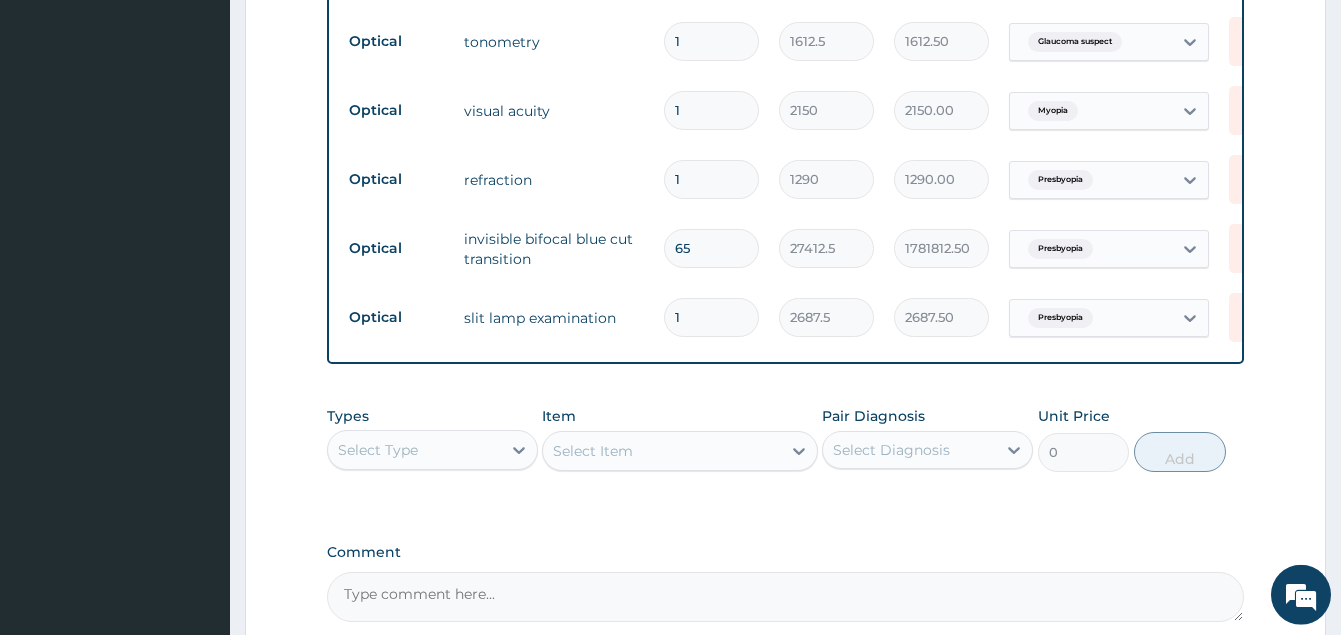 type on "6" 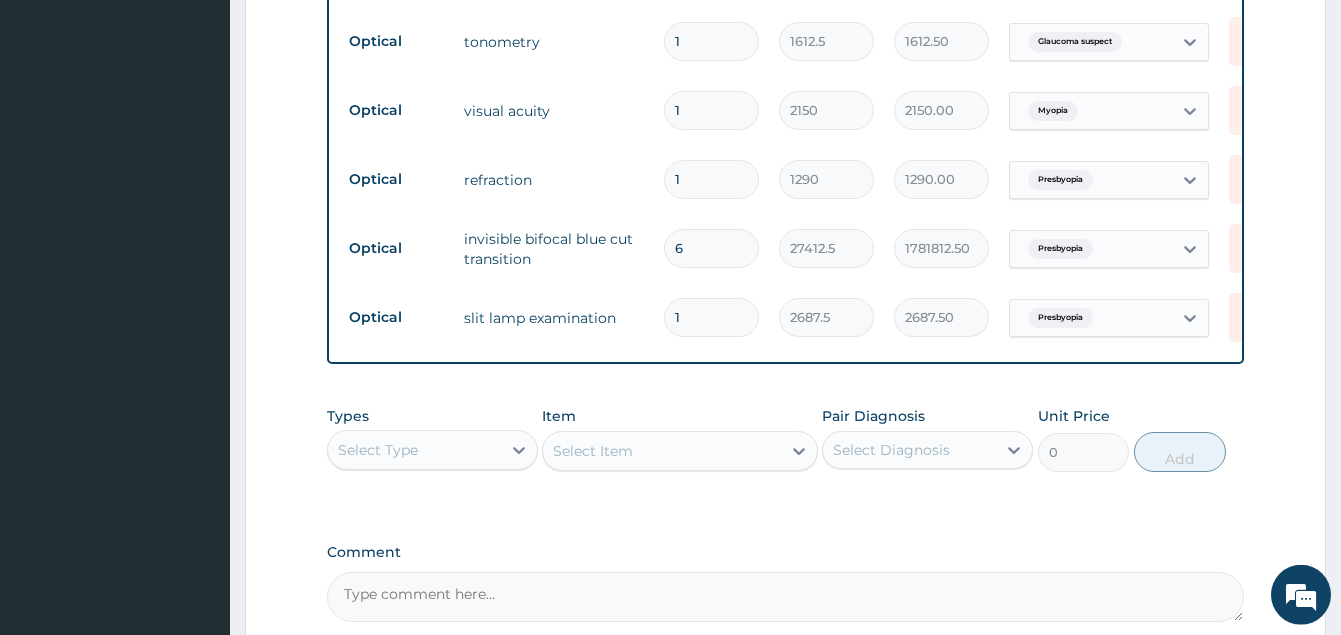 type on "164475.00" 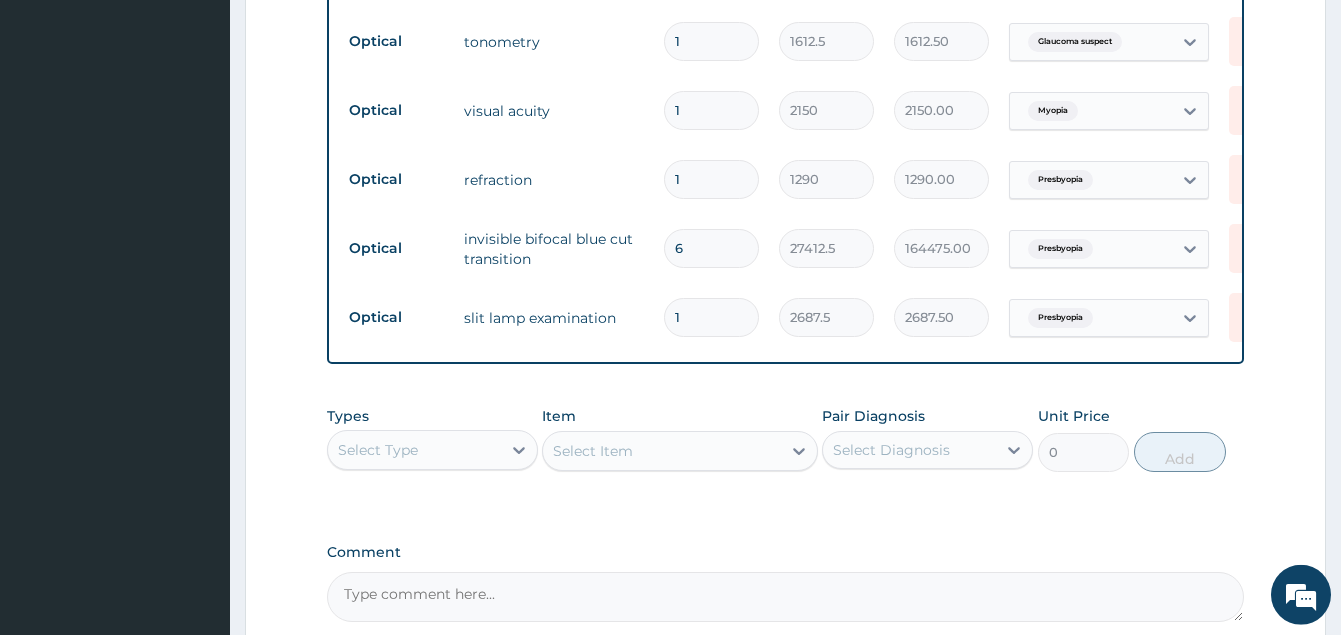 type 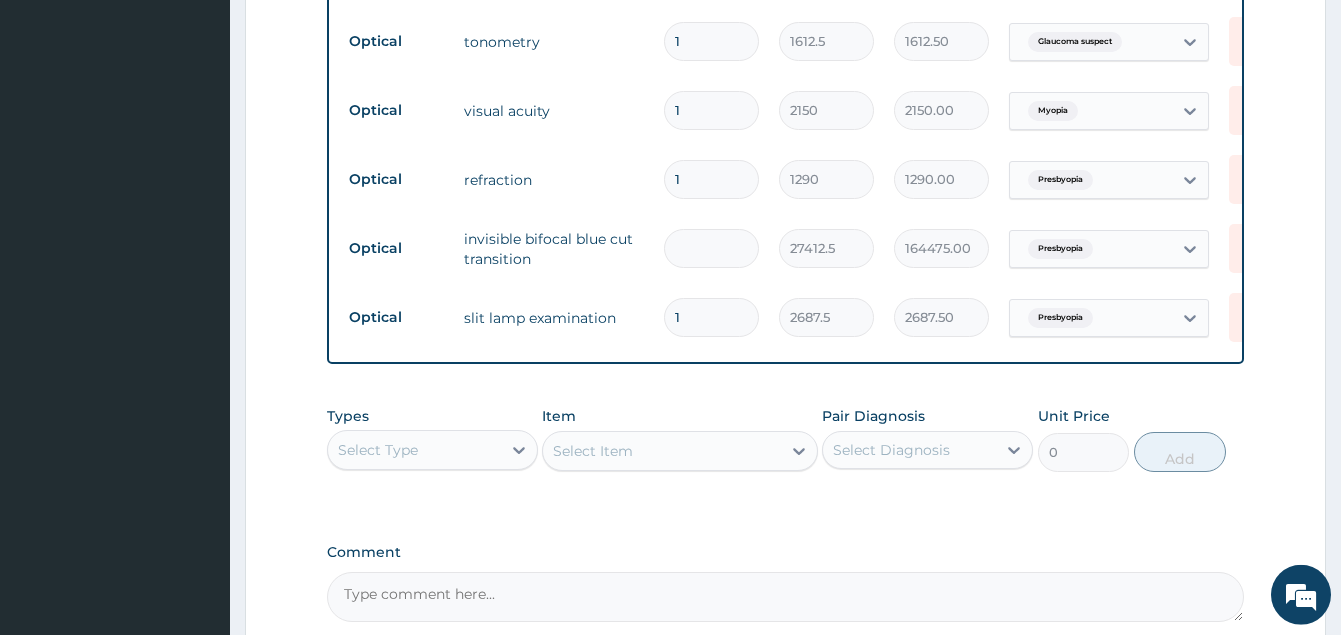 type on "0.00" 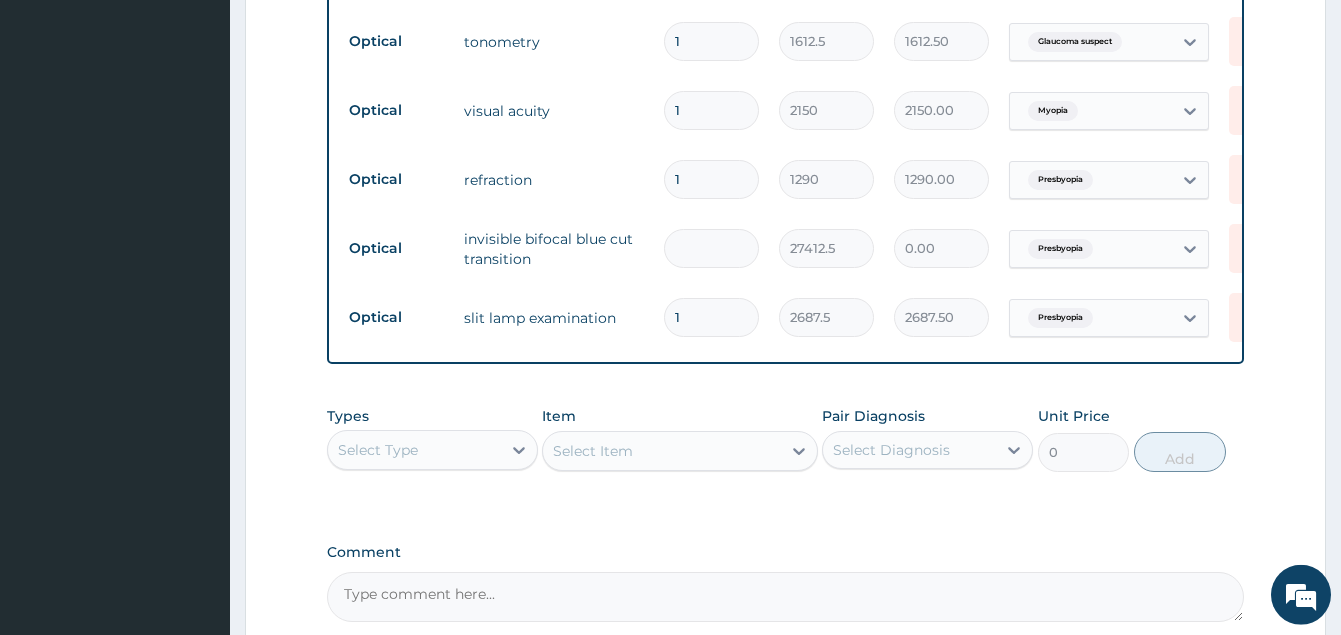 type on "1" 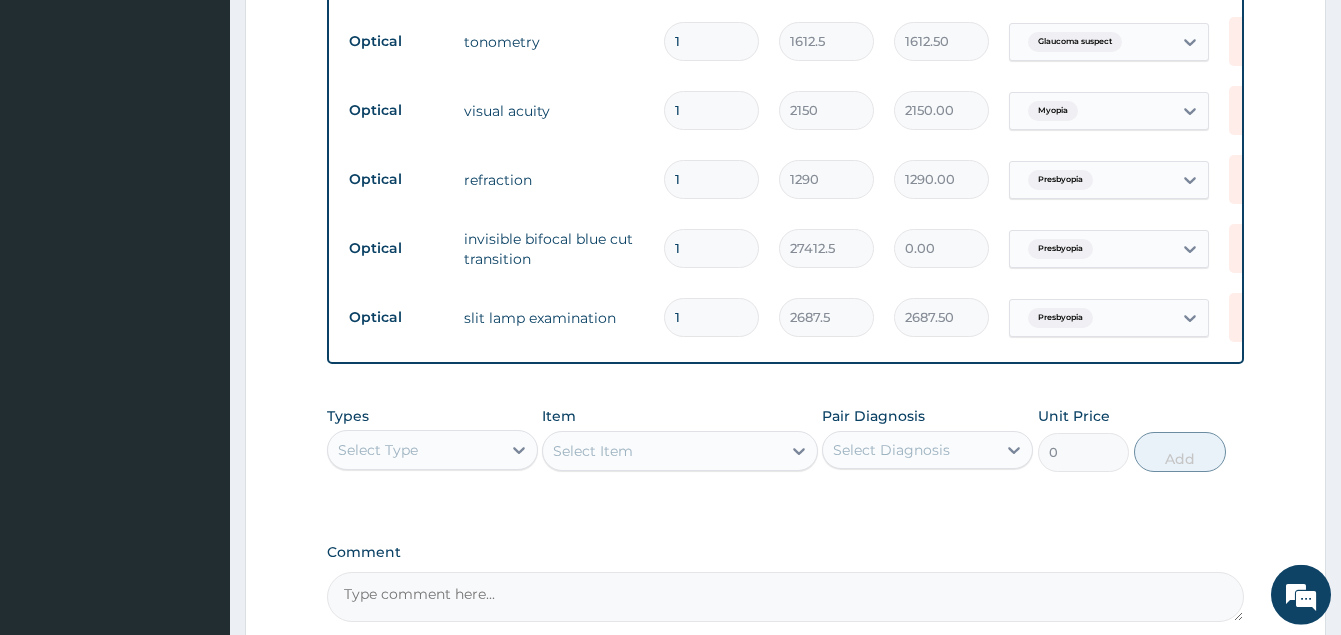 type on "27412.50" 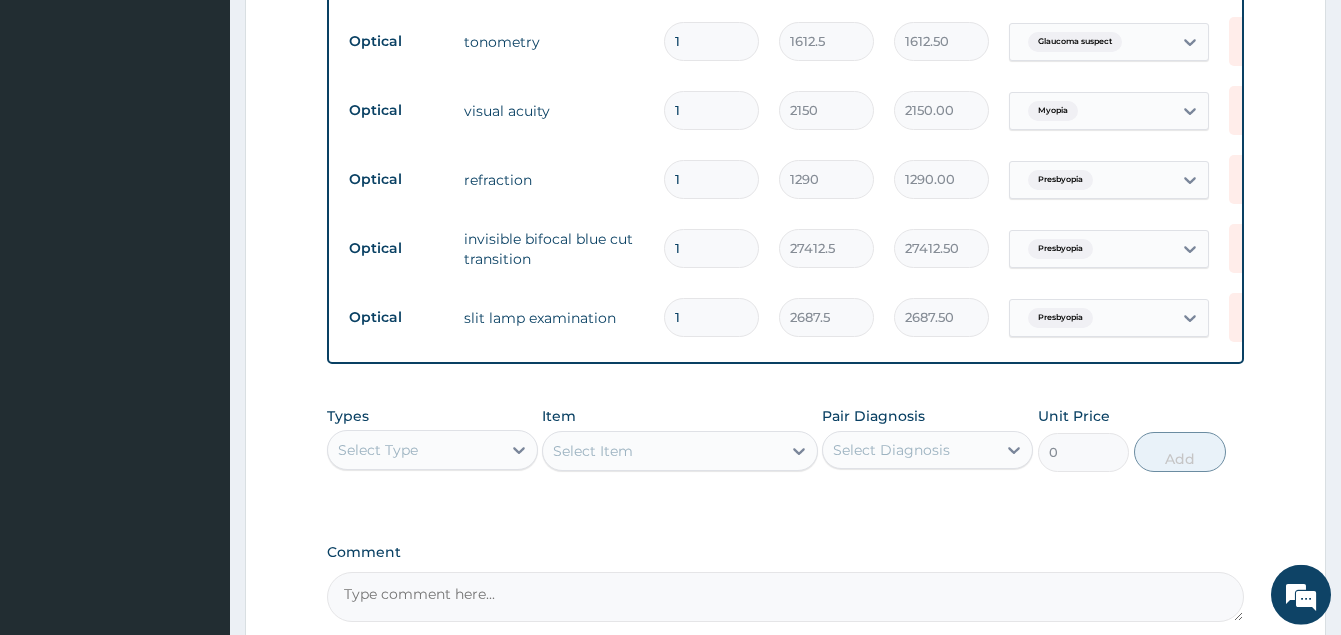 type on "1" 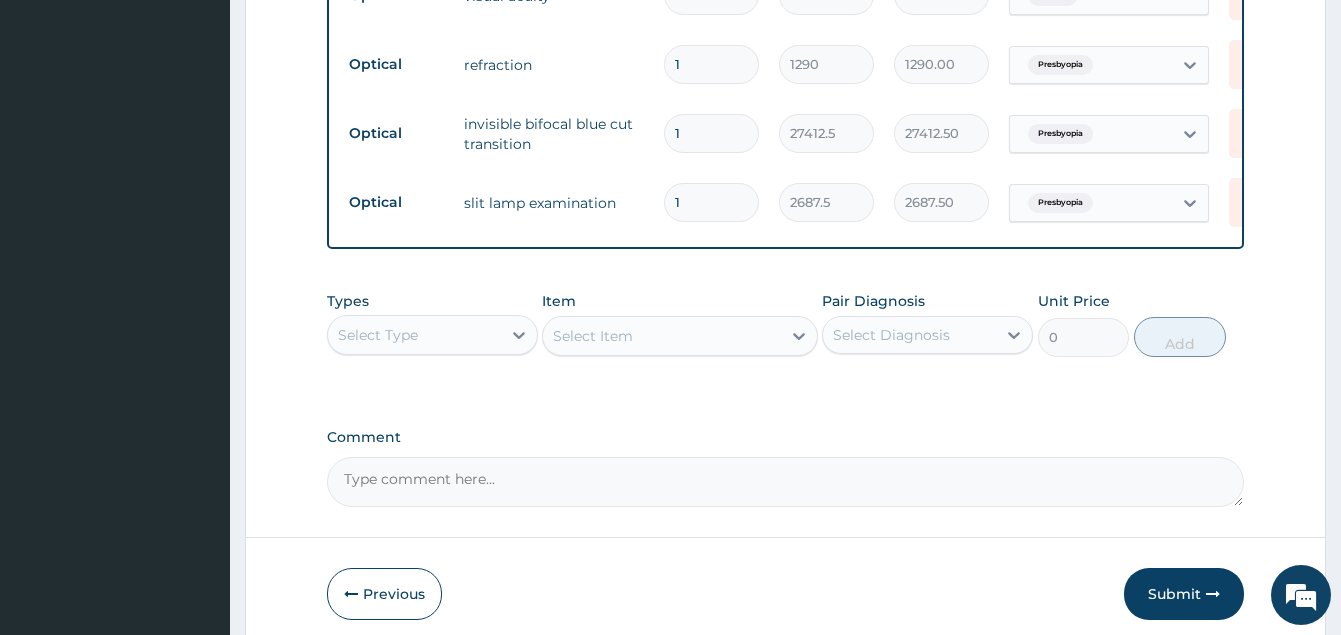 scroll, scrollTop: 1220, scrollLeft: 0, axis: vertical 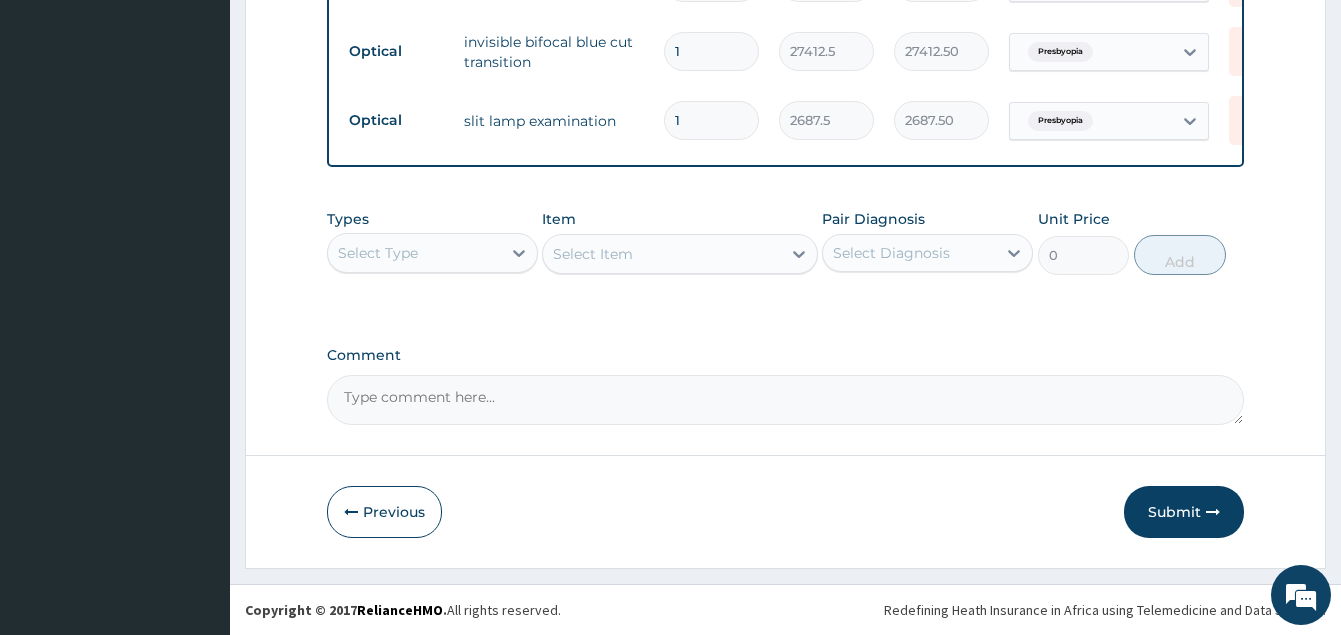 click on "Comment" at bounding box center (785, 400) 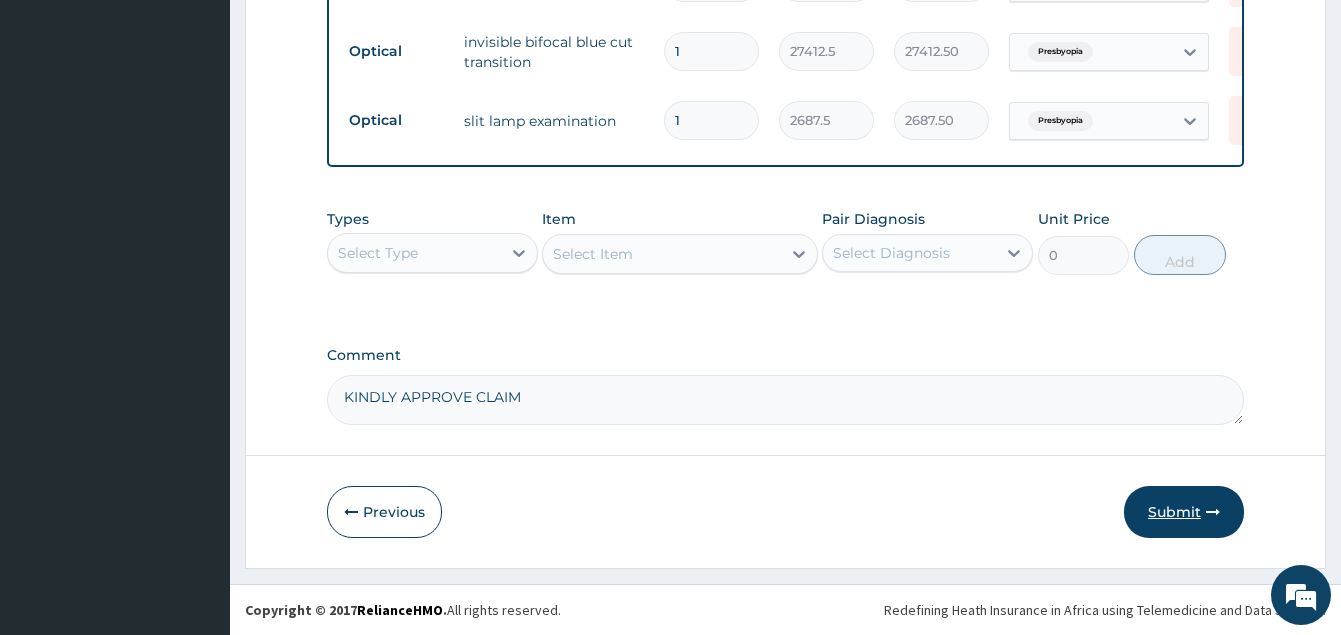 type on "KINDLY APPROVE CLAIM" 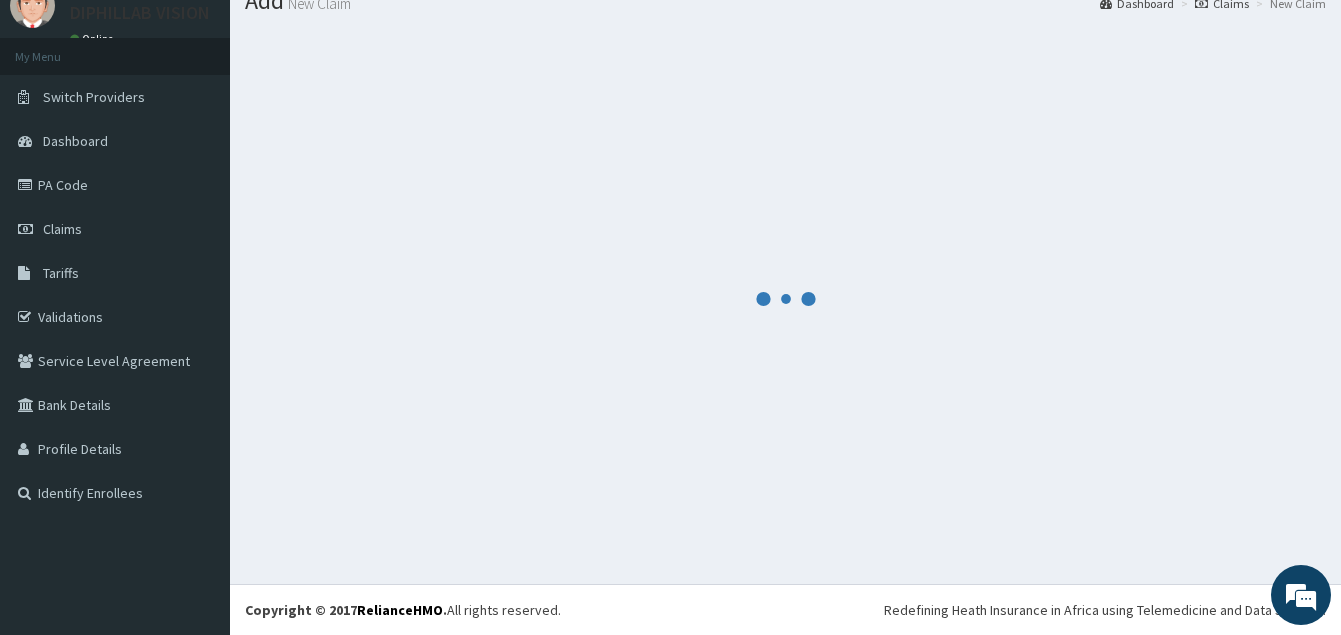 scroll, scrollTop: 77, scrollLeft: 0, axis: vertical 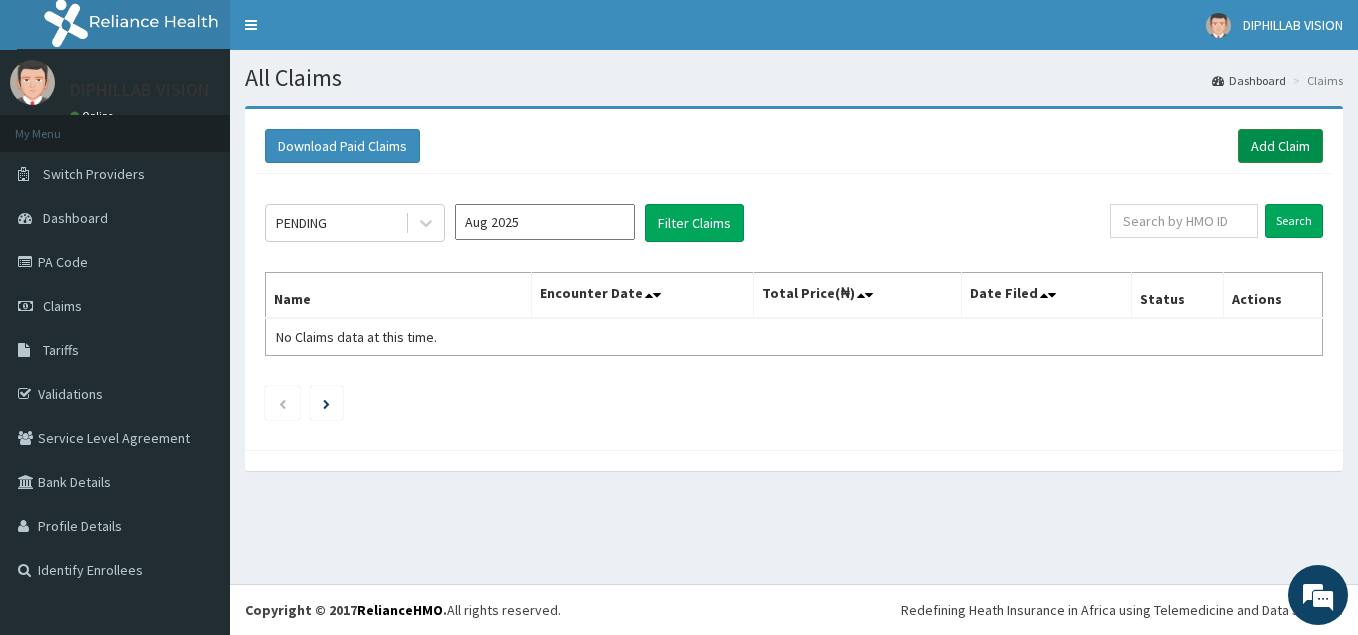 click on "Add Claim" at bounding box center (1280, 146) 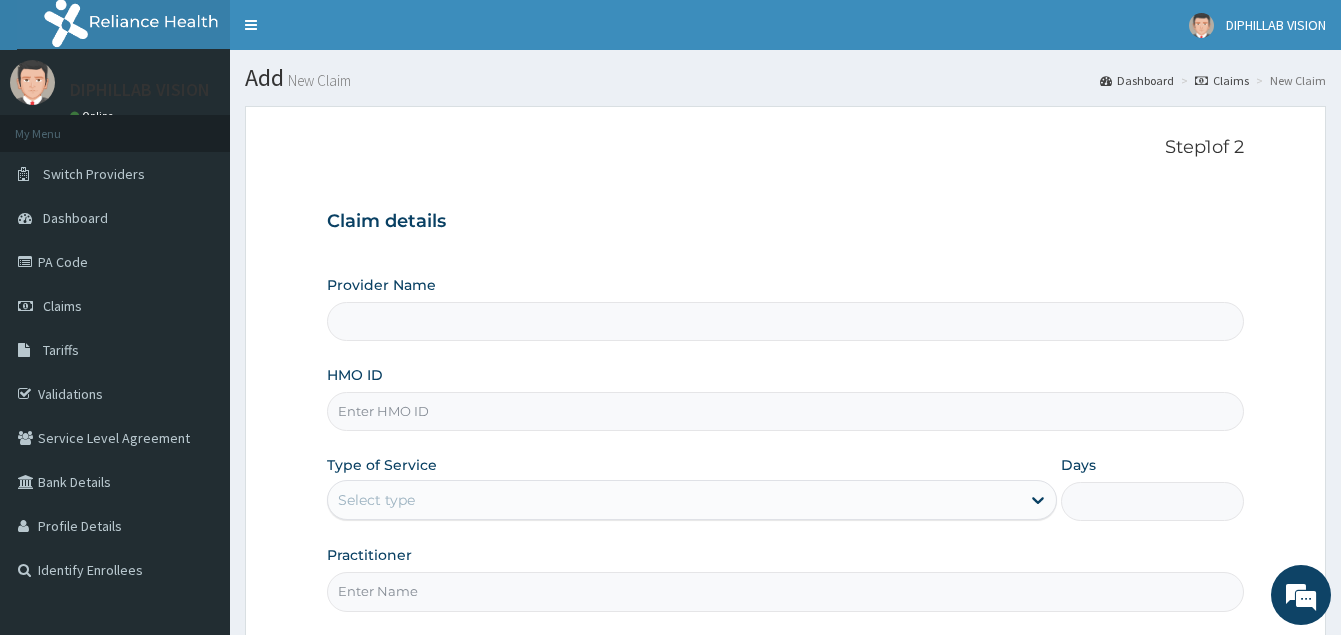scroll, scrollTop: 0, scrollLeft: 0, axis: both 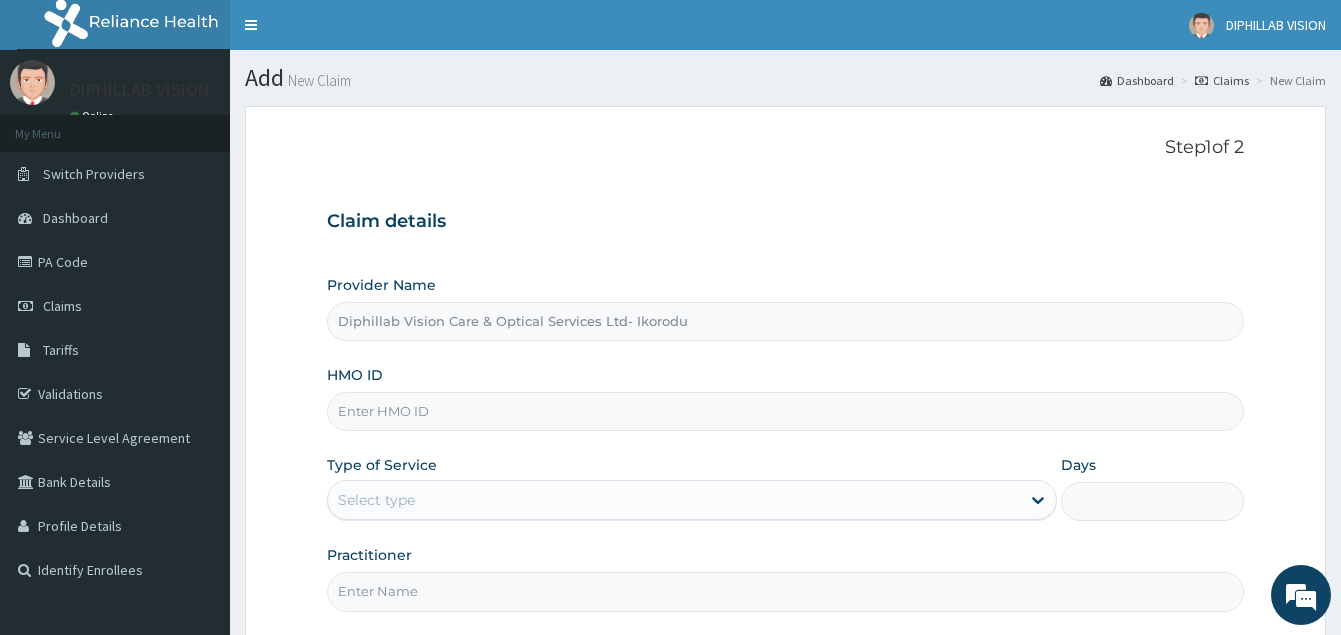 click on "HMO ID" at bounding box center (785, 411) 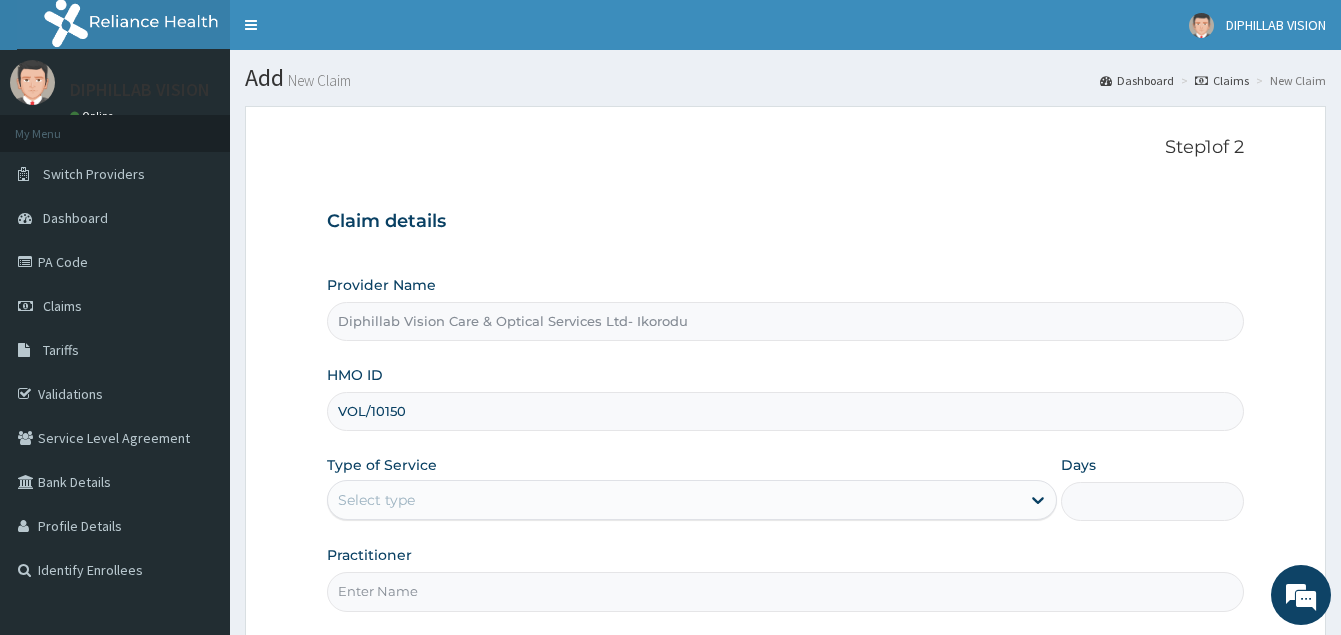 scroll, scrollTop: 0, scrollLeft: 0, axis: both 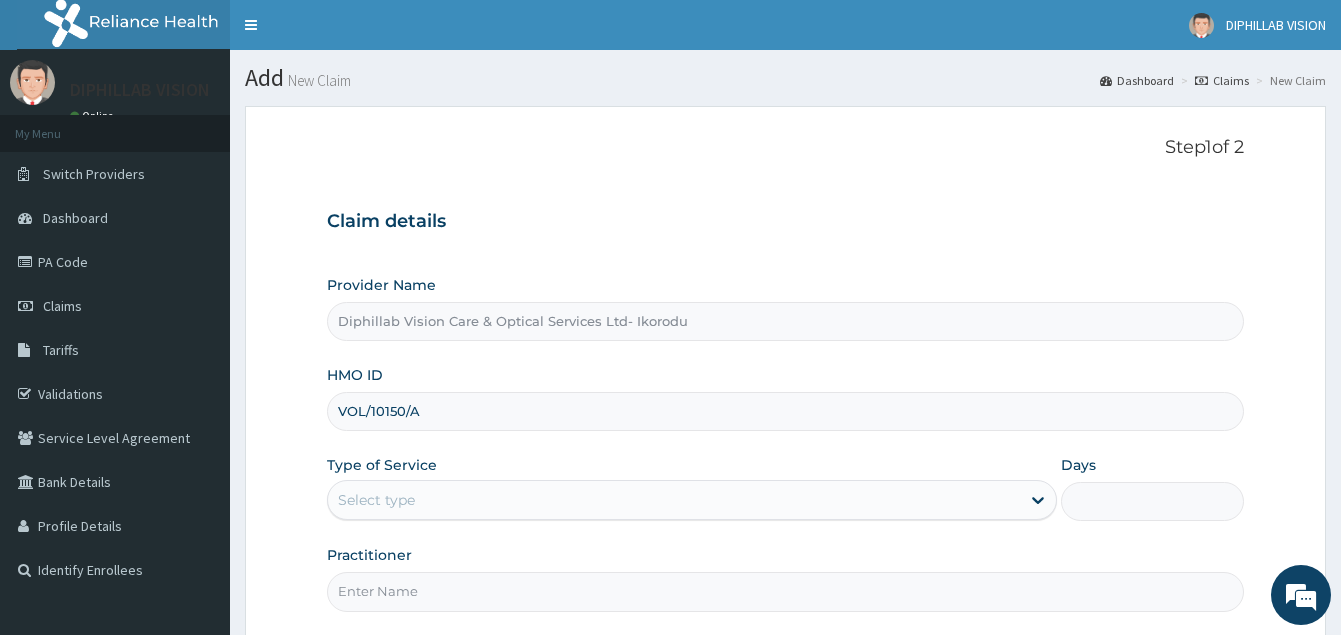 type on "VOL/10150/A" 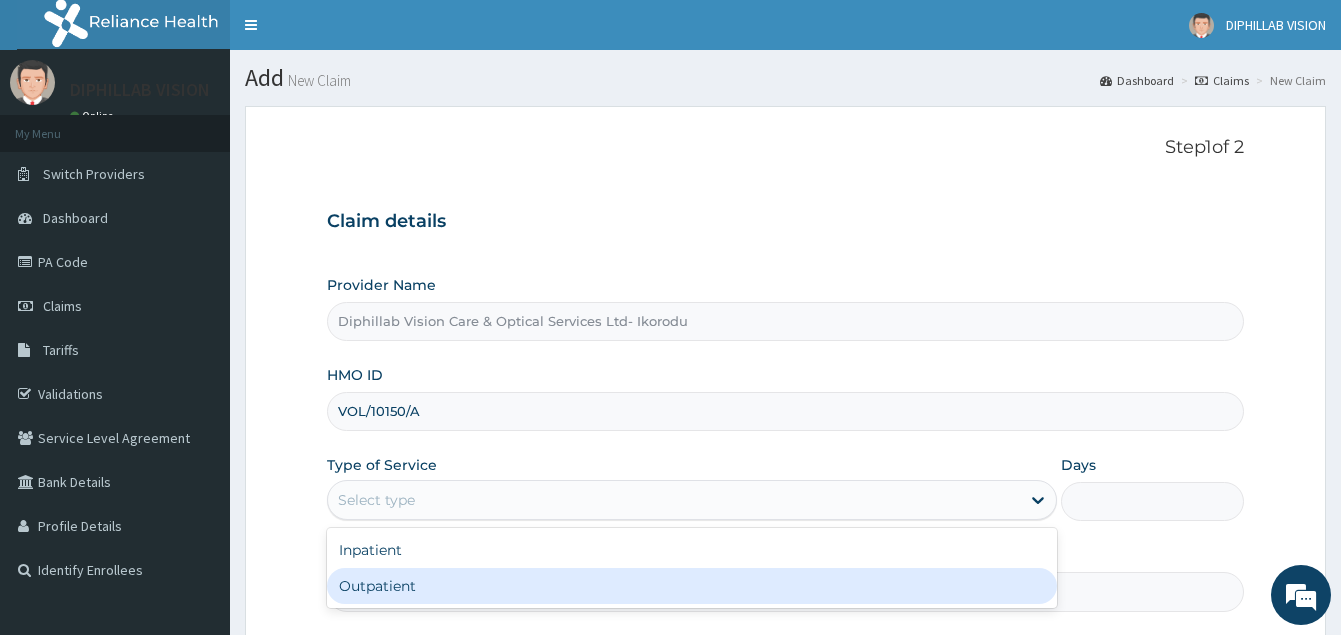 click on "Outpatient" at bounding box center [692, 586] 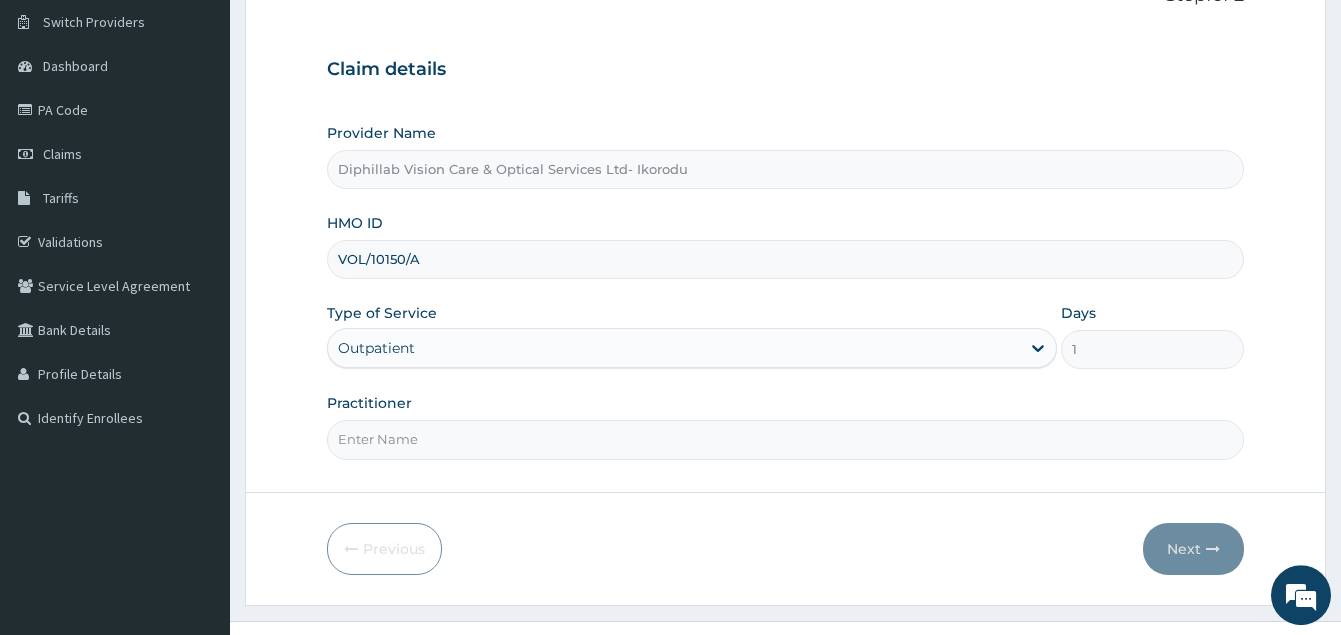 scroll, scrollTop: 189, scrollLeft: 0, axis: vertical 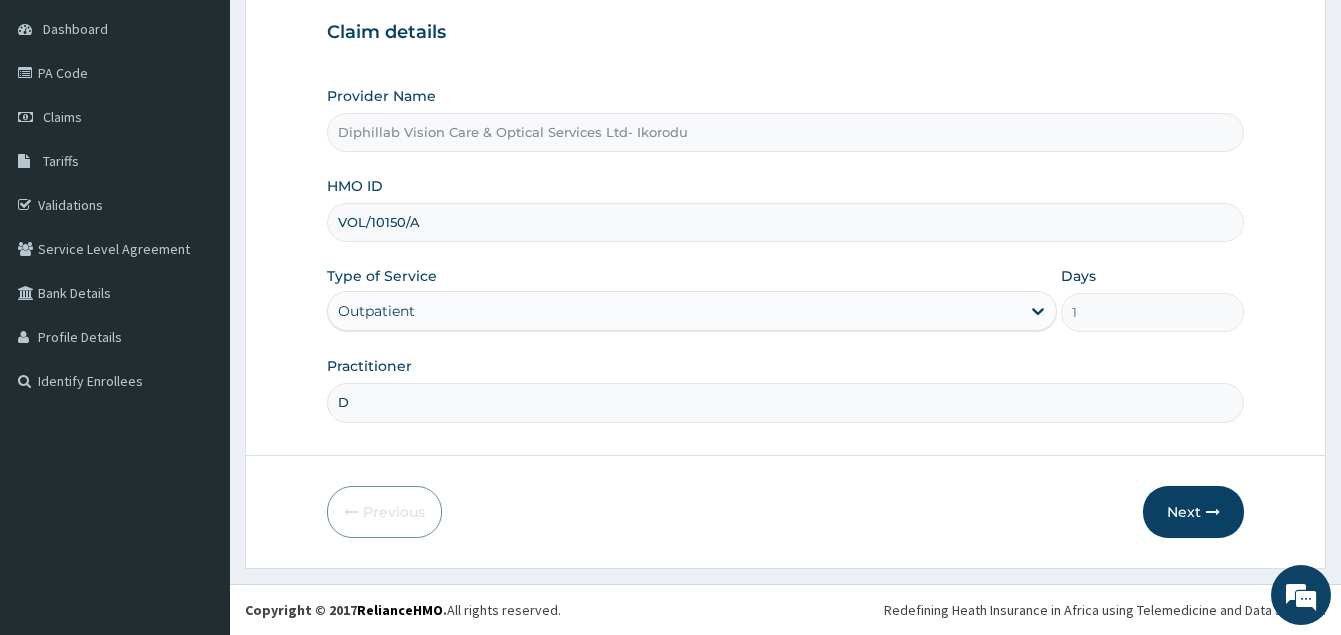 click on "D" at bounding box center [785, 402] 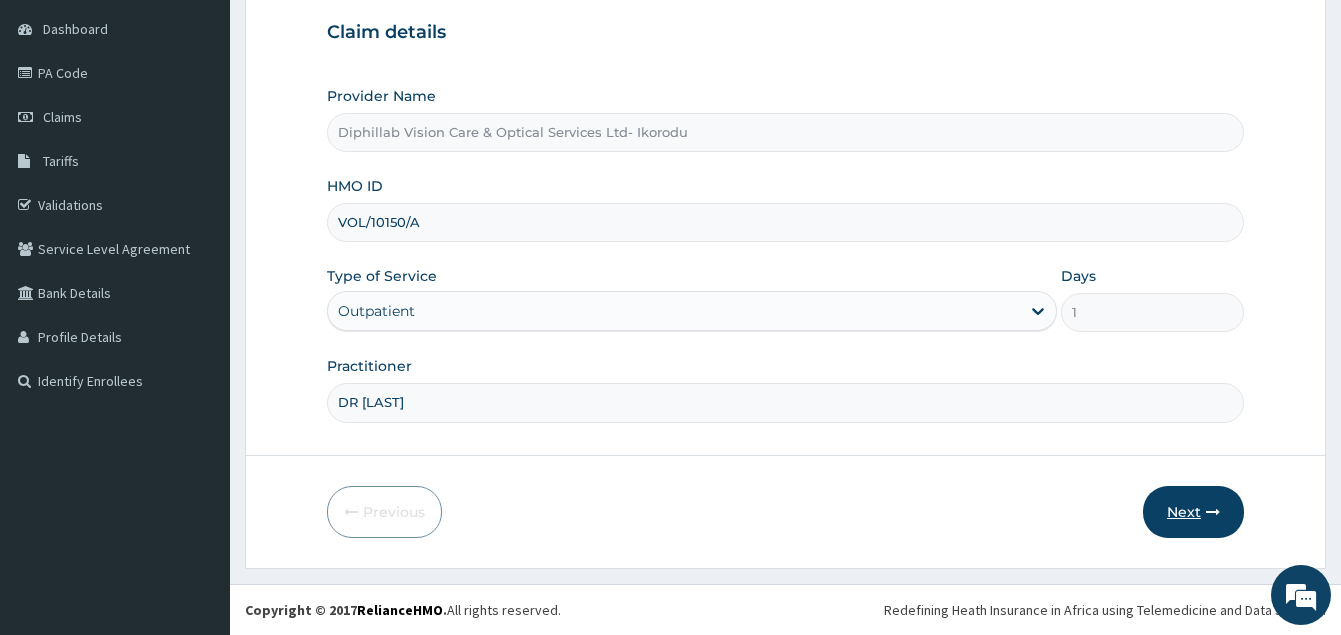 type on "DR [LAST]" 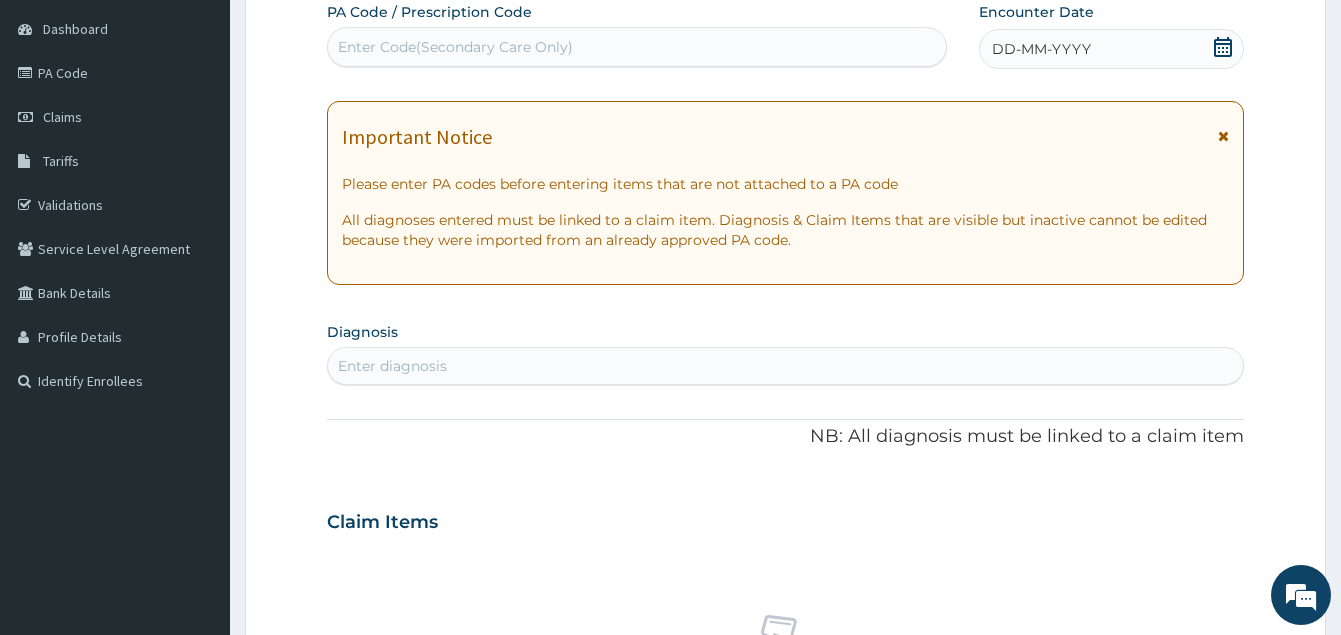 click on "Enter Code(Secondary Care Only)" at bounding box center (455, 47) 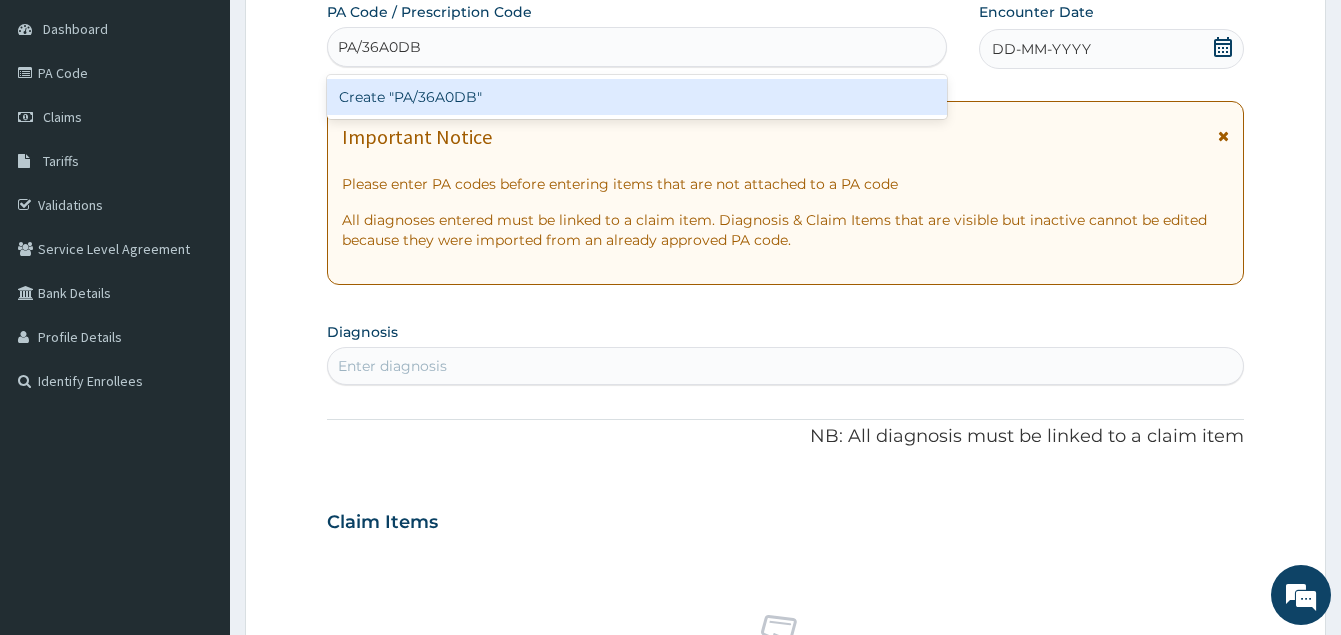 type on "PA/36A0DB" 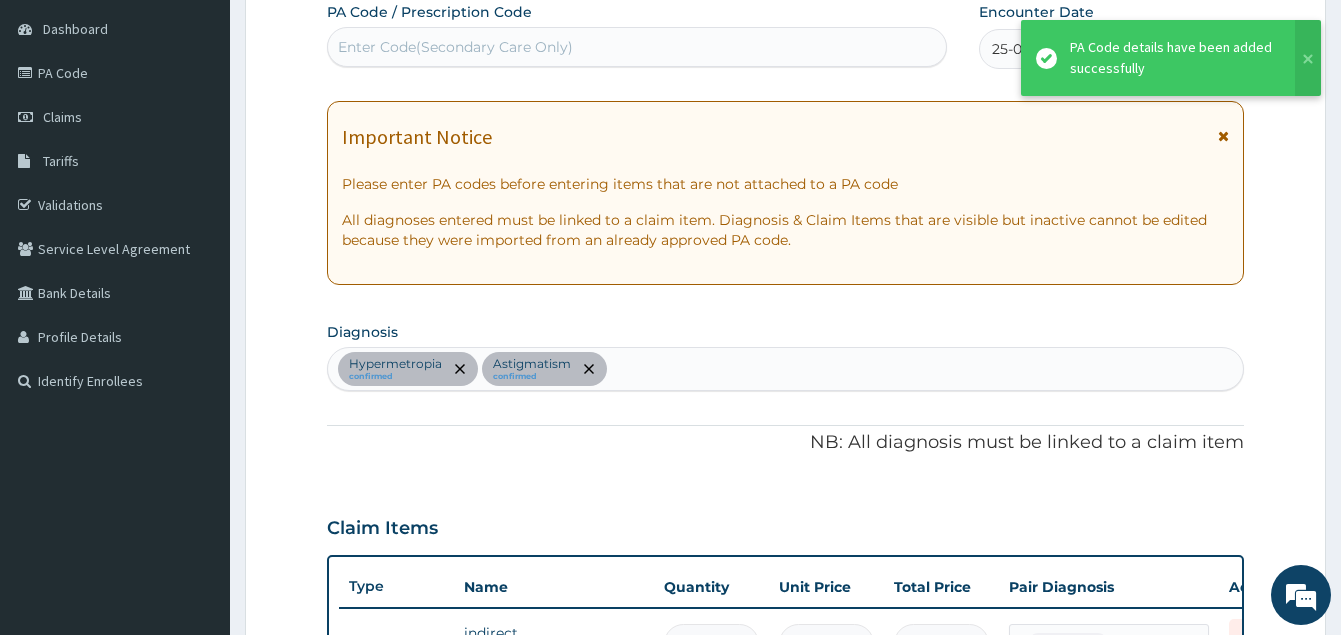 scroll, scrollTop: 1136, scrollLeft: 0, axis: vertical 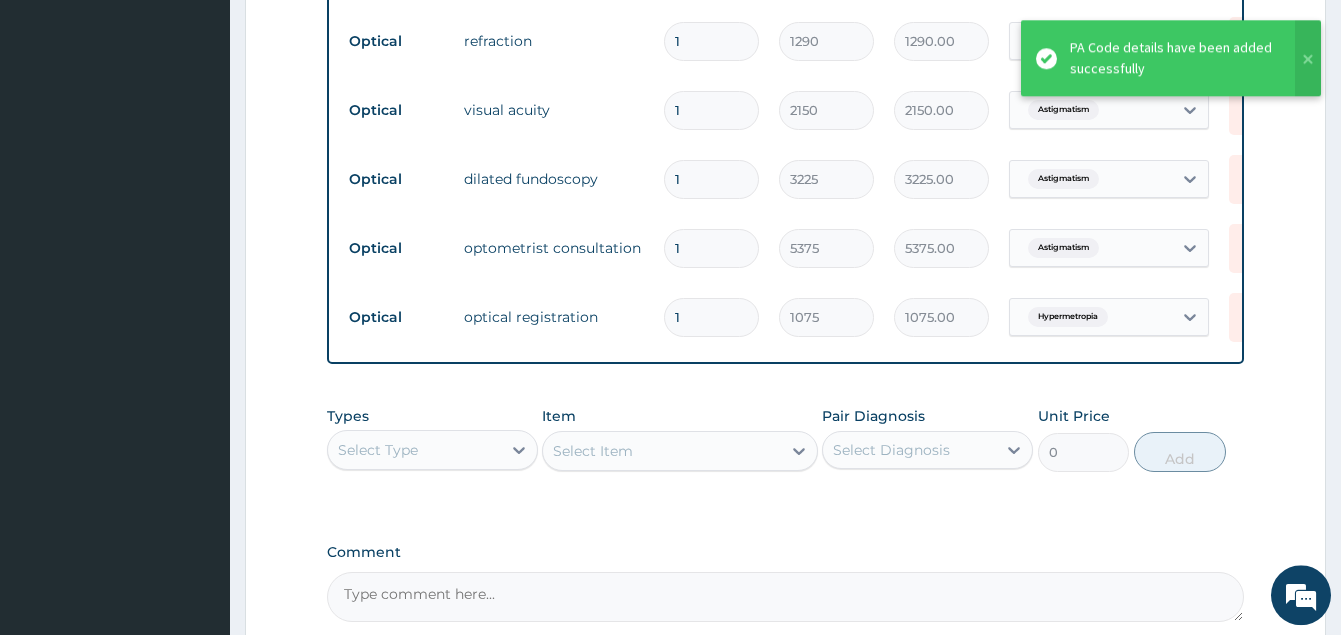 click on "PA Code / Prescription Code Enter Code(Secondary Care Only) Encounter Date 25-07-2025 Important Notice Please enter PA codes before entering items that are not attached to a PA code   All diagnoses entered must be linked to a claim item. Diagnosis & Claim Items that are visible but inactive cannot be edited because they were imported from an already approved PA code. Diagnosis Hypermetropia confirmed Astigmatism confirmed NB: All diagnosis must be linked to a claim item Claim Items Type Name Quantity Unit Price Total Price Pair Diagnosis Actions Optical indirect ophthalmosocopy 1 4300 4300.00 Hypermetropia Delete Optical tonometry 1 1612.5 1612.50 Astigmatism Delete Optical gonioscopy 1 8600 8600.00 Hypermetropia Delete Optical single vision transition/ar  30000 10750 322500000.00 Hypermetropia Delete Optical slit lamp examination 1 2687.5 2687.50 Hypermetropia Delete Optical refraction 1 1290 1290.00 Astigmatism Delete Optical visual acuity 1 2150 2150.00 Astigmatism Delete Optical dilated fundoscopy 1 3225" at bounding box center (785, -162) 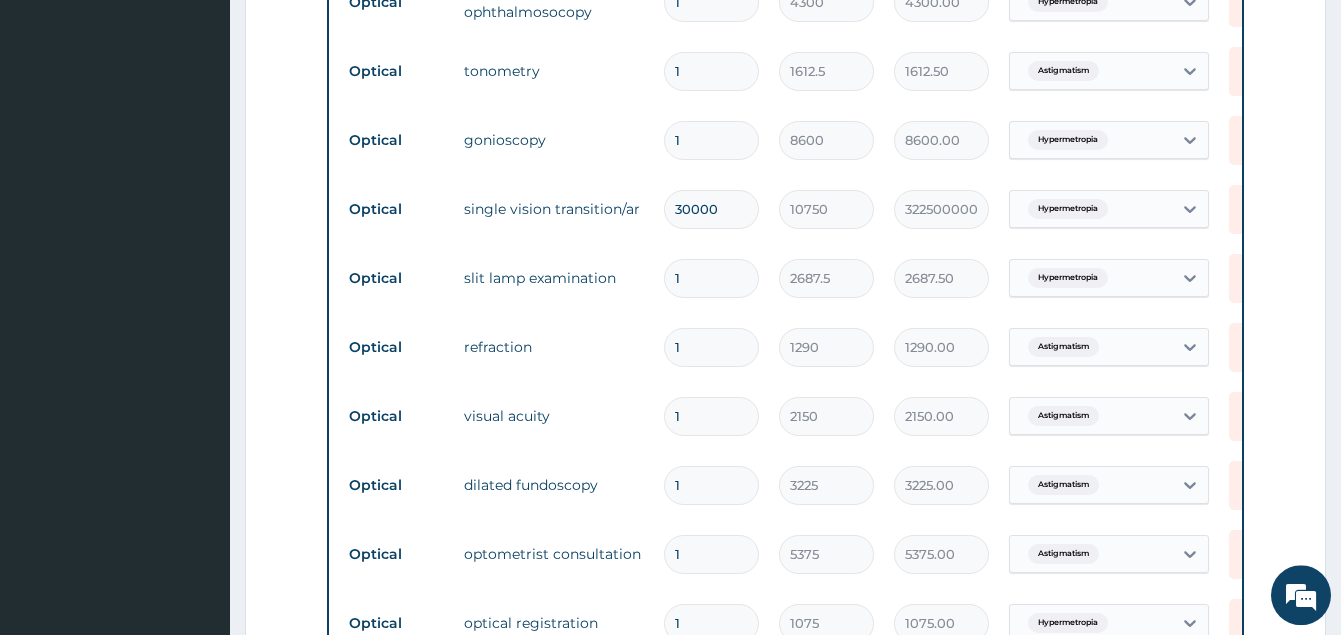 scroll, scrollTop: 779, scrollLeft: 0, axis: vertical 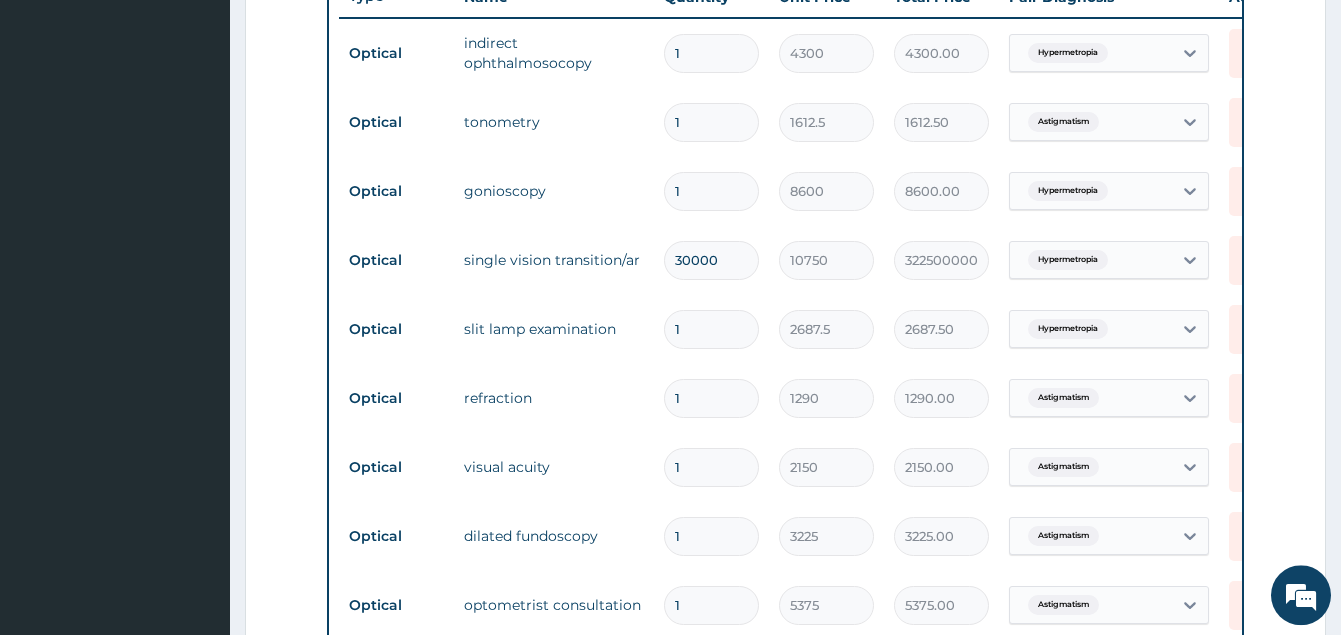 click on "30000" at bounding box center (711, 260) 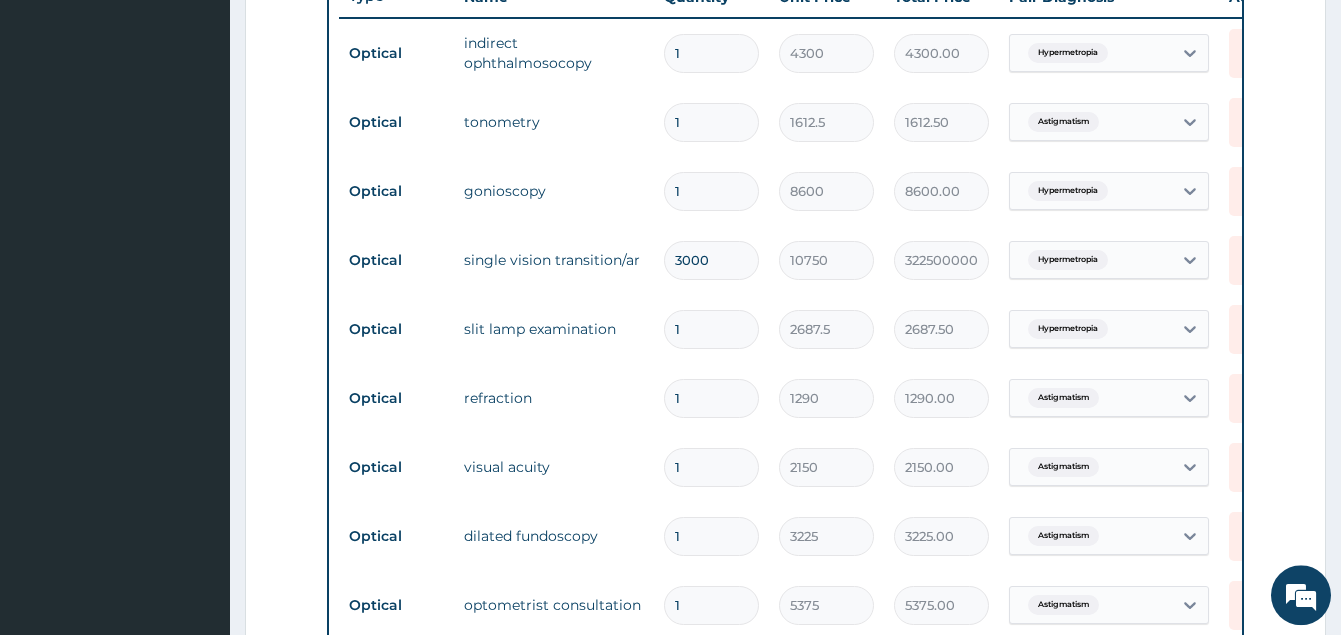 type on "32250000.00" 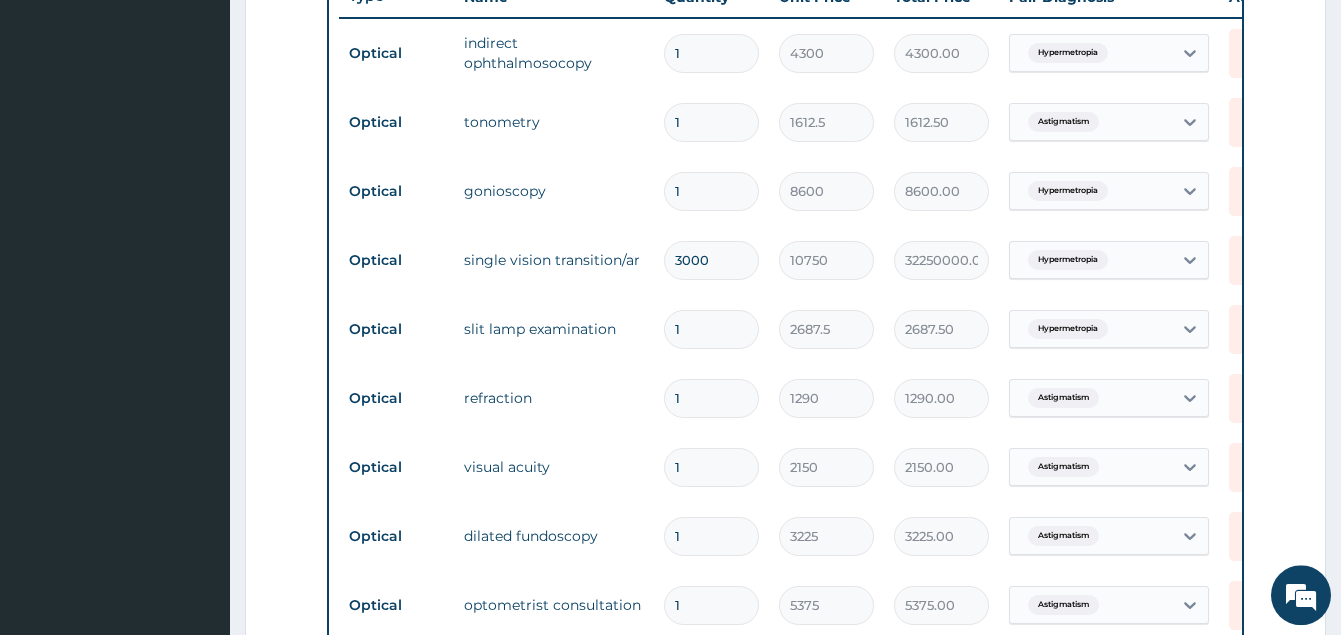 type on "300" 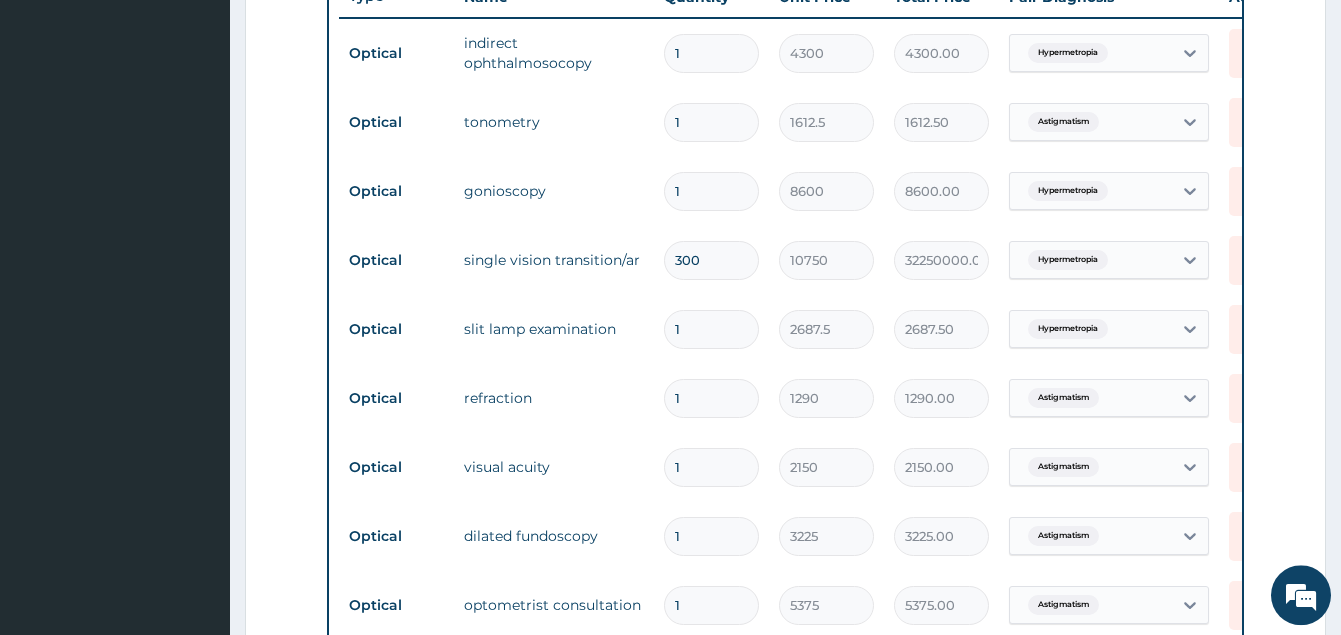 type on "3225000.00" 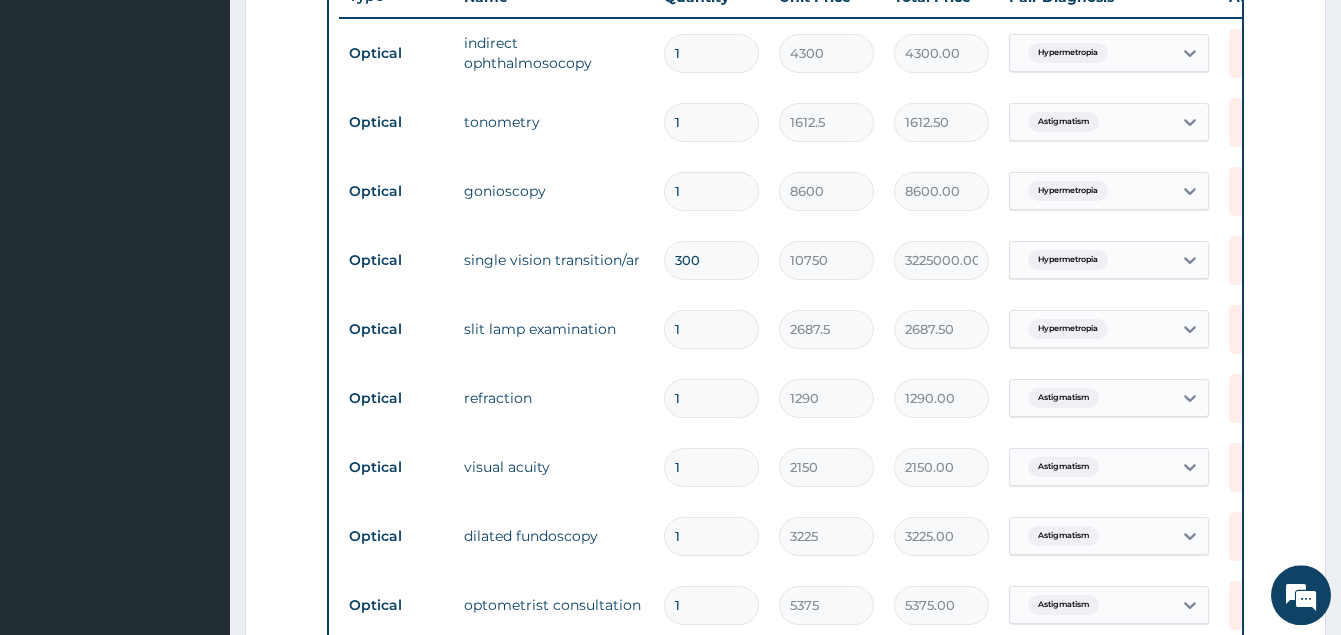 type on "30" 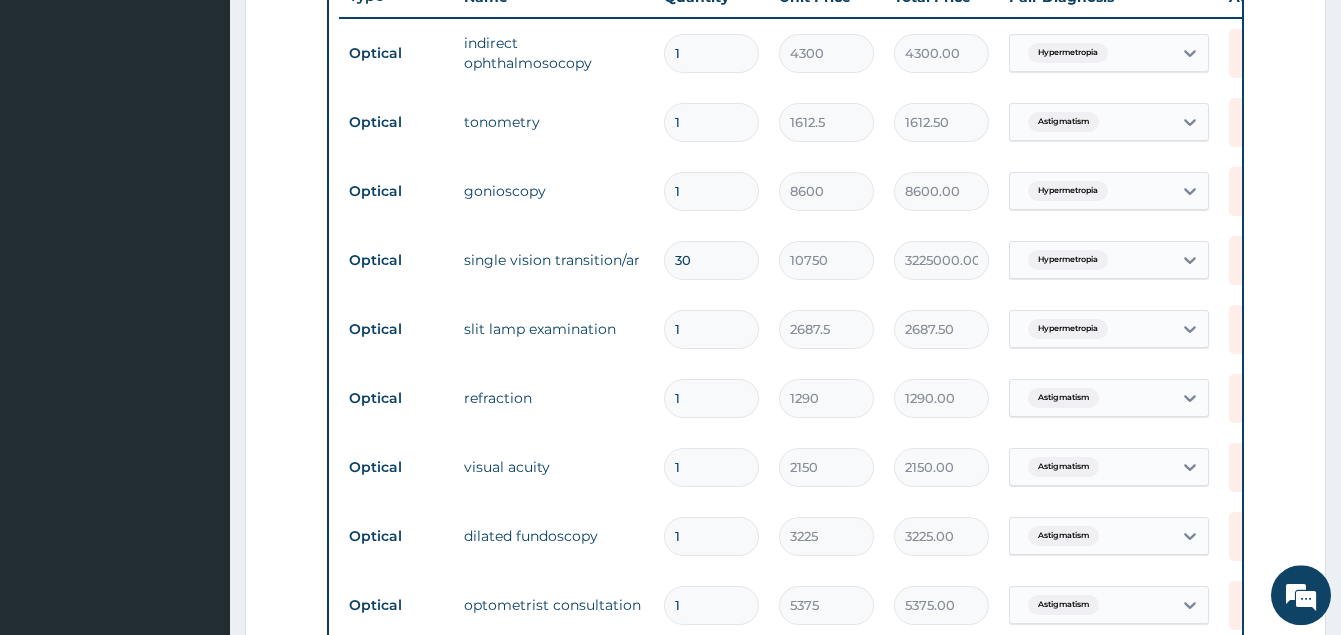 type on "322500.00" 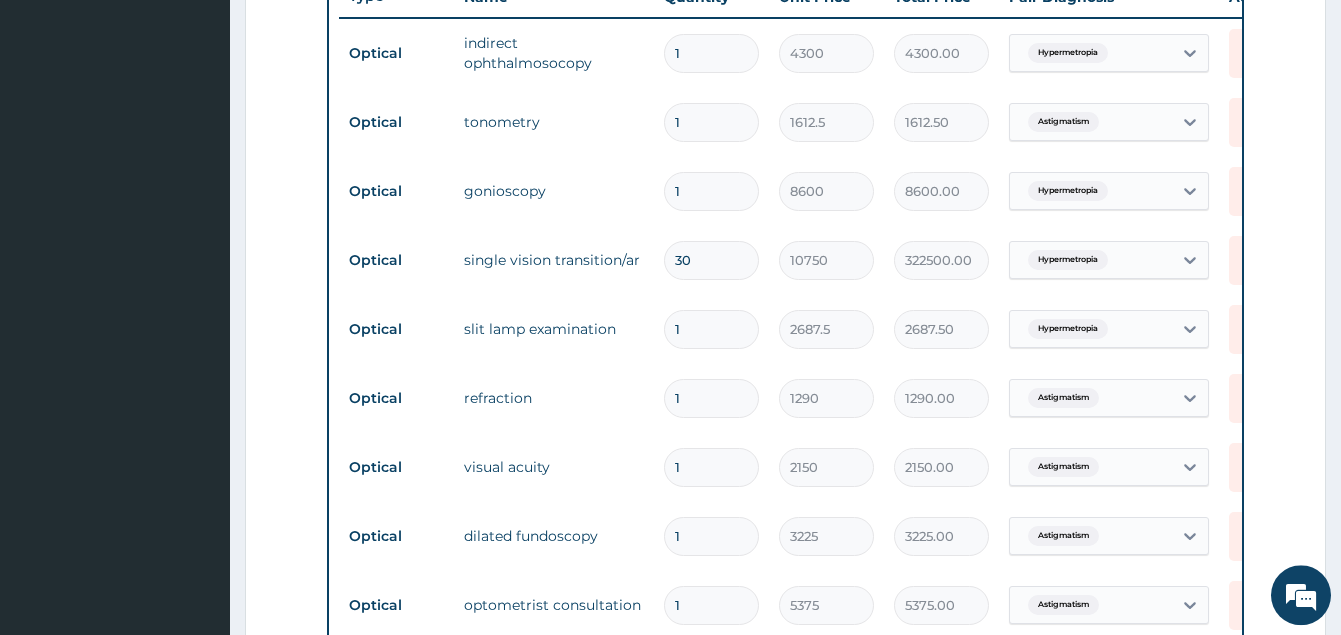 type on "3" 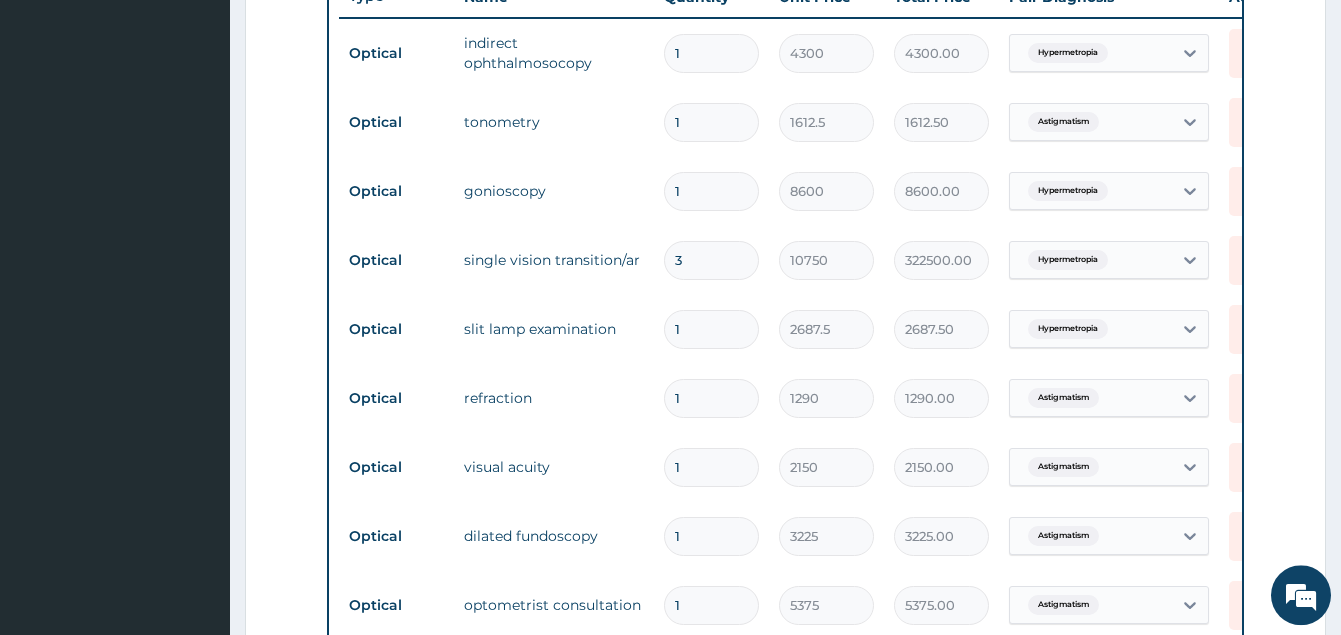 type on "32250.00" 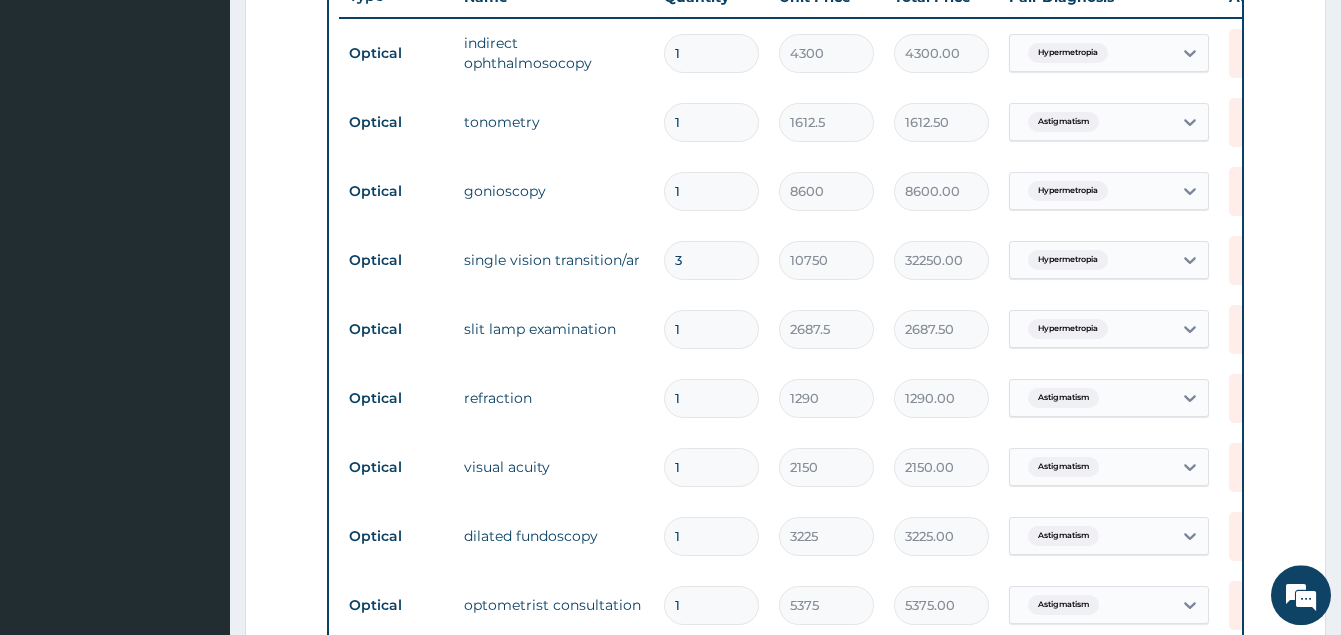 type on "3" 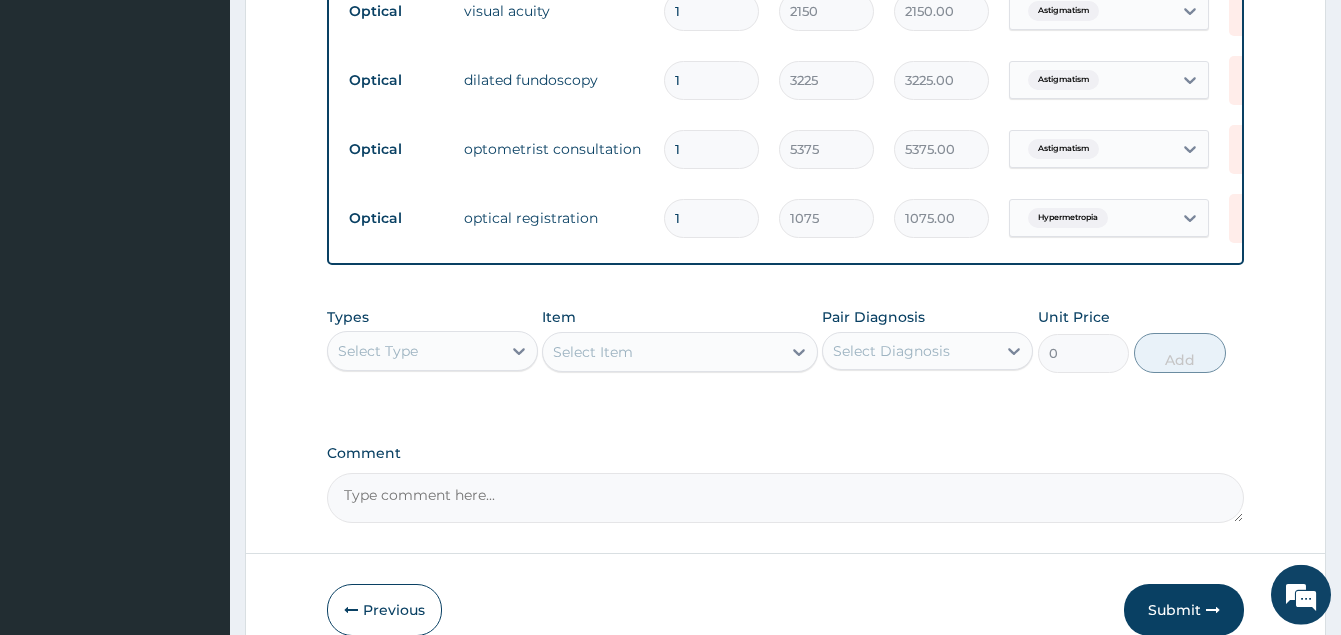 scroll, scrollTop: 1350, scrollLeft: 0, axis: vertical 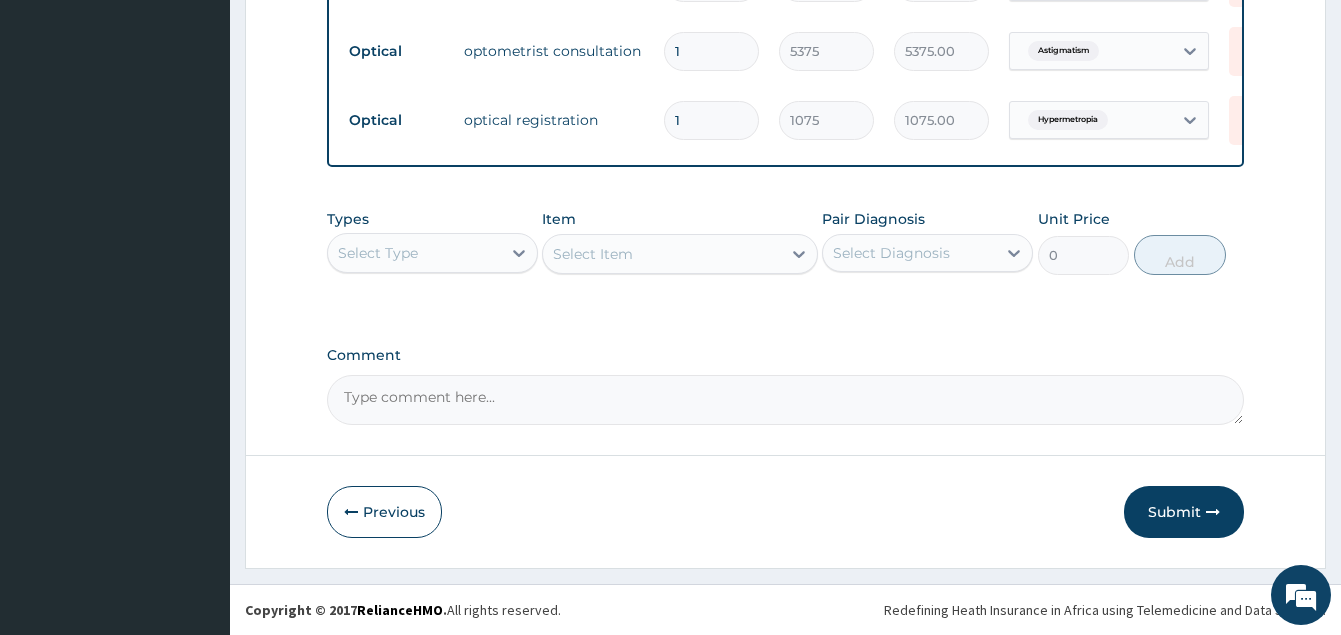click on "Comment" at bounding box center [785, 400] 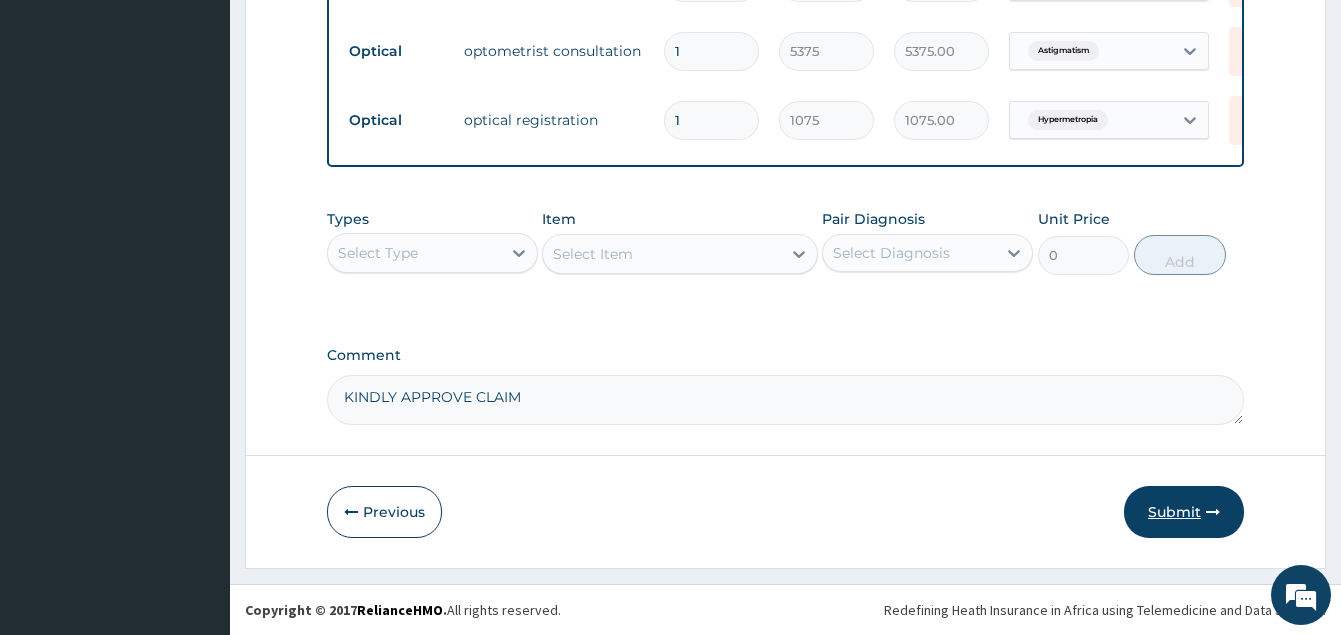 type on "KINDLY APPROVE CLAIM" 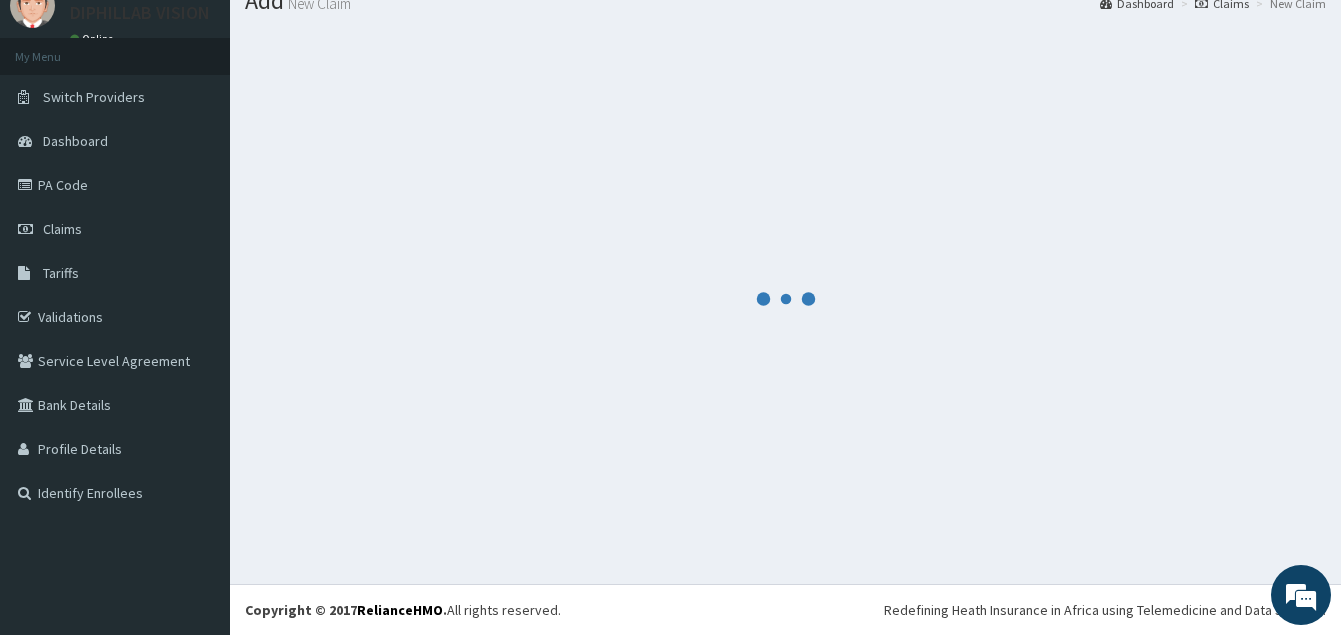 scroll, scrollTop: 77, scrollLeft: 0, axis: vertical 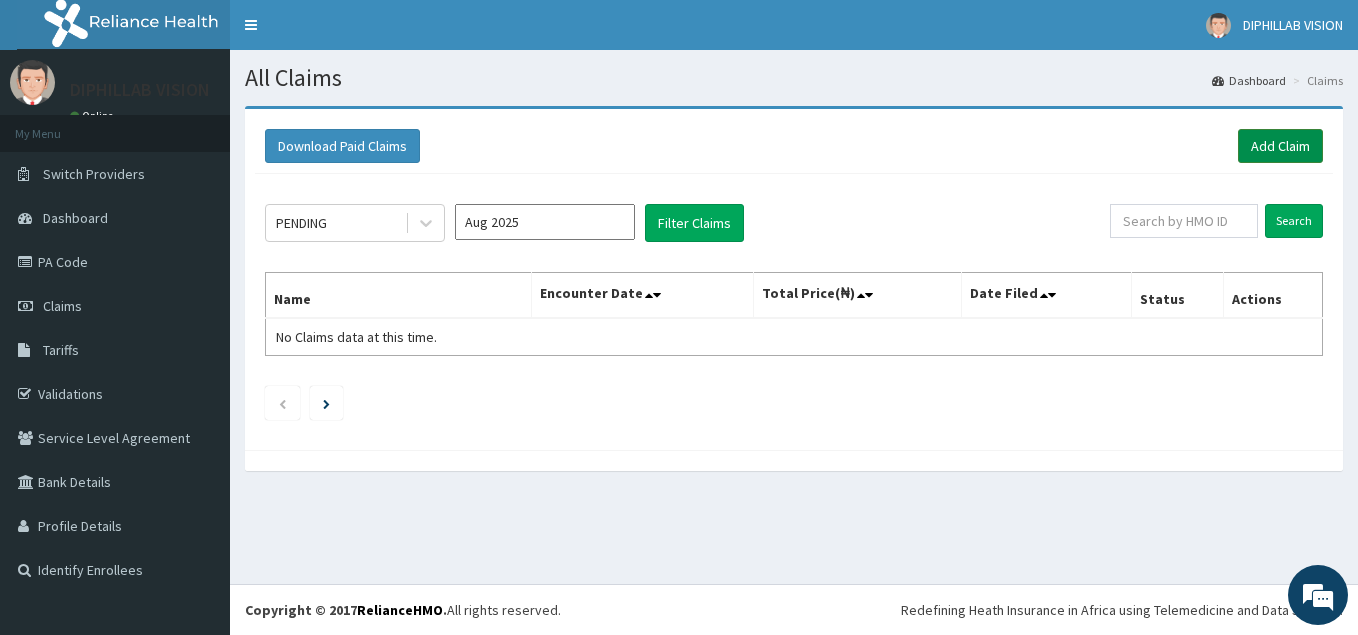click on "Add Claim" at bounding box center [1280, 146] 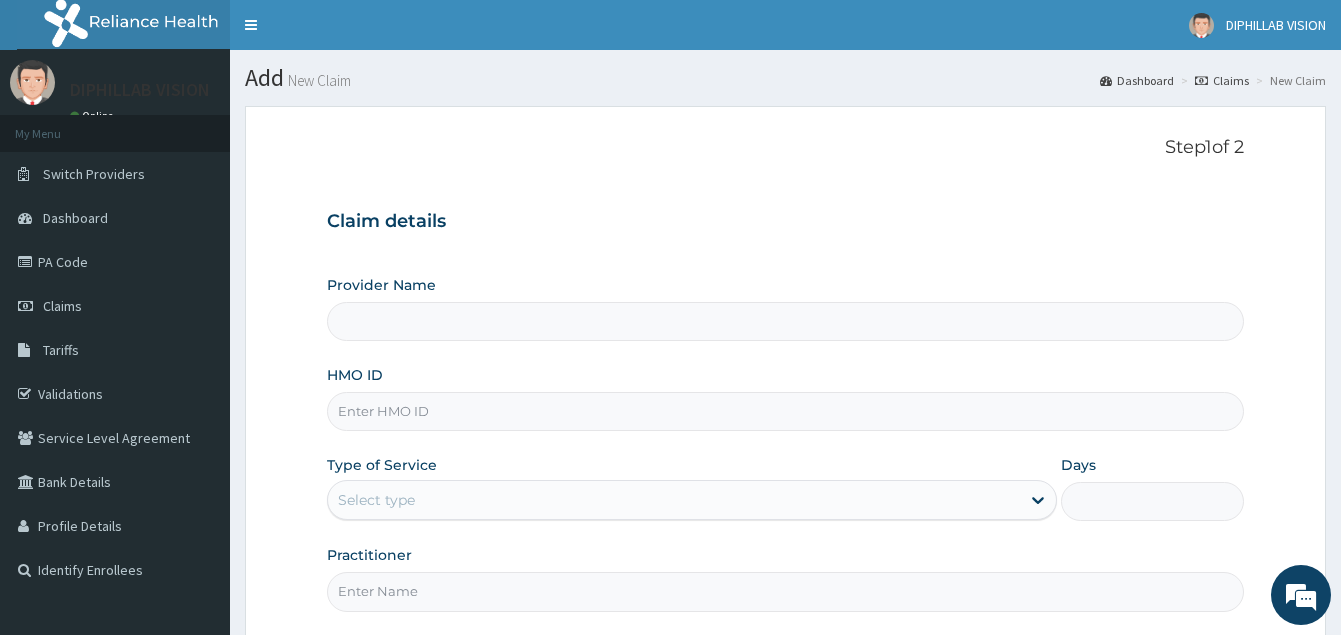 type on "Diphillab Vision Care & Optical Services Ltd- Ikorodu" 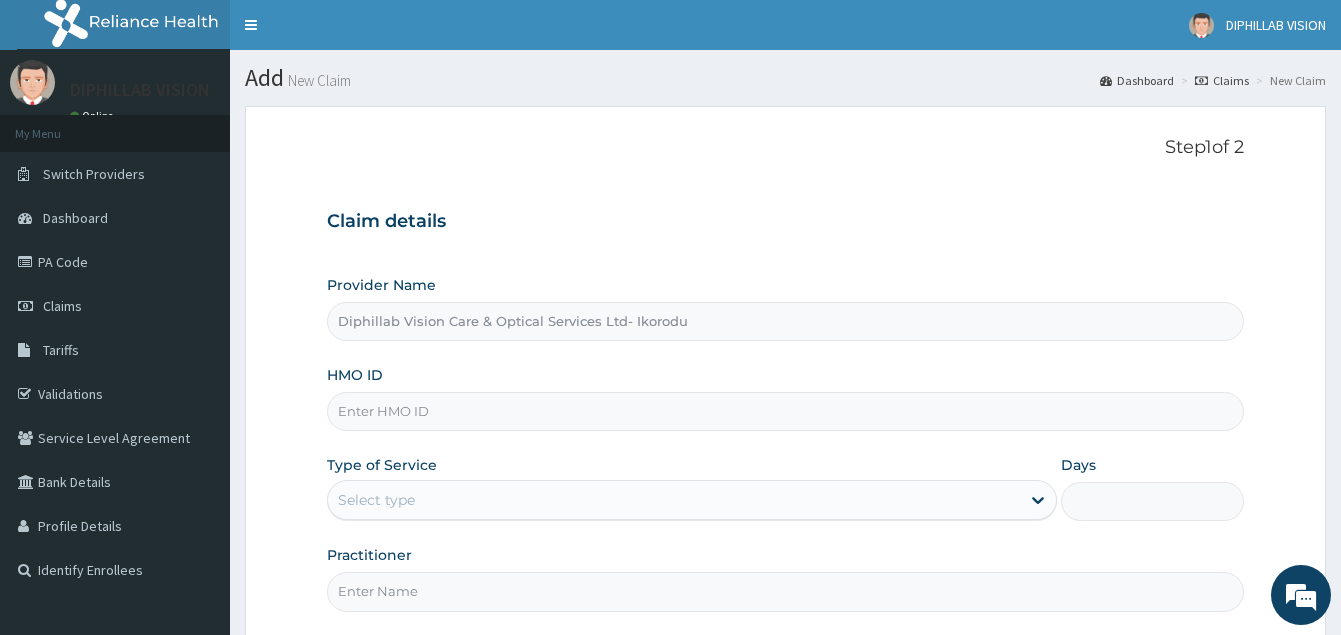 scroll, scrollTop: 0, scrollLeft: 0, axis: both 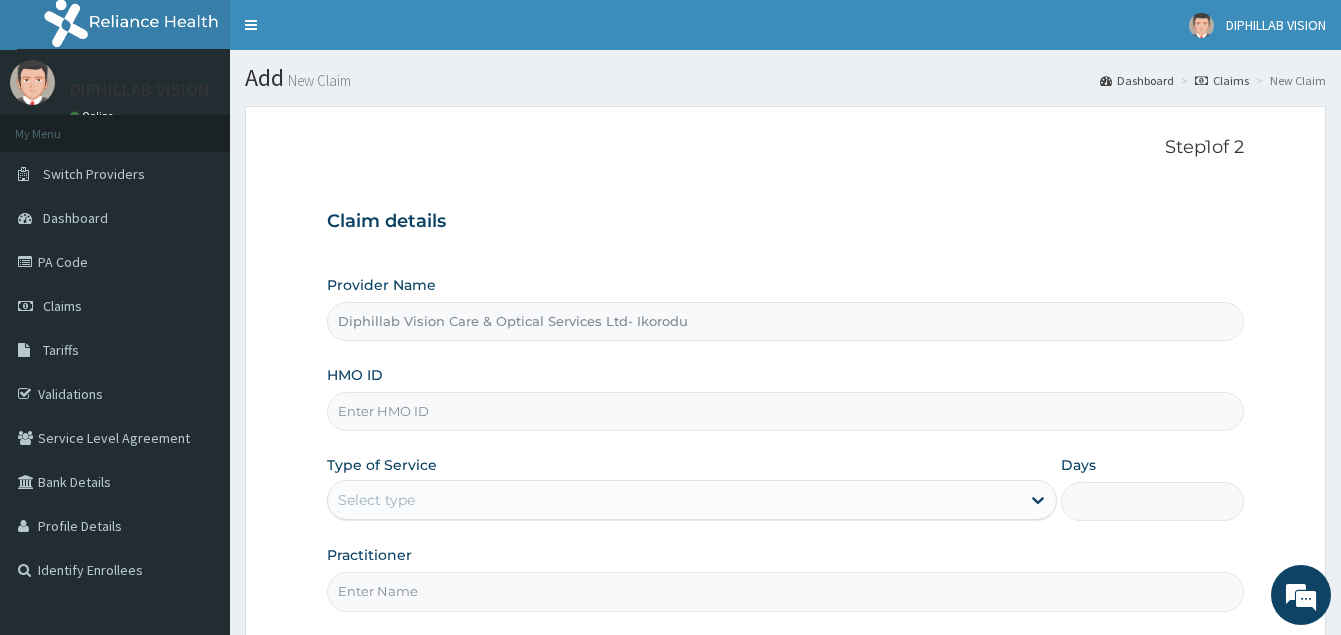 click on "HMO ID" at bounding box center (785, 411) 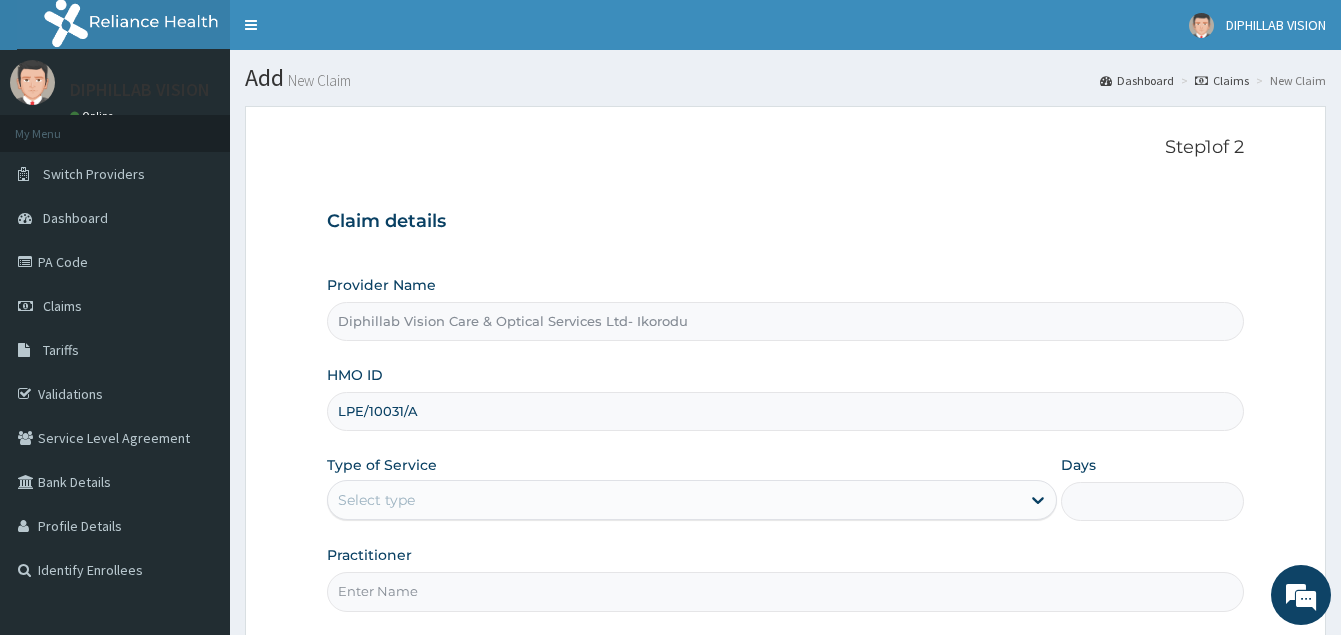 scroll, scrollTop: 0, scrollLeft: 0, axis: both 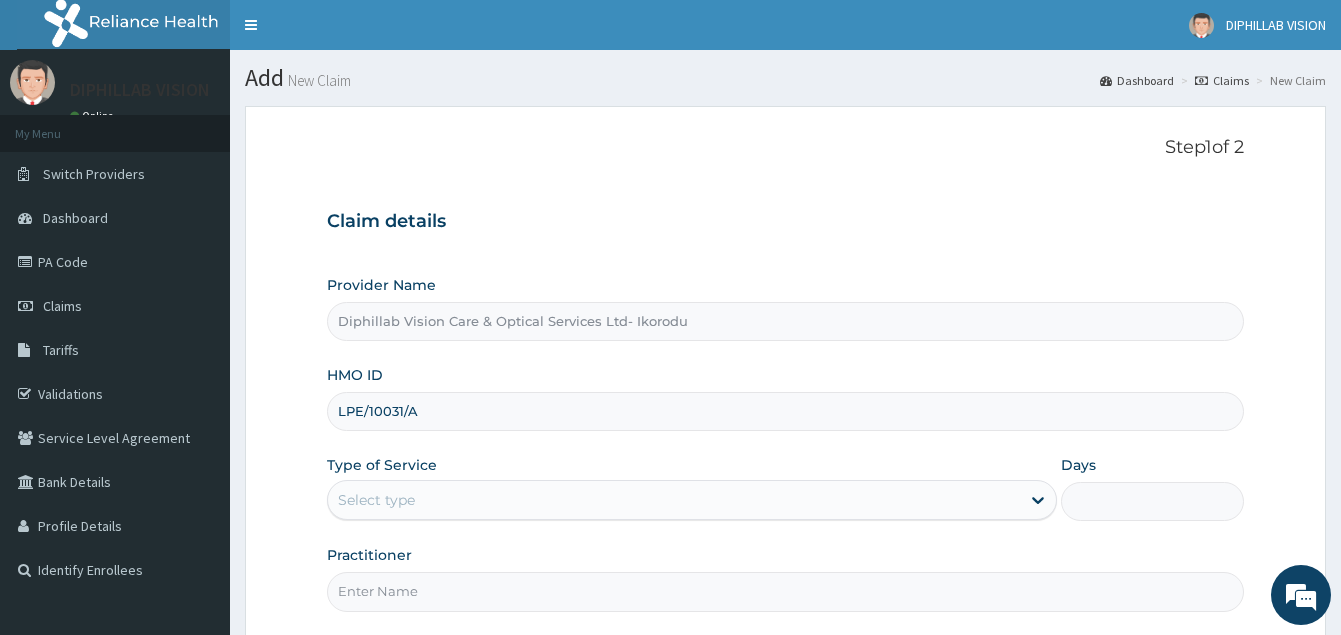 type on "LPE/10031/A" 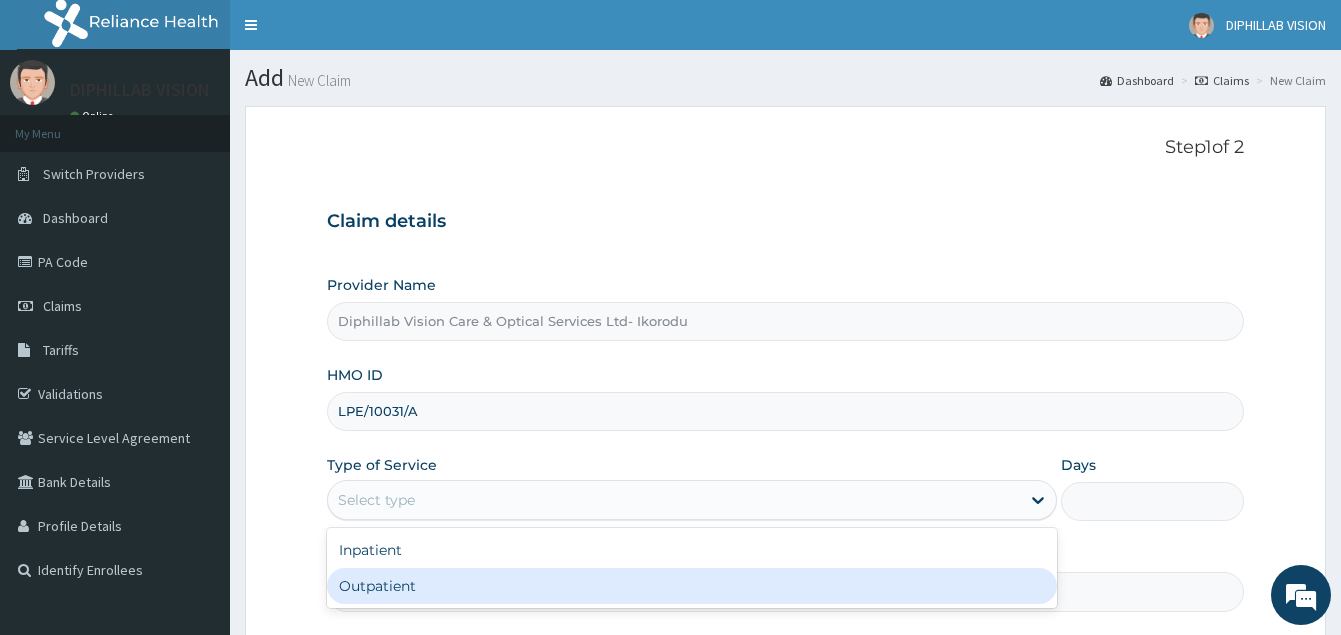 click on "Outpatient" at bounding box center (692, 586) 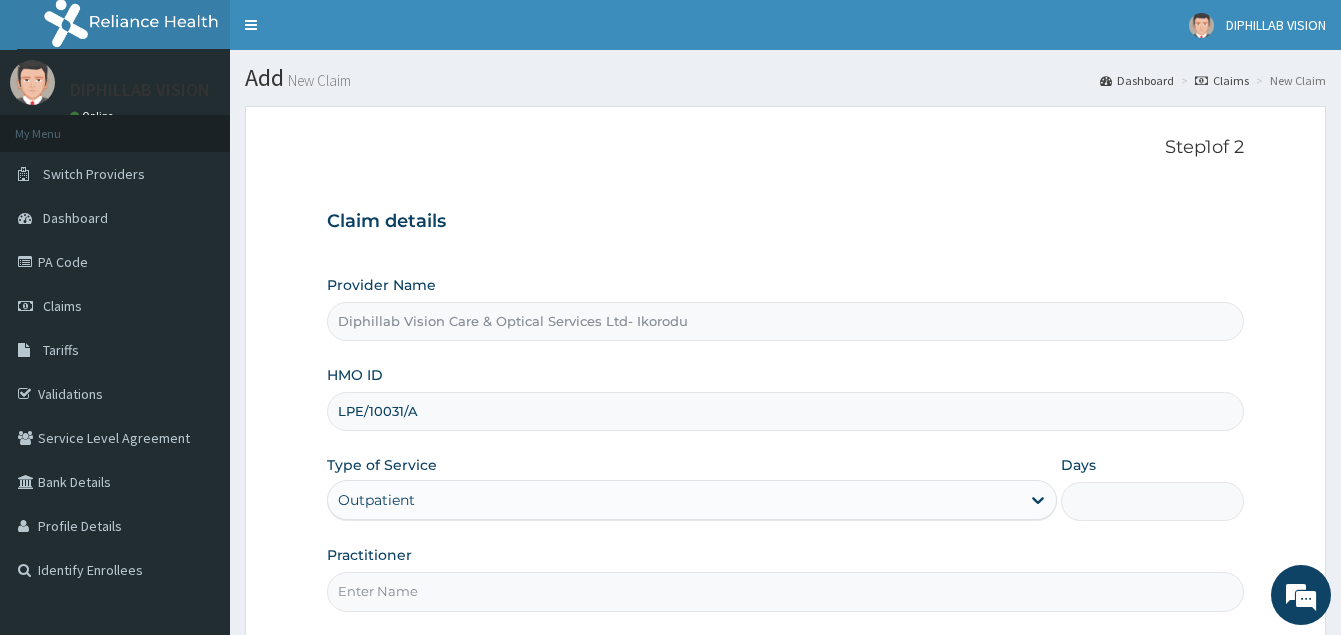 type on "1" 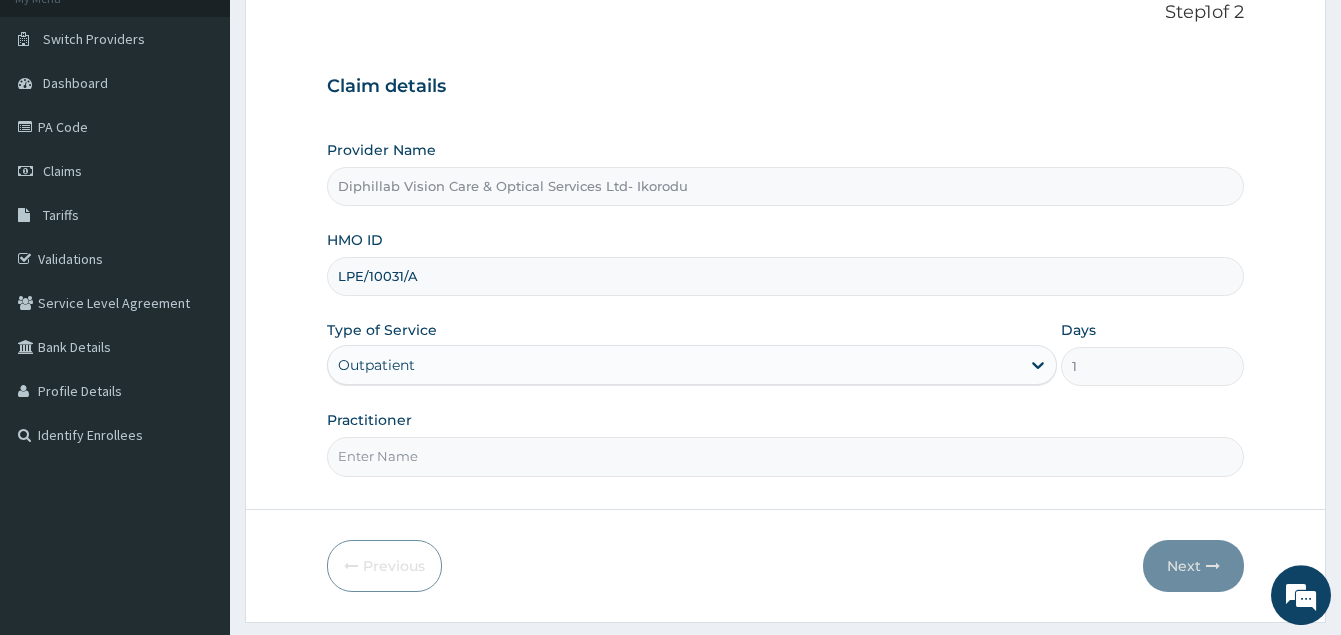 scroll, scrollTop: 189, scrollLeft: 0, axis: vertical 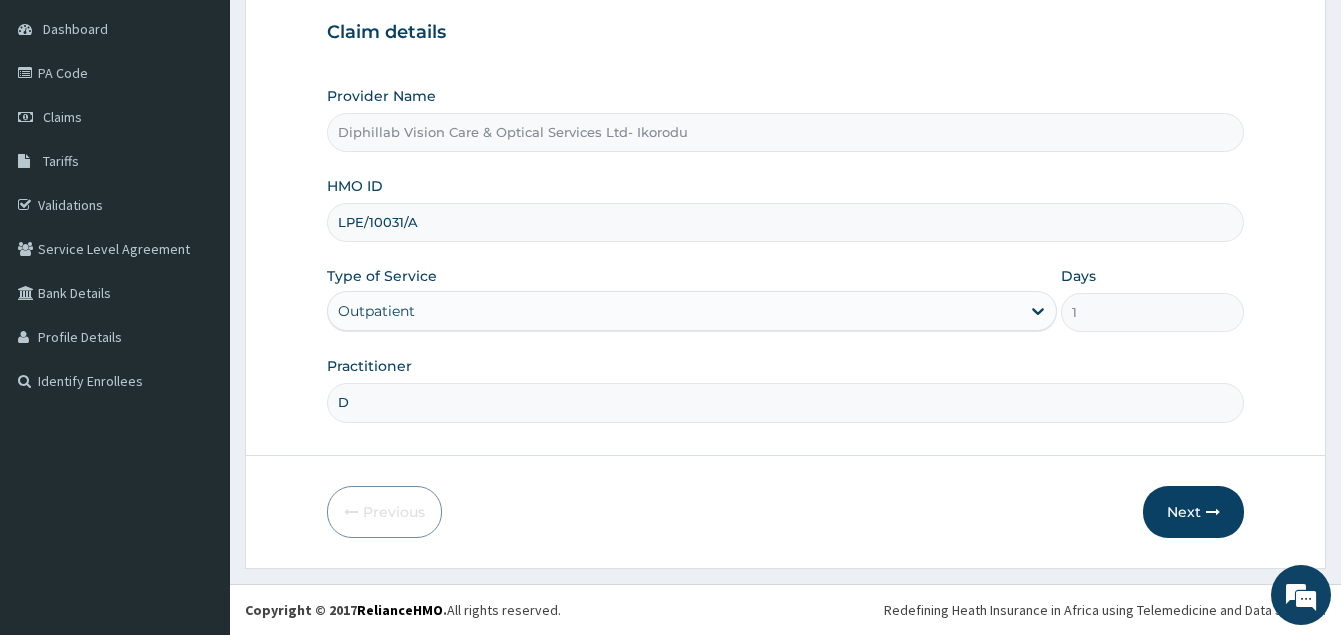 click on "D" at bounding box center [785, 402] 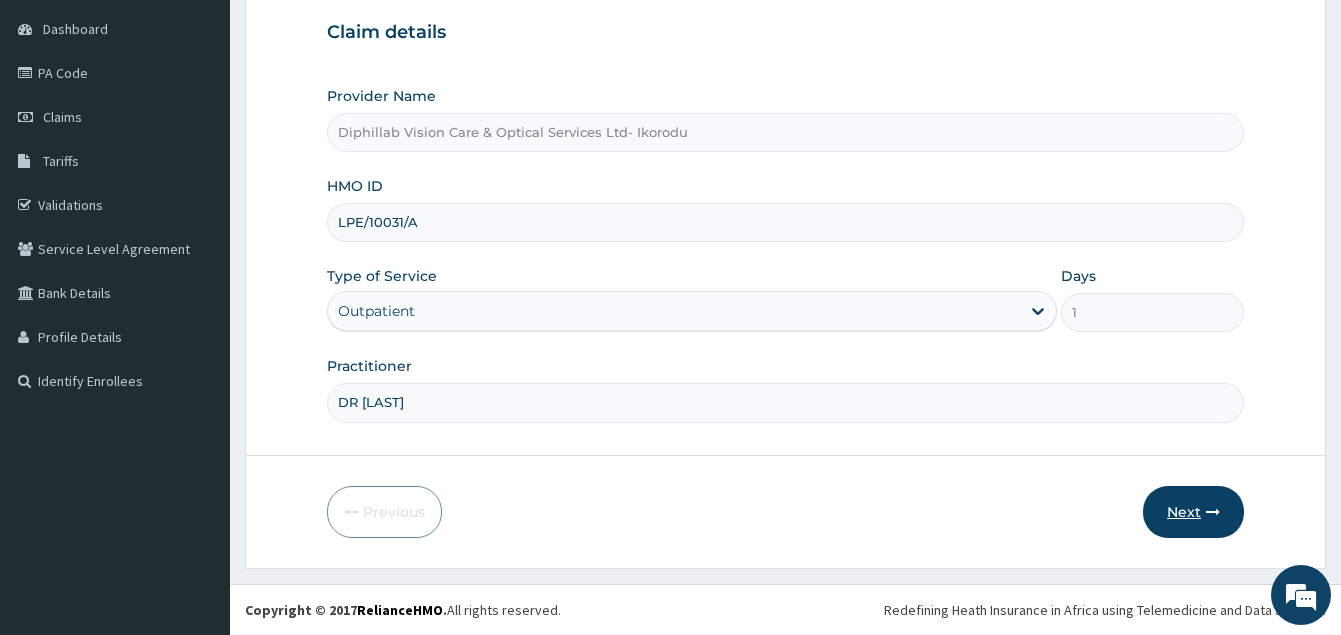 type on "DR [LAST]" 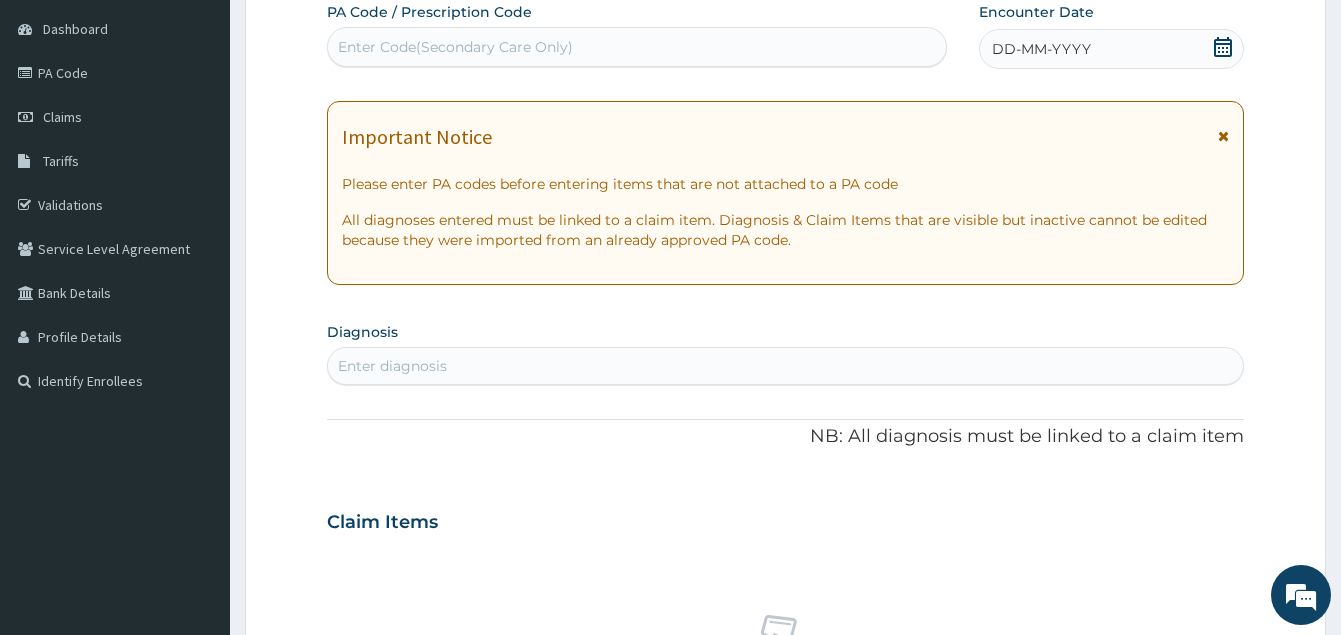 click on "Enter Code(Secondary Care Only)" at bounding box center (455, 47) 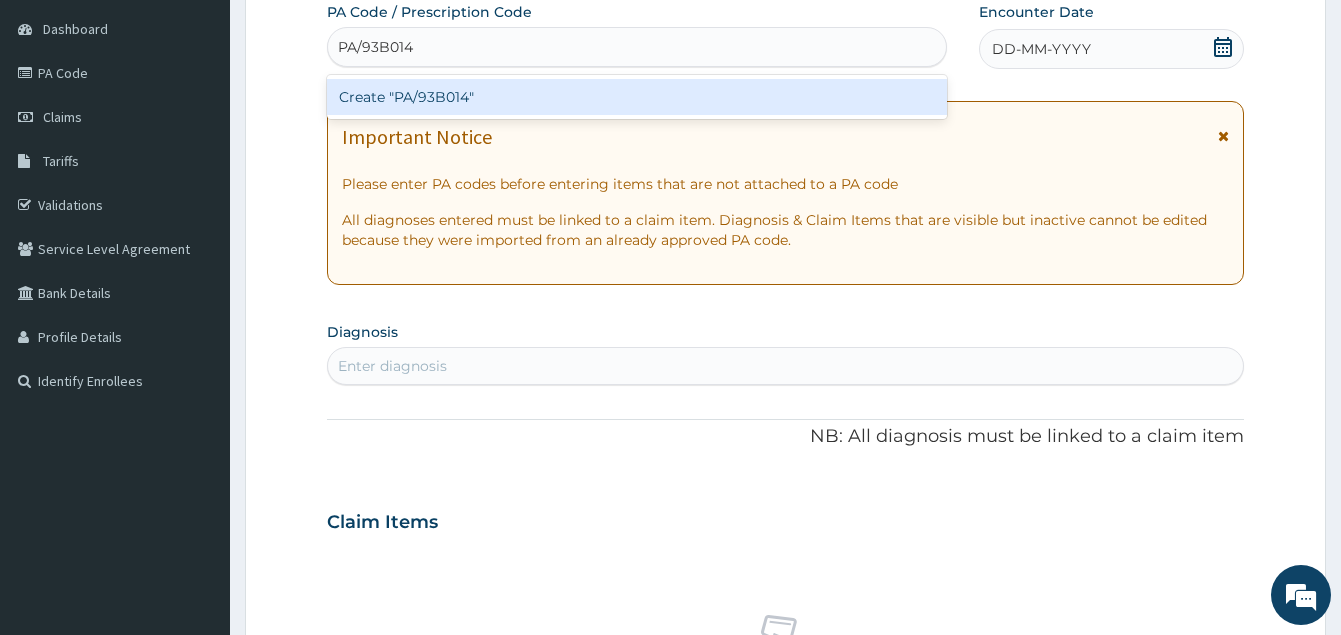 type on "PA/93B014" 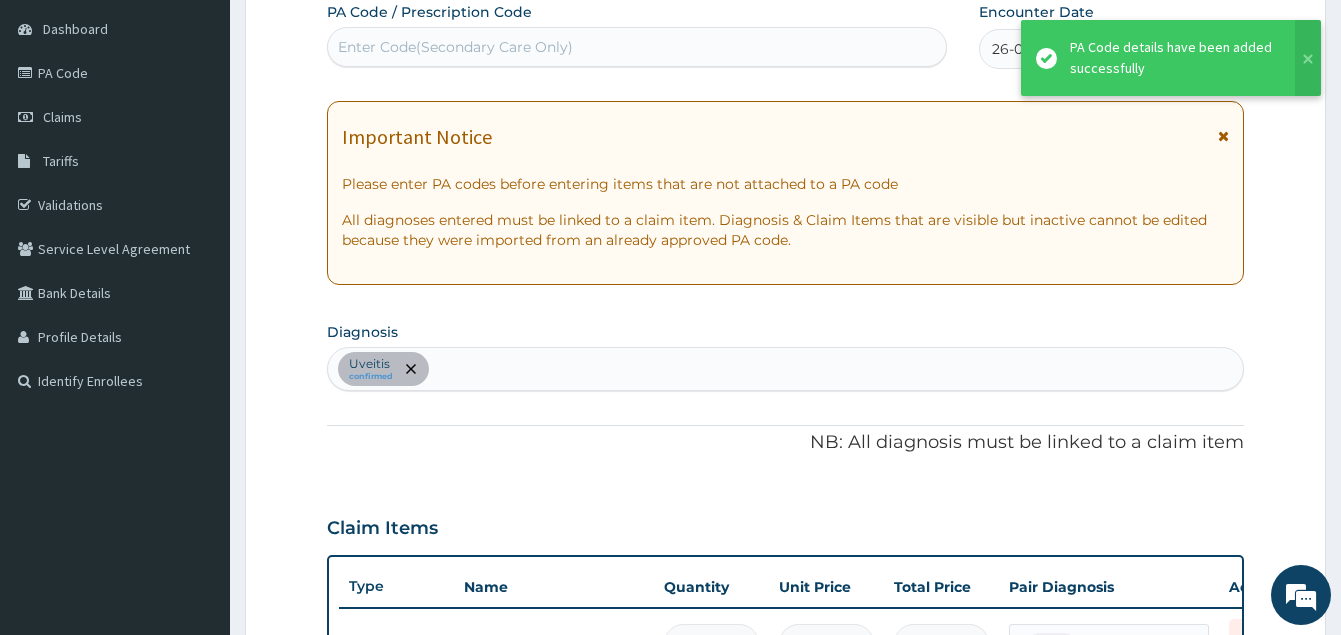 scroll, scrollTop: 1067, scrollLeft: 0, axis: vertical 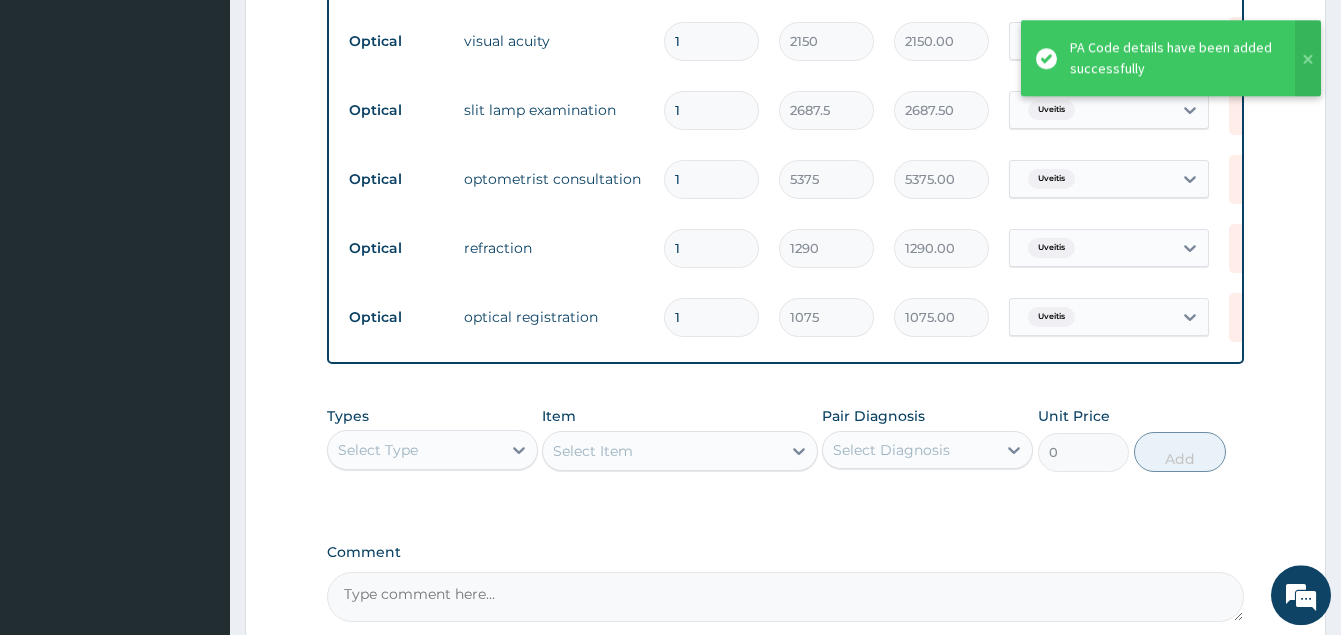 click on "PA Code / Prescription Code Enter Code(Secondary Care Only) Encounter Date 26-07-2025 Important Notice Please enter PA codes before entering items that are not attached to a PA code   All diagnoses entered must be linked to a claim item. Diagnosis & Claim Items that are visible but inactive cannot be edited because they were imported from an already approved PA code. Diagnosis Uveitis confirmed NB: All diagnosis must be linked to a claim item Claim Items Type Name Quantity Unit Price Total Price Pair Diagnosis Actions Drugs acular eye drop (5ml) 1 4837.5 4837.50 Uveitis Delete Drugs aristobet n eye drop 1 1290 1290.00 Uveitis Delete Optical dilated fundoscopy 1 3225 3225.00 Uveitis Delete Optical gonioscopy 1 8600 8600.00 Uveitis Delete Optical visual acuity 1 2150 2150.00 Uveitis Delete Optical slit lamp examination 1 2687.5 2687.50 Uveitis Delete Optical optometrist consultation 1 5375 5375.00 Uveitis Delete Optical refraction 1 1290 1290.00 Uveitis Delete Optical optical registration 1 1075 1075.00 Uveitis" at bounding box center [785, -127] 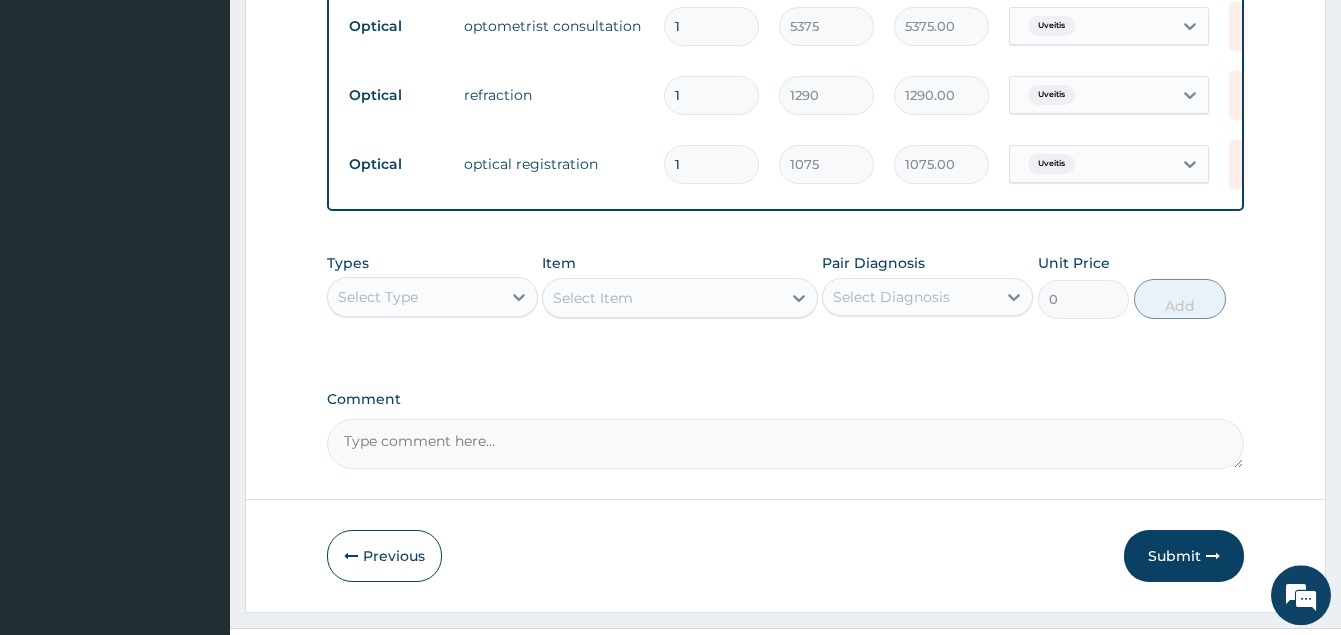 scroll, scrollTop: 1271, scrollLeft: 0, axis: vertical 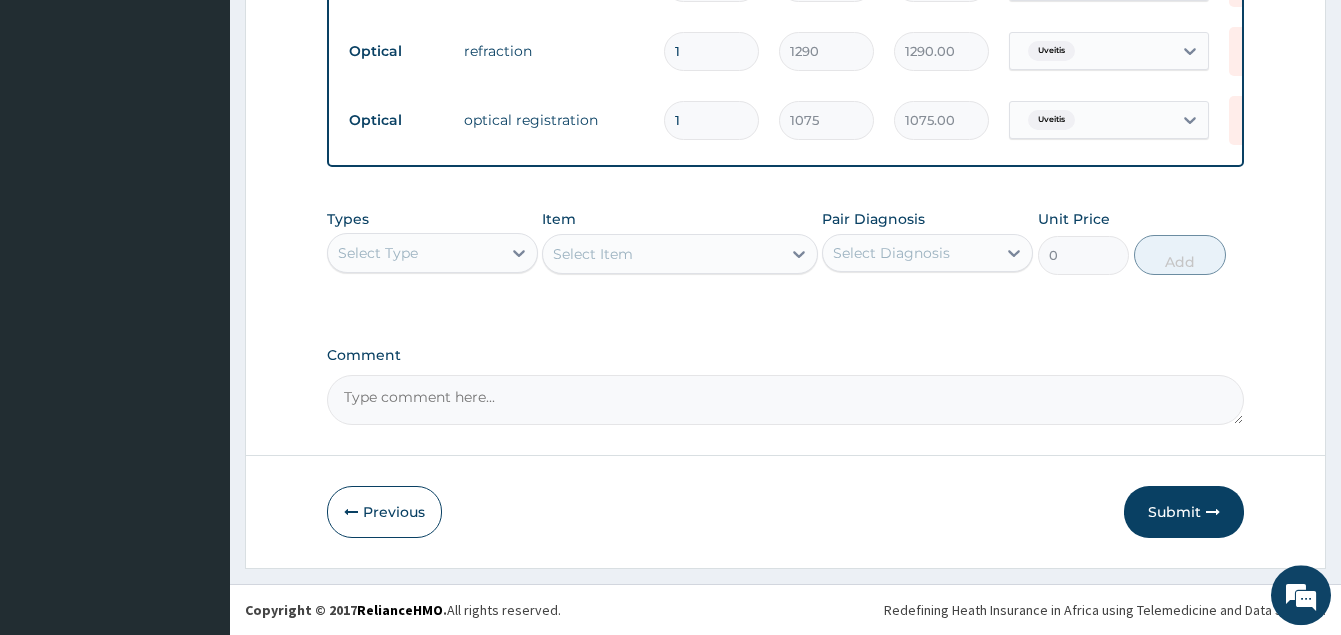 click on "Comment" at bounding box center [785, 400] 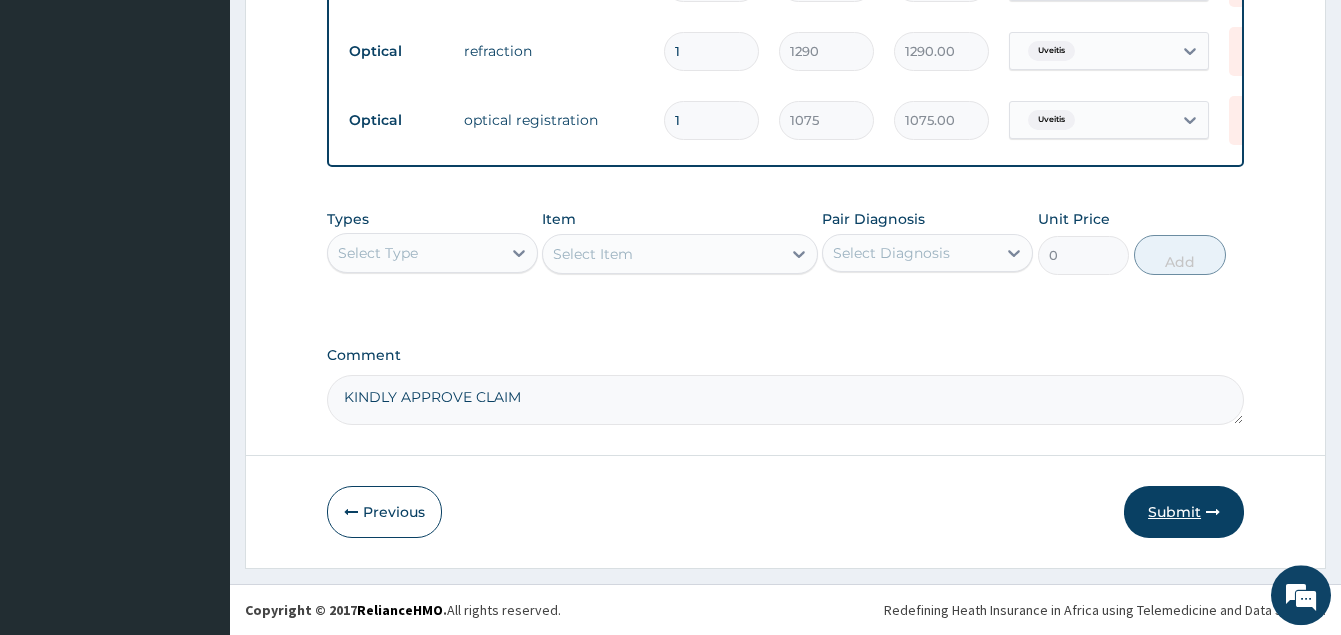 type on "KINDLY APPROVE CLAIM" 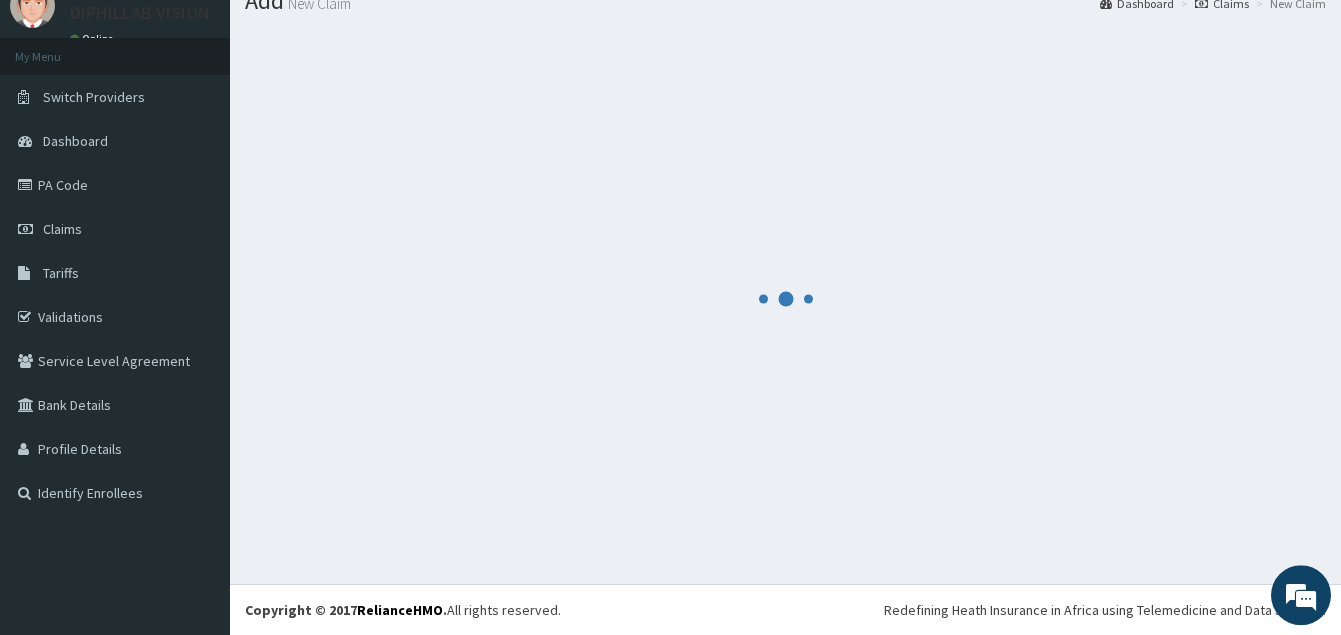 scroll, scrollTop: 77, scrollLeft: 0, axis: vertical 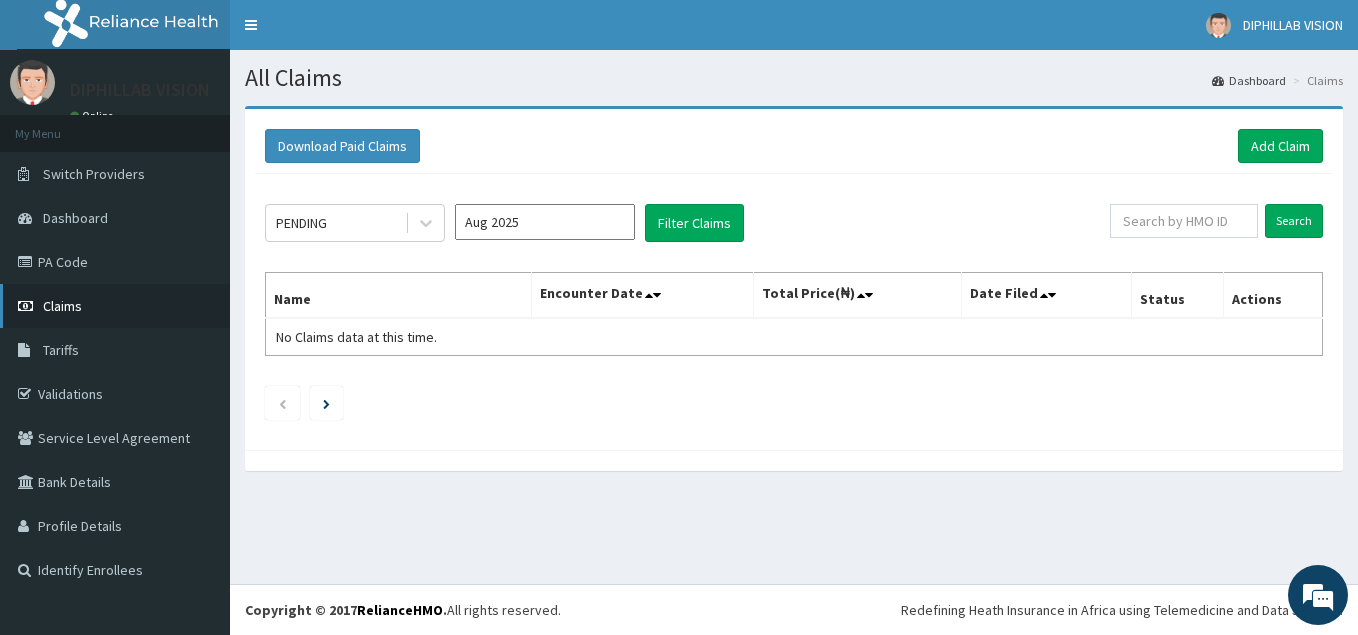 click on "Claims" at bounding box center (62, 306) 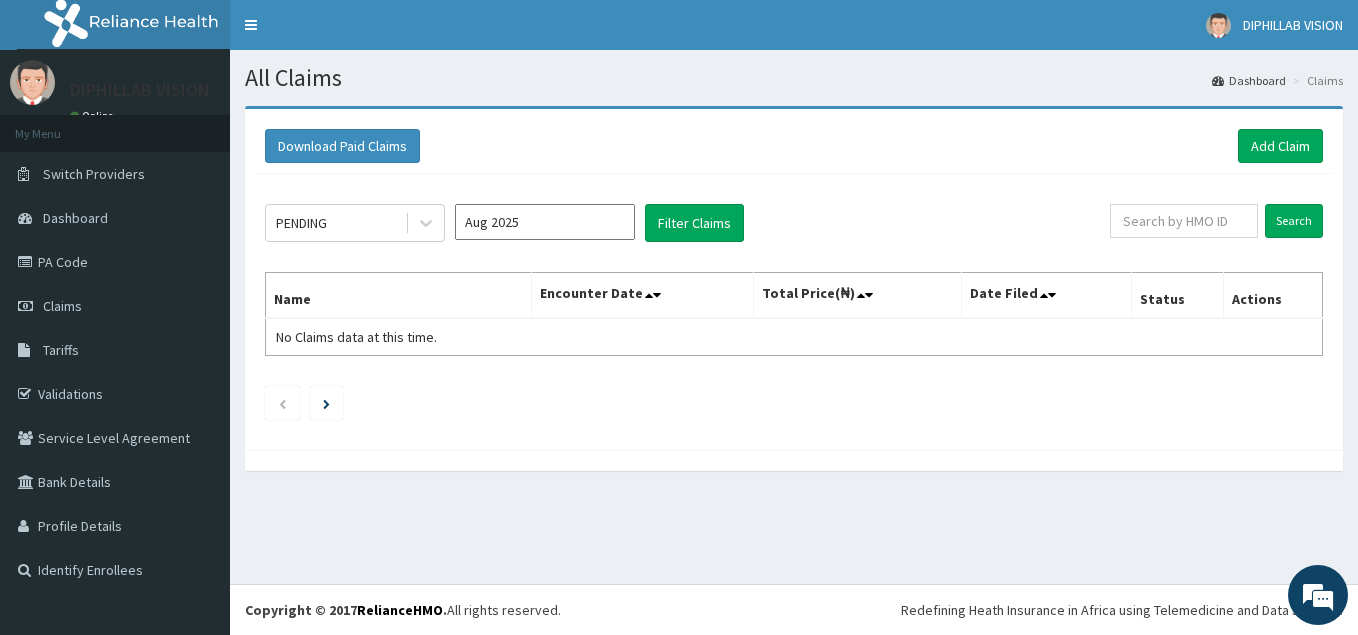 scroll, scrollTop: 0, scrollLeft: 0, axis: both 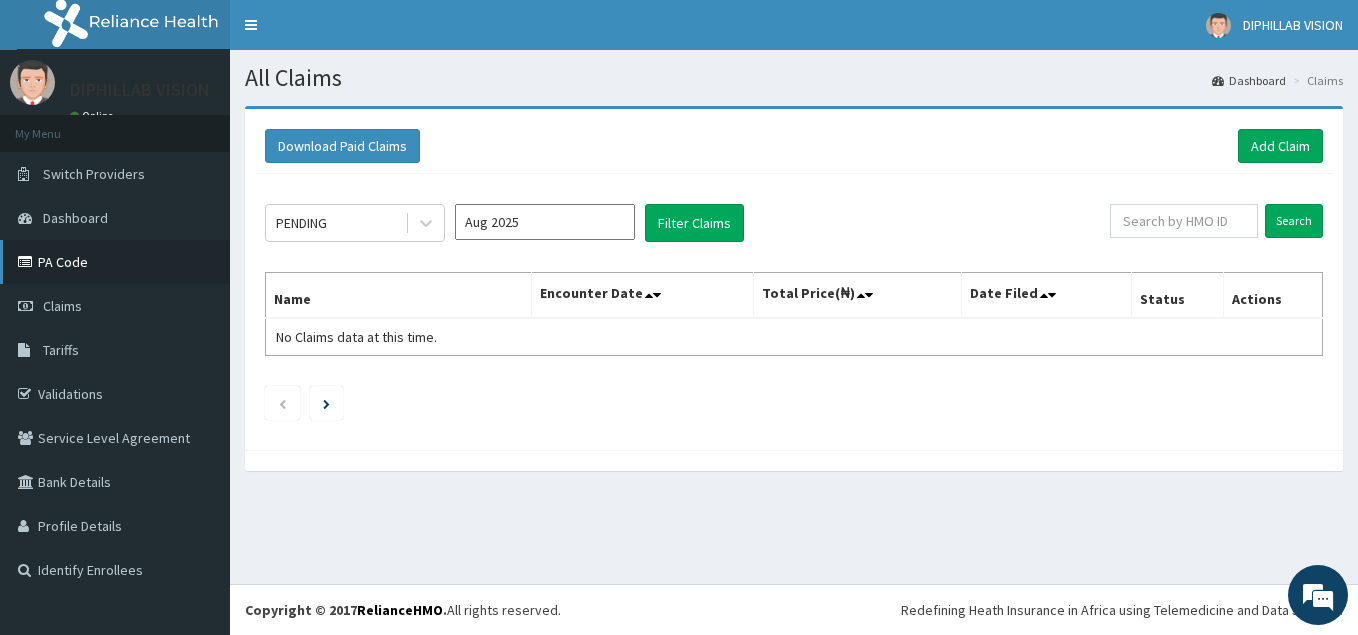 click on "PA Code" at bounding box center (115, 262) 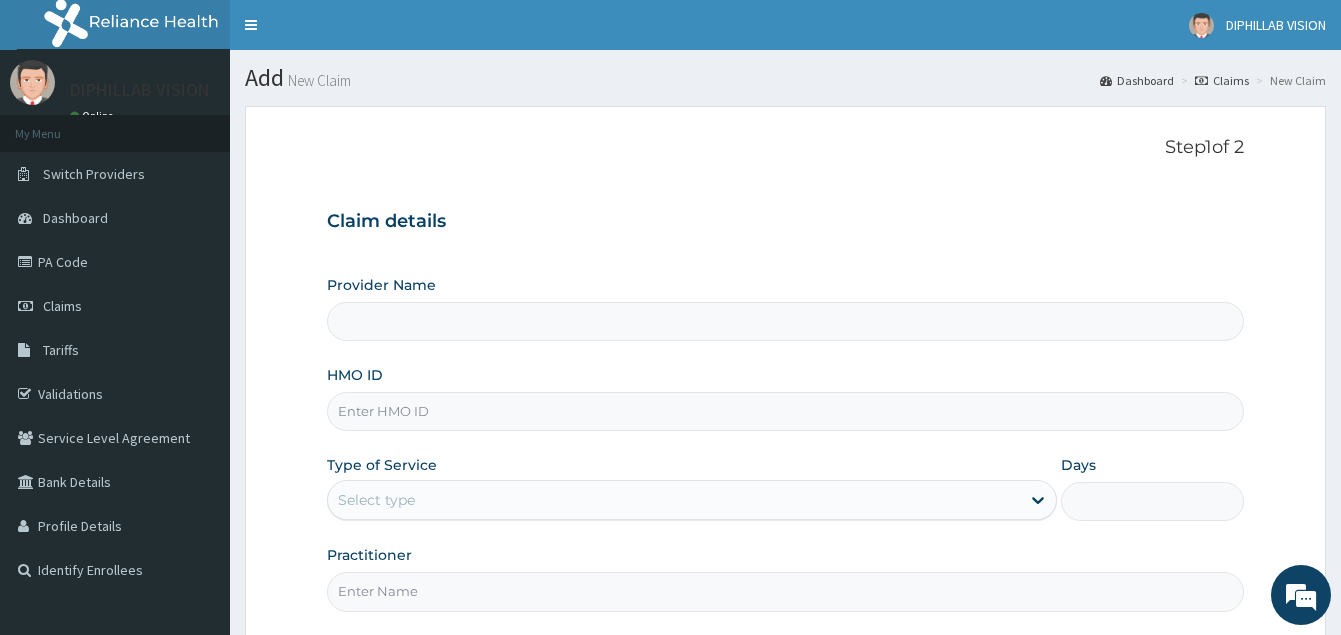 scroll, scrollTop: 0, scrollLeft: 0, axis: both 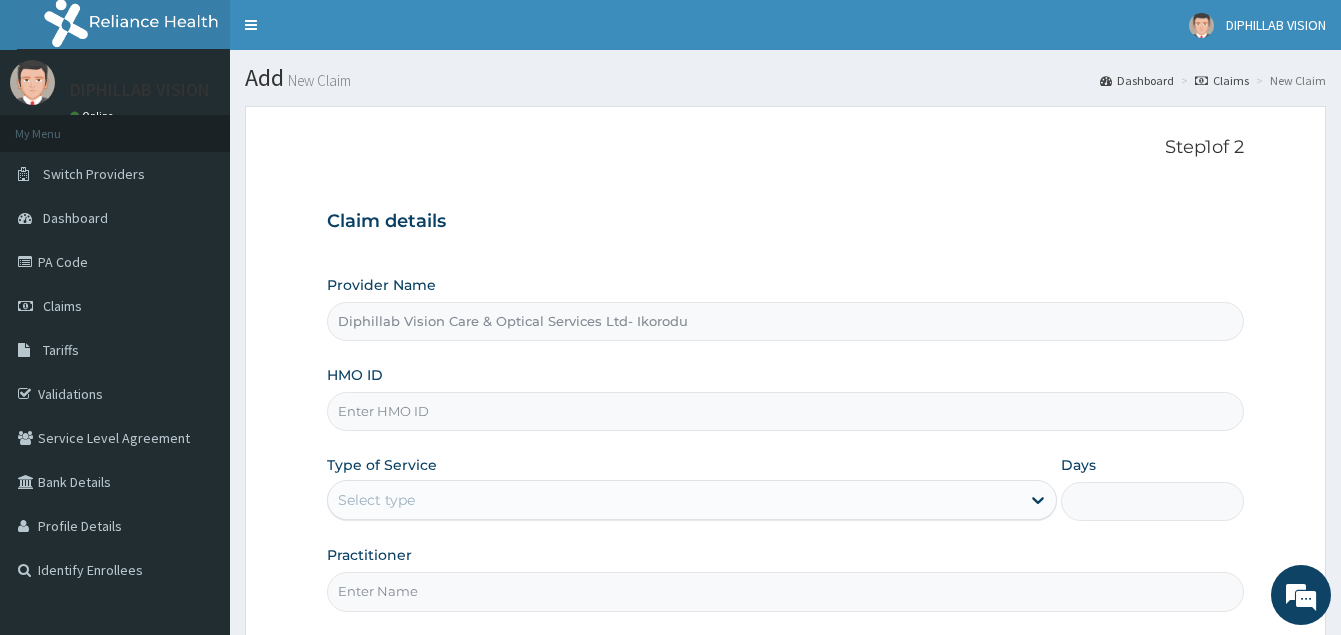 type on "Diphillab Vision Care & Optical Services Ltd- Ikorodu" 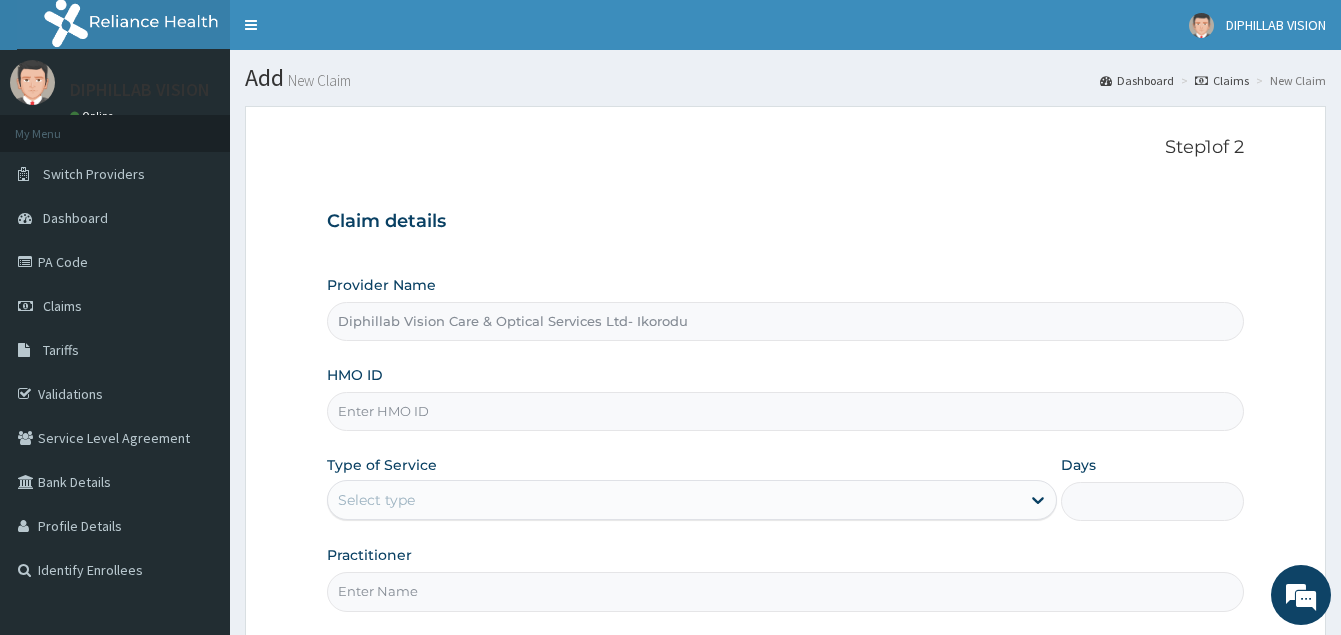 click on "HMO ID" at bounding box center [785, 411] 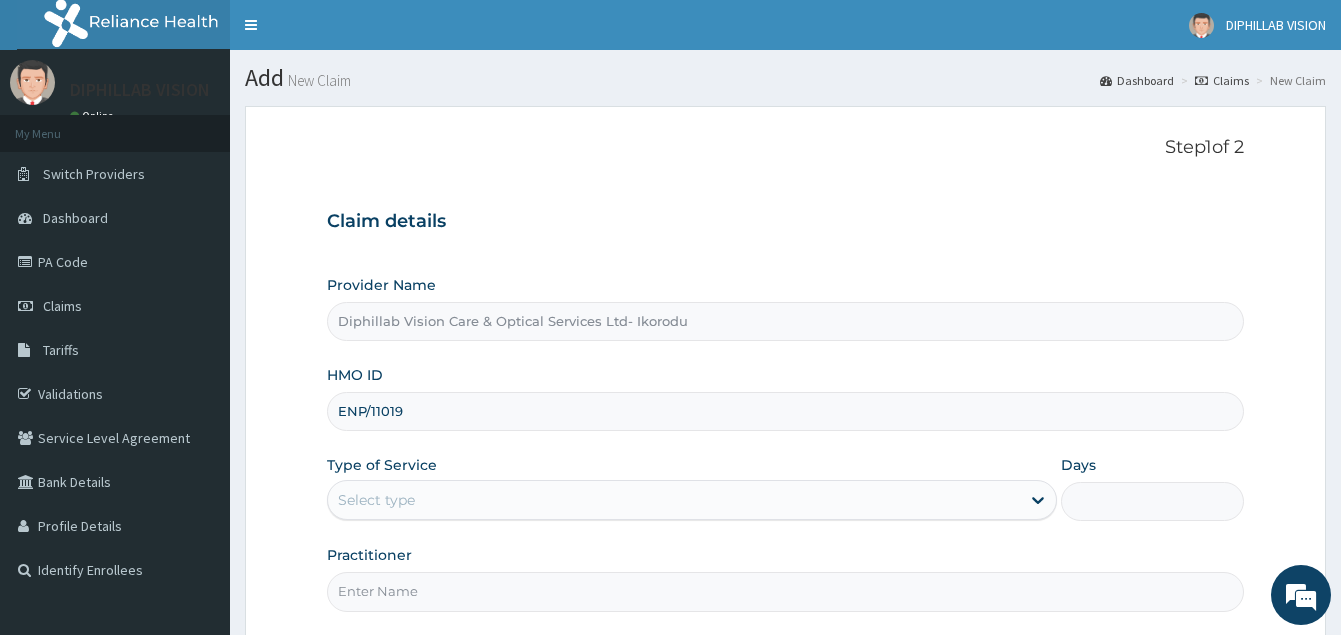 scroll, scrollTop: 0, scrollLeft: 0, axis: both 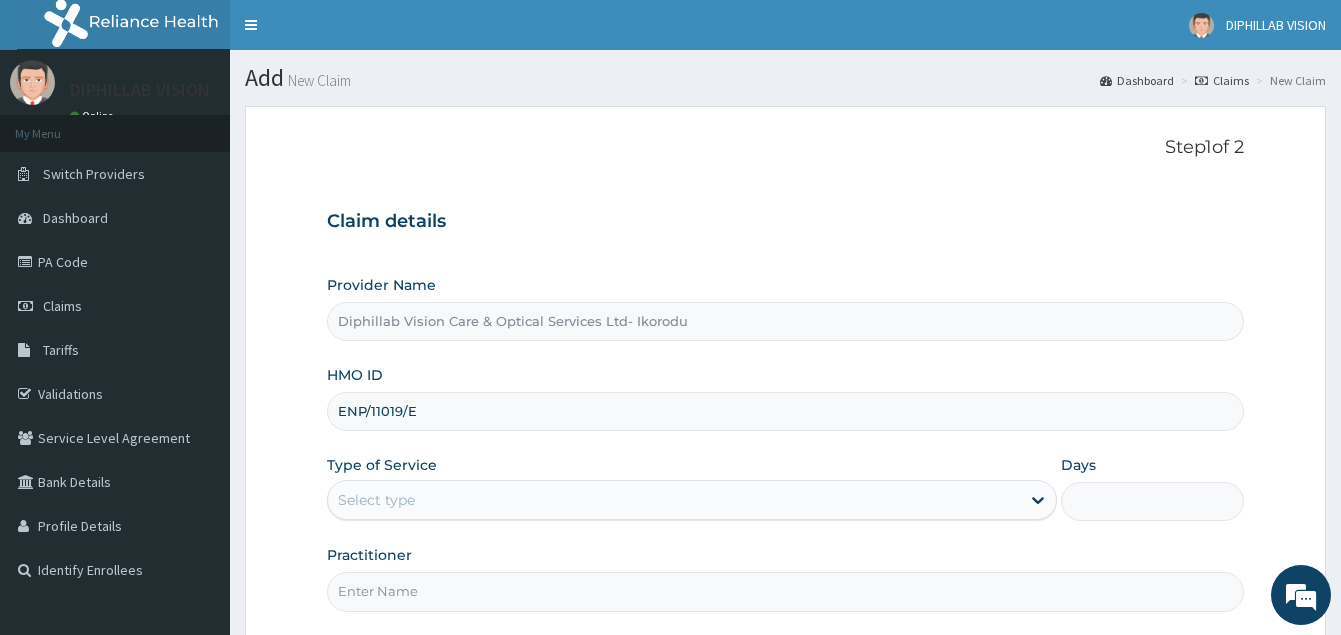 type on "ENP/11019/E" 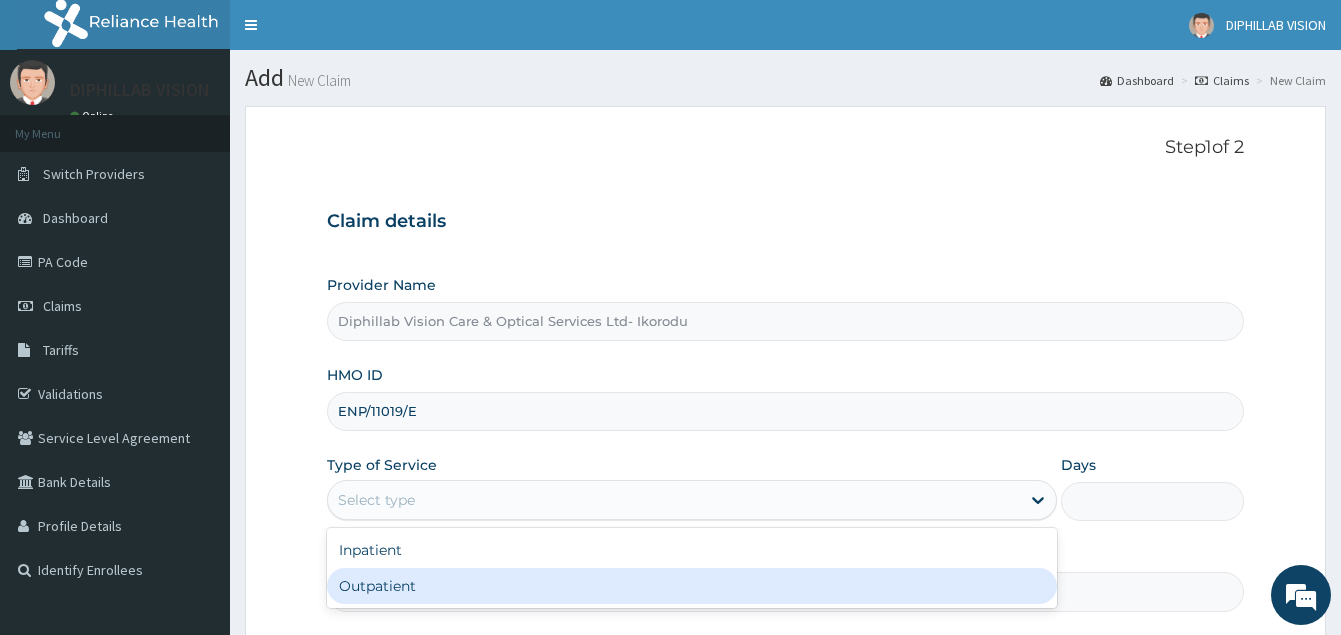 click on "Outpatient" at bounding box center [692, 586] 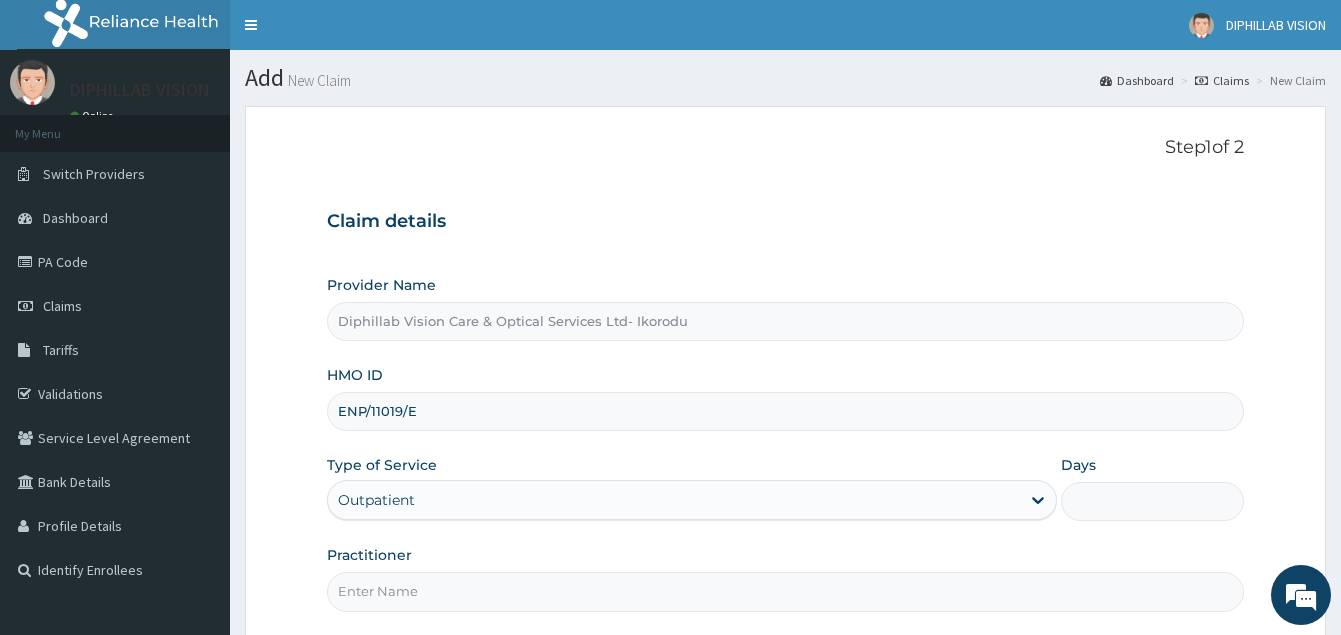 type on "1" 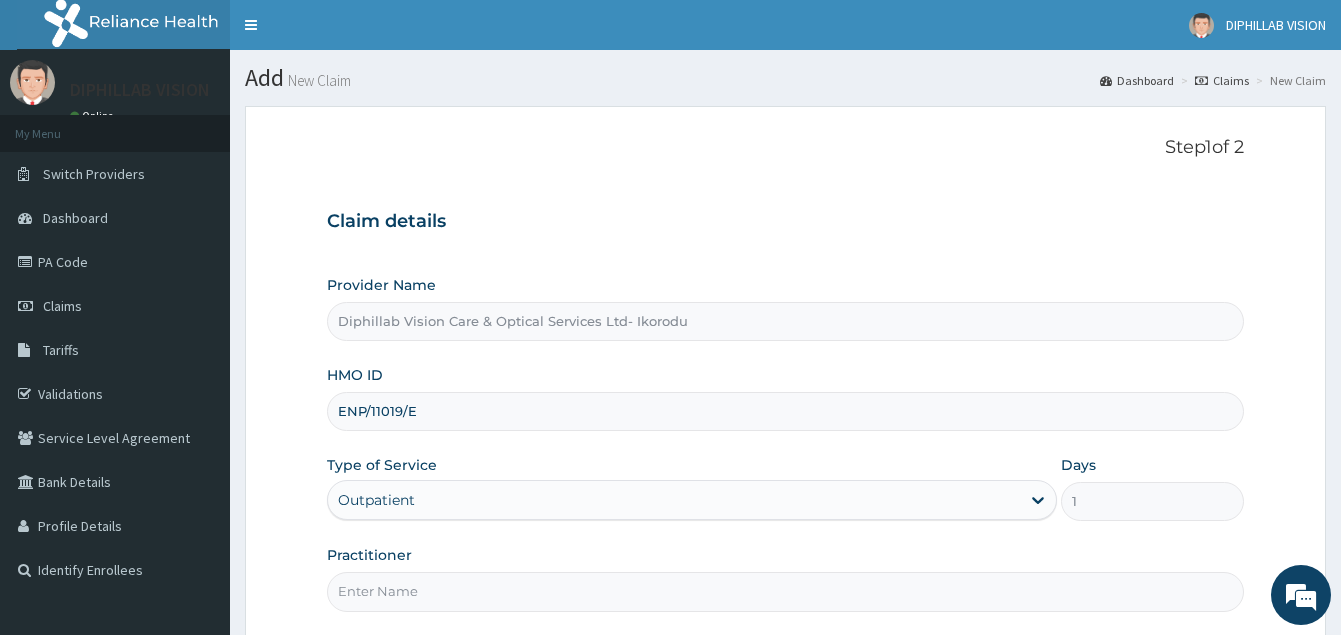 click on "Provider Name Diphillab Vision Care & Optical Services Ltd- Ikorodu HMO ID ENP/11019/E Type of Service Outpatient Days 1 Practitioner" at bounding box center (785, 443) 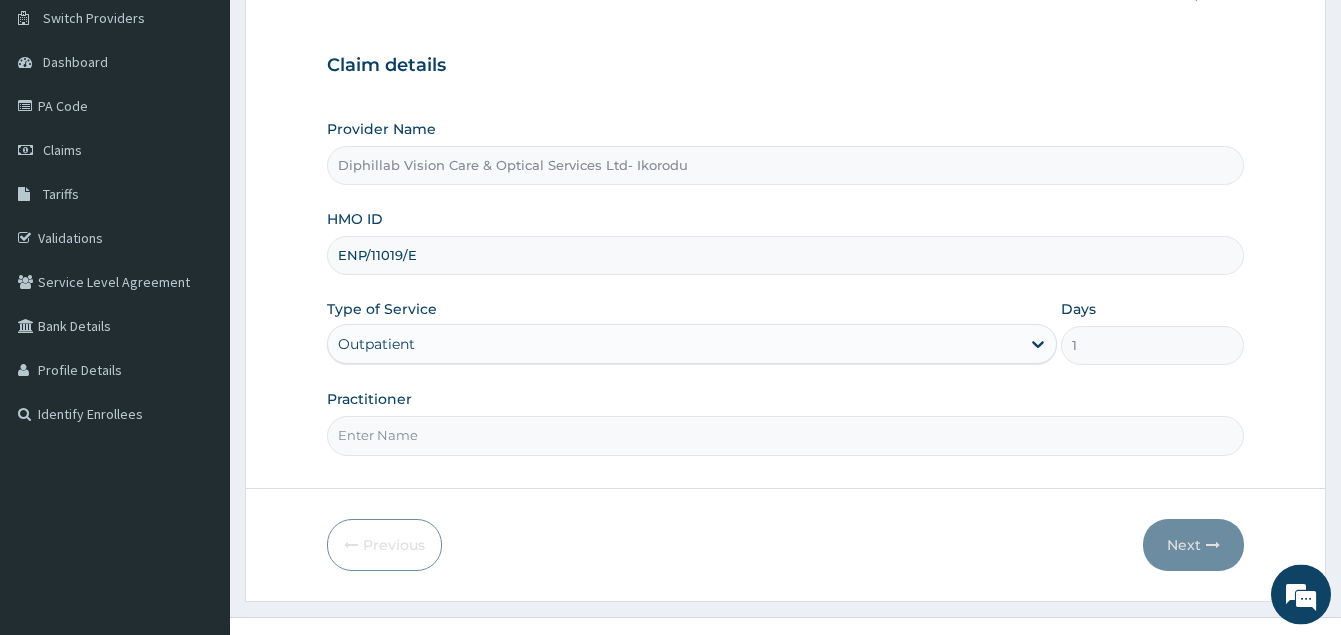 scroll, scrollTop: 189, scrollLeft: 0, axis: vertical 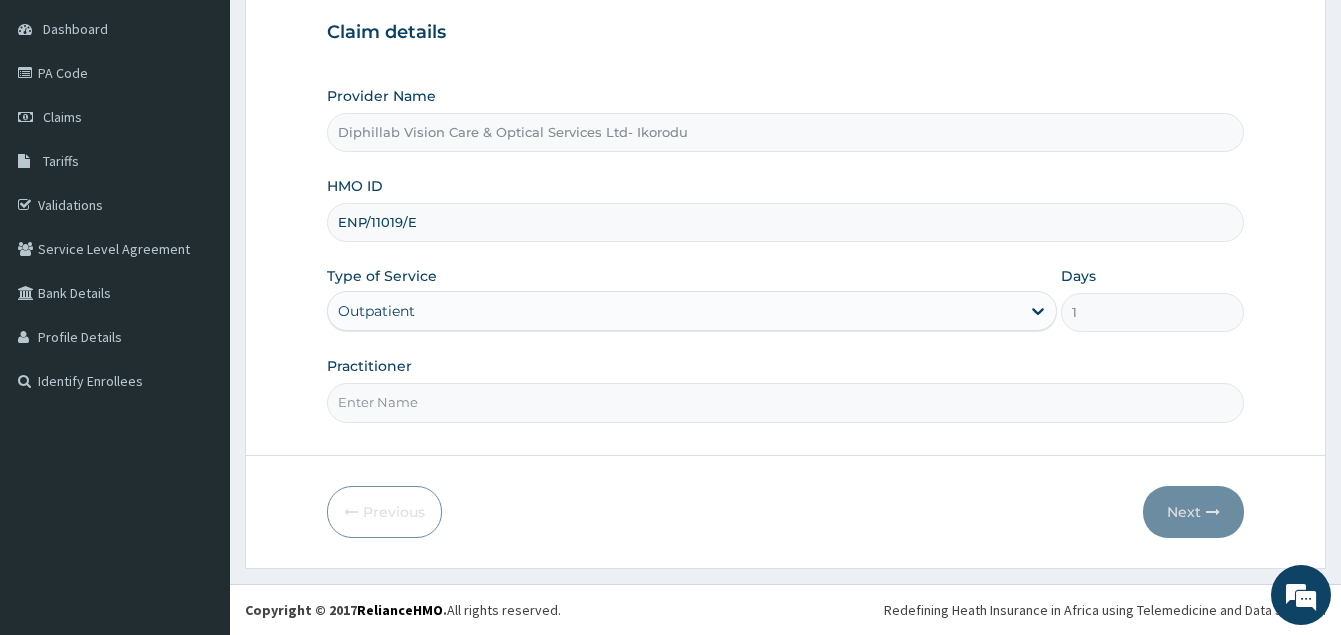 click on "Practitioner" at bounding box center [785, 402] 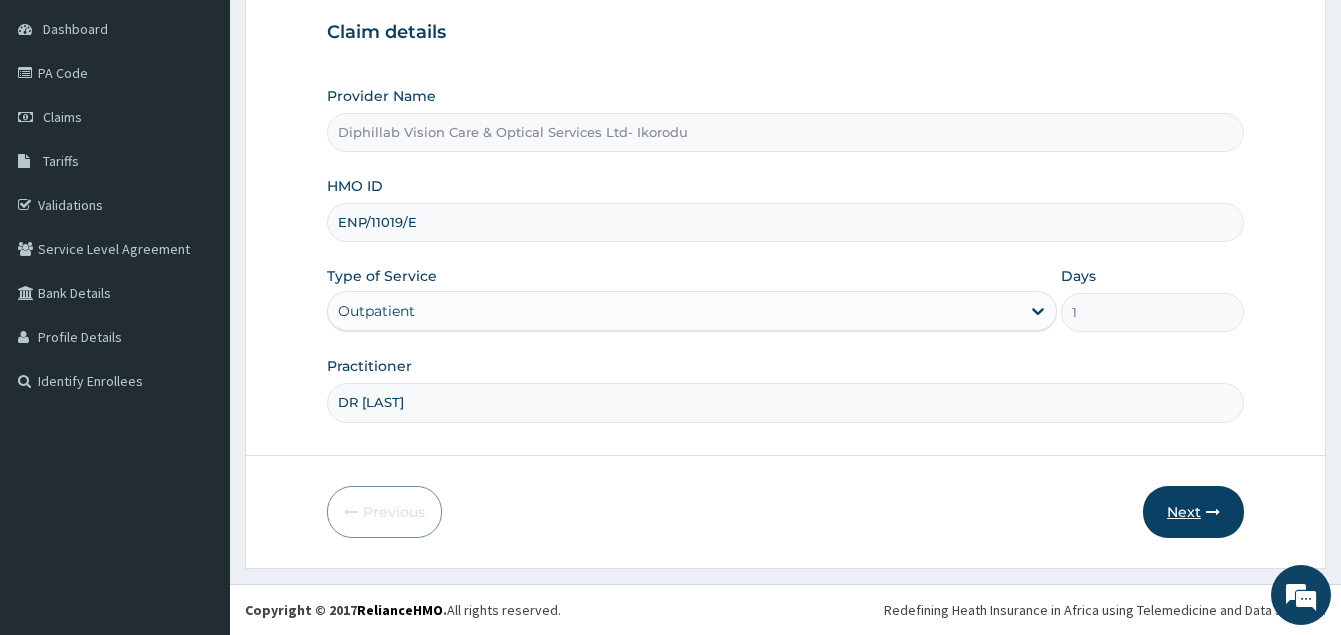 type on "DR [LAST]" 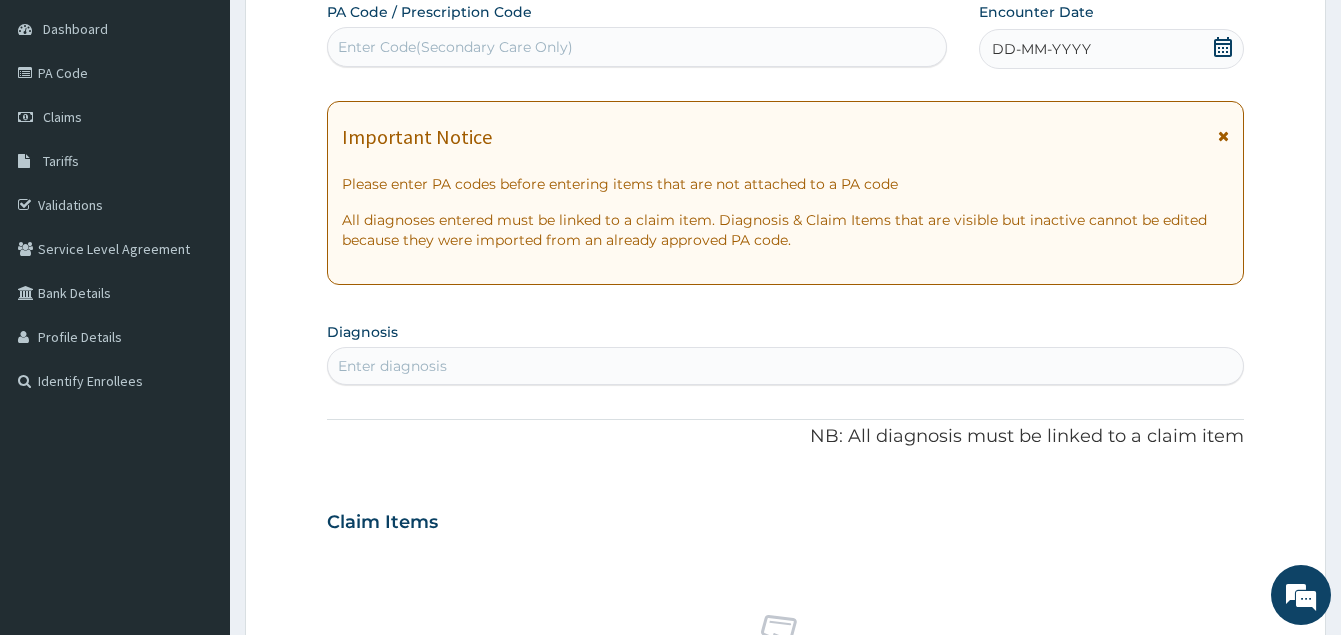 click on "Enter Code(Secondary Care Only)" at bounding box center (455, 47) 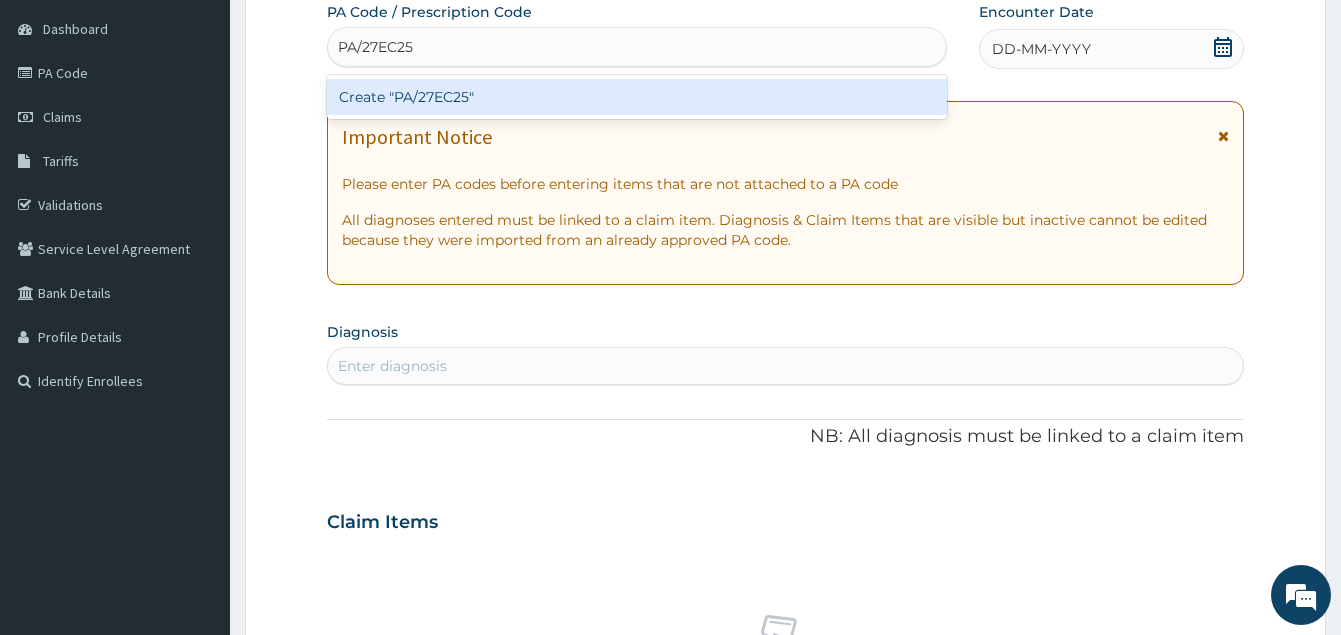 type on "PA/27EC25" 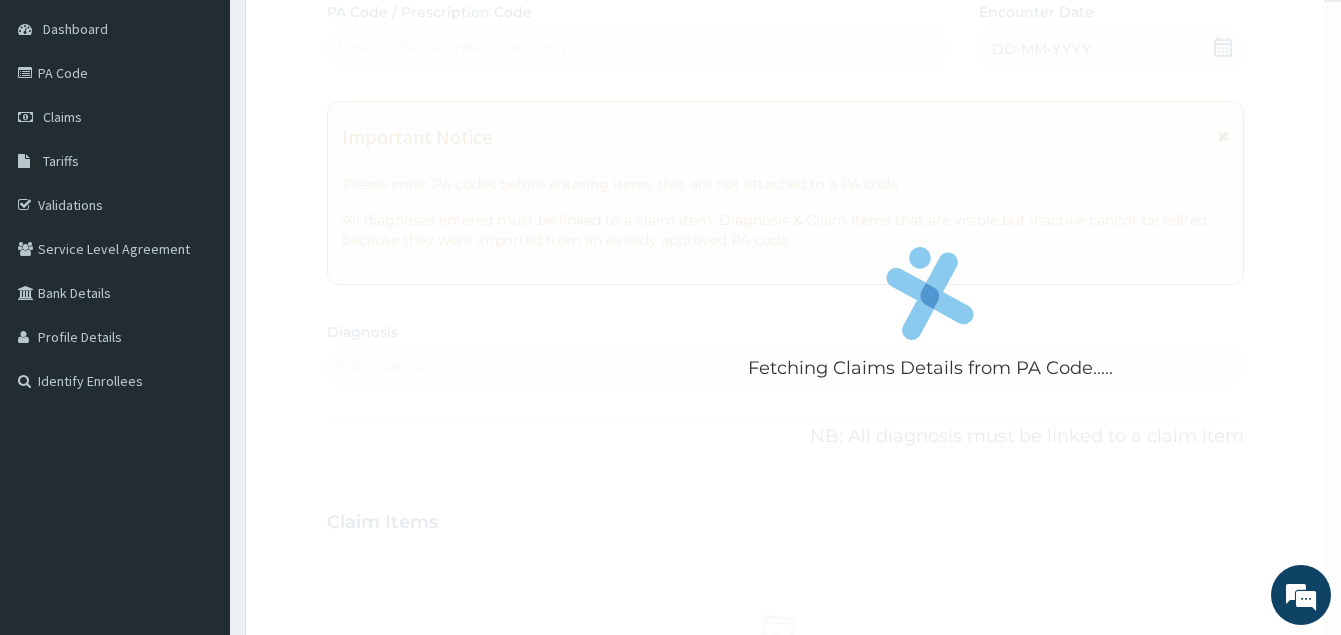 type 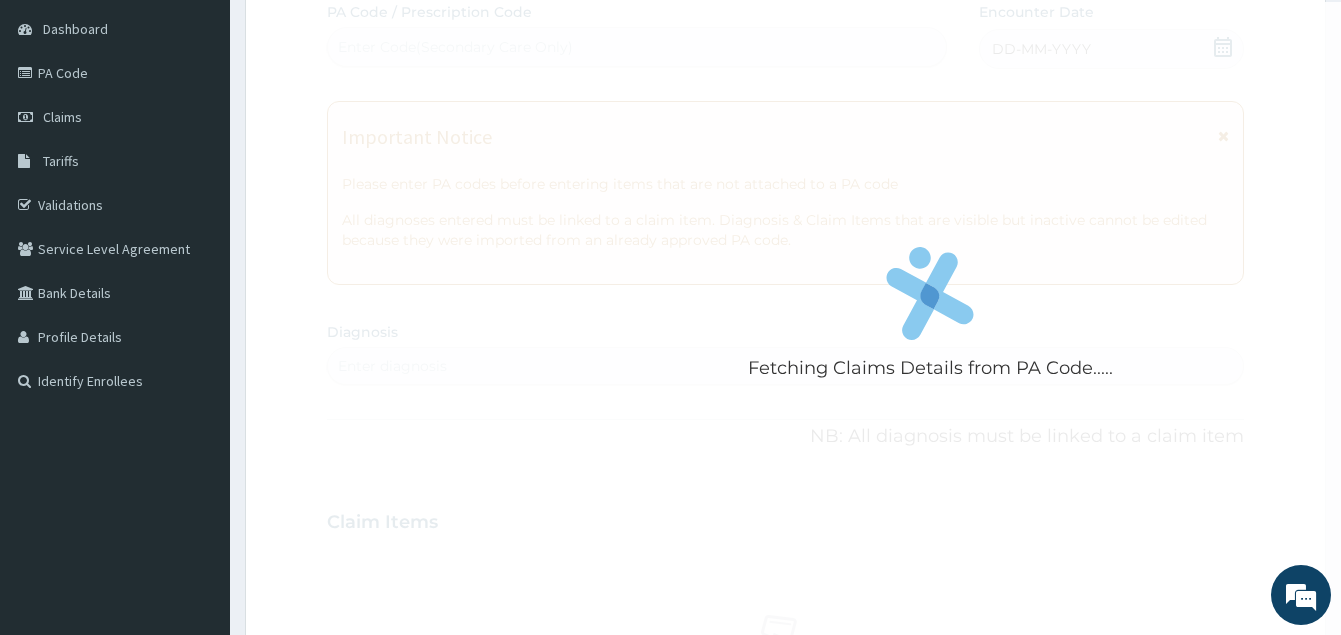 click on "Fetching Claims Details from PA Code..... PA Code / Prescription Code Enter Code(Secondary Care Only) Encounter Date DD-MM-YYYY Important Notice Please enter PA codes before entering items that are not attached to a PA code   All diagnoses entered must be linked to a claim item. Diagnosis & Claim Items that are visible but inactive cannot be edited because they were imported from an already approved PA code. Diagnosis Enter diagnosis NB: All diagnosis must be linked to a claim item Claim Items No claim item Types Select Type Item Select Item Pair Diagnosis Select Diagnosis Unit Price 0 Add Comment" at bounding box center [785, 519] 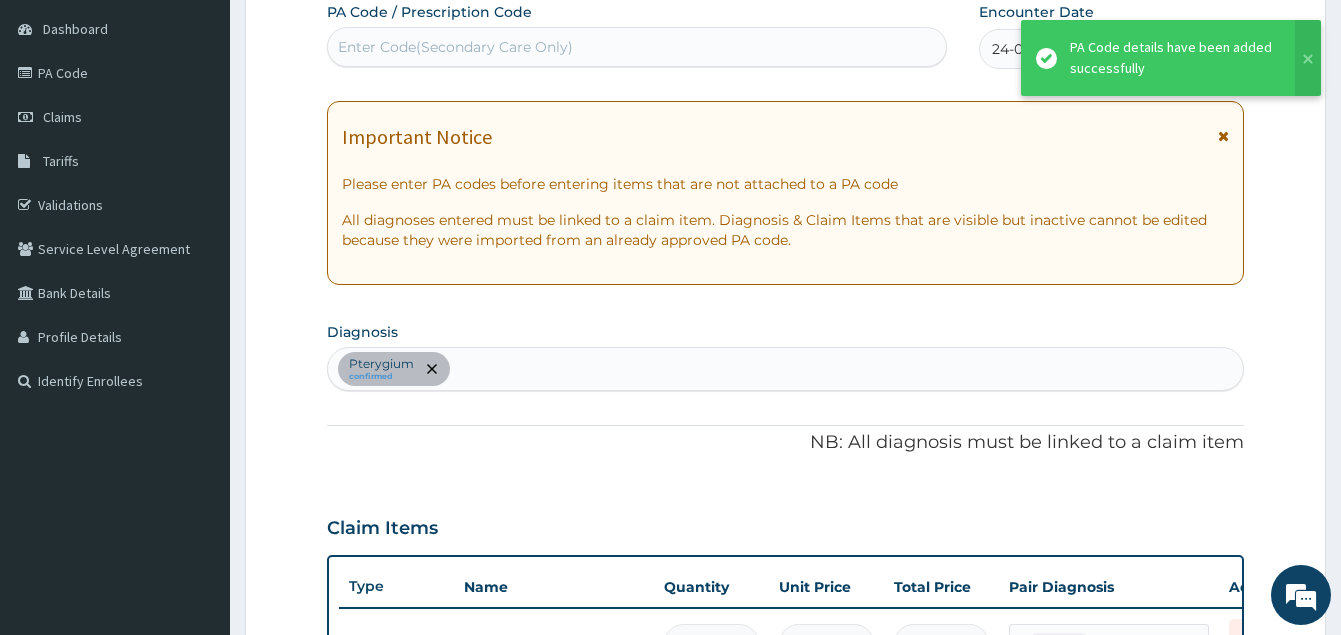 scroll, scrollTop: 929, scrollLeft: 0, axis: vertical 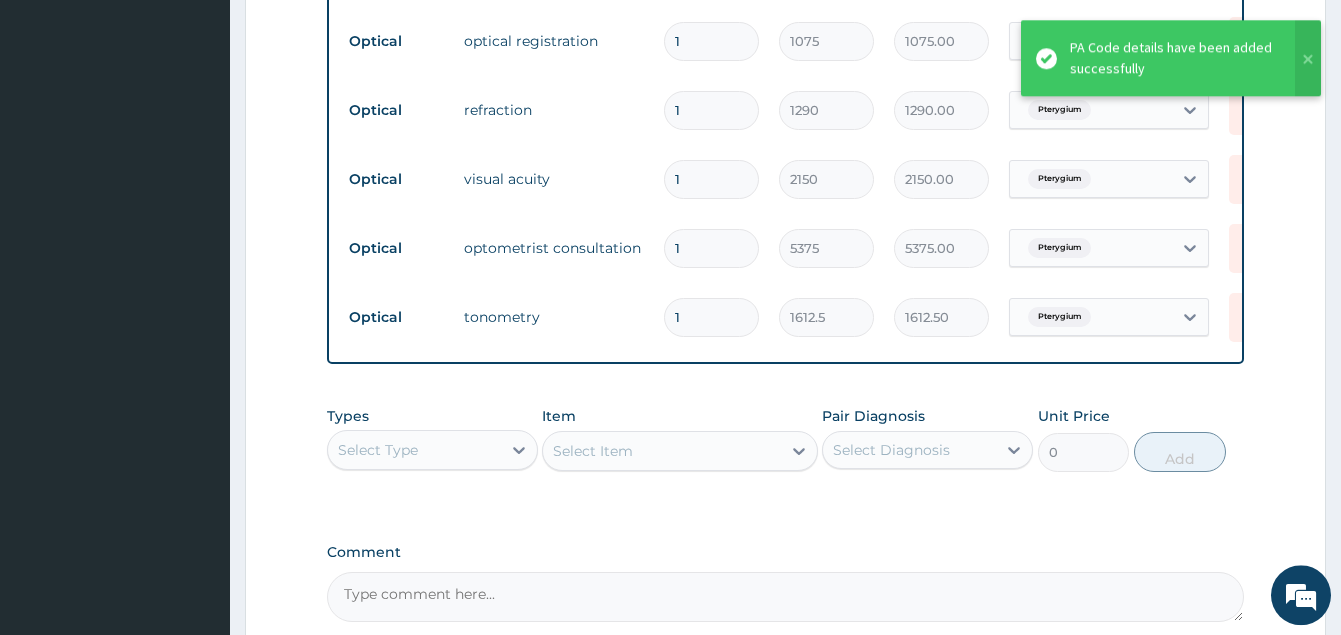 click on "PA Code / Prescription Code Enter Code(Secondary Care Only) Encounter Date 24-07-2025 Important Notice Please enter PA codes before entering items that are not attached to a PA code   All diagnoses entered must be linked to a claim item. Diagnosis & Claim Items that are visible but inactive cannot be edited because they were imported from an already approved PA code. Diagnosis Pterygium confirmed NB: All diagnosis must be linked to a claim item Claim Items Type Name Quantity Unit Price Total Price Pair Diagnosis Actions Optical slit lamp examination 1 2687.5 2687.50 Pterygium Delete Optical fundoscopy direct ophthalmoscopy 1 3225 3225.00 Pterygium Delete Optical optical registration 1 1075 1075.00 Pterygium Delete Optical refraction 1 1290 1290.00 Pterygium Delete Optical visual acuity 1 2150 2150.00 Pterygium Delete Optical optometrist consultation 1 5375 5375.00 Pterygium Delete Optical tonometry 1 1612.5 1612.50 Pterygium Delete Types Select Type Item Select Item Pair Diagnosis Select Diagnosis Unit Price" at bounding box center [785, -58] 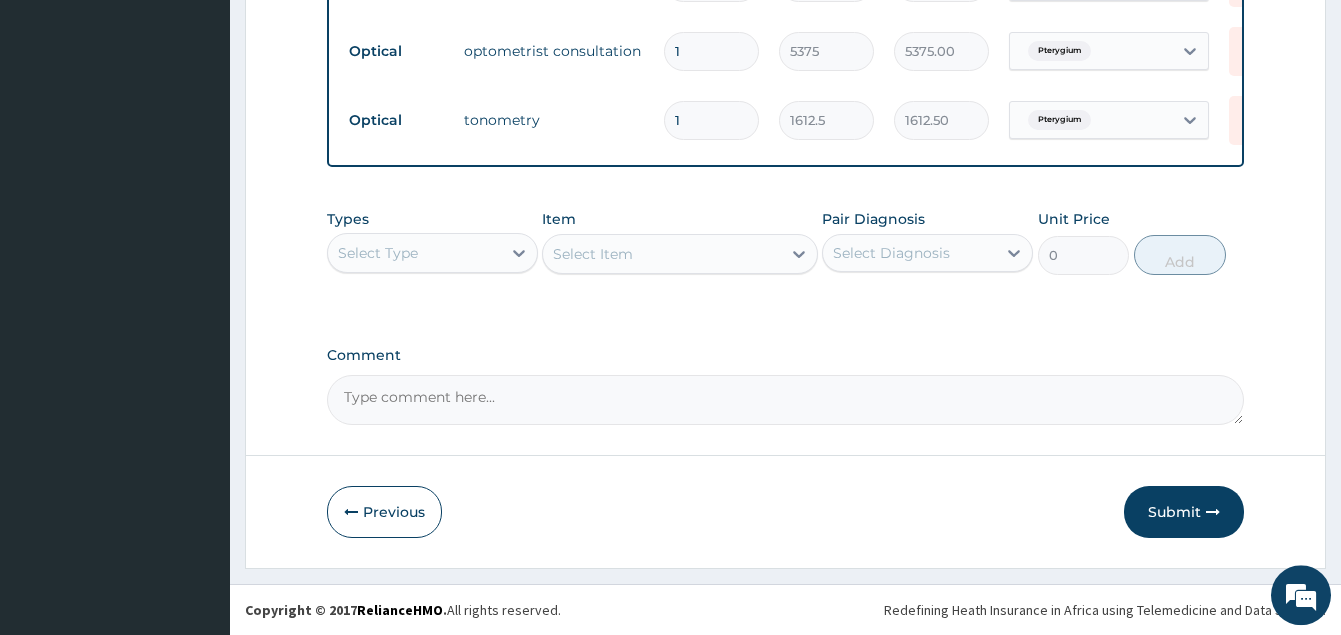 scroll, scrollTop: 1143, scrollLeft: 0, axis: vertical 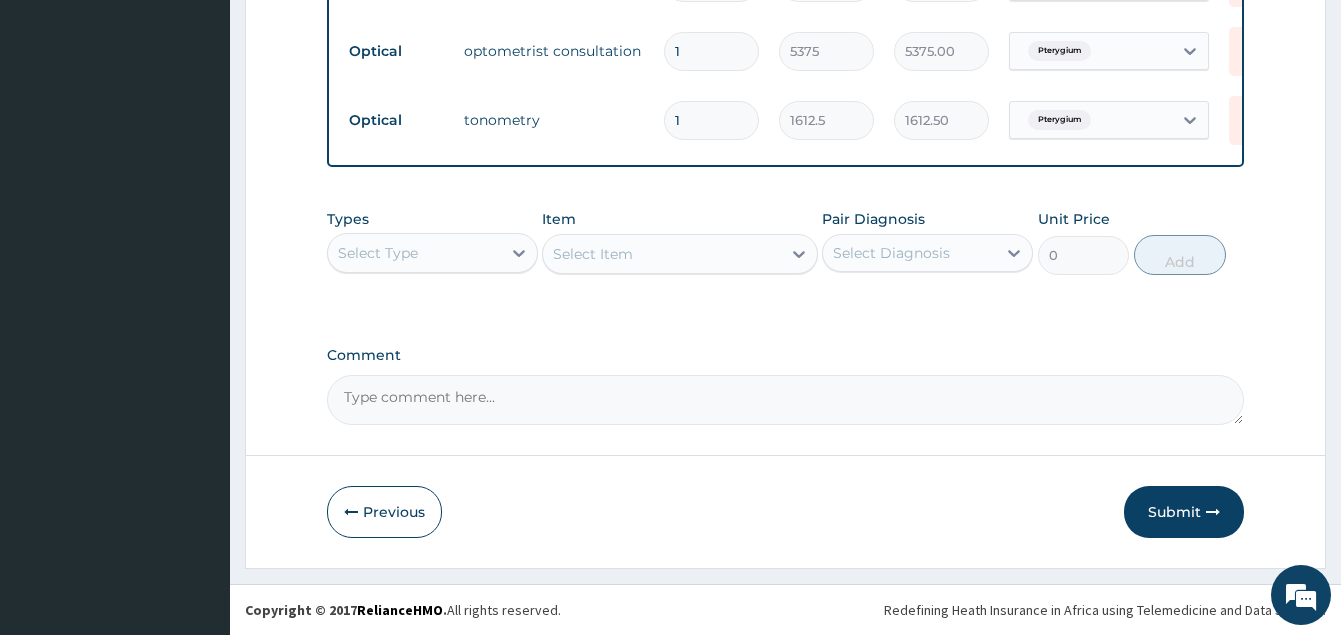click on "Comment" at bounding box center (785, 400) 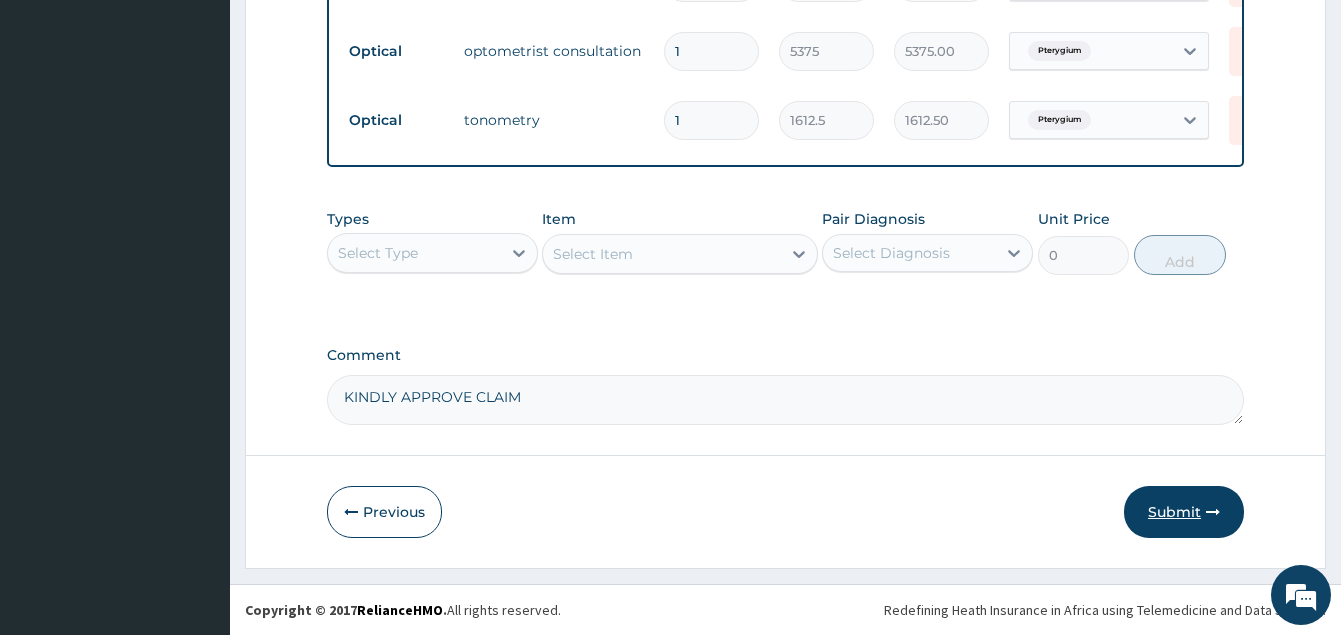 type on "KINDLY APPROVE CLAIM" 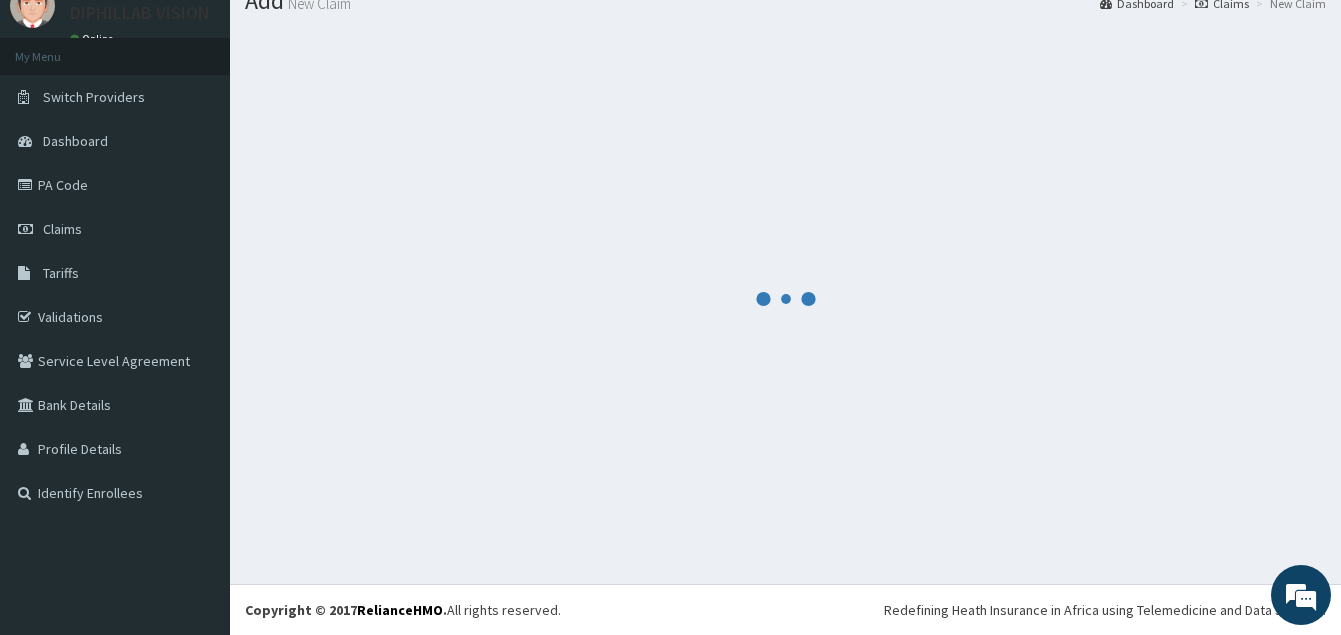 scroll, scrollTop: 77, scrollLeft: 0, axis: vertical 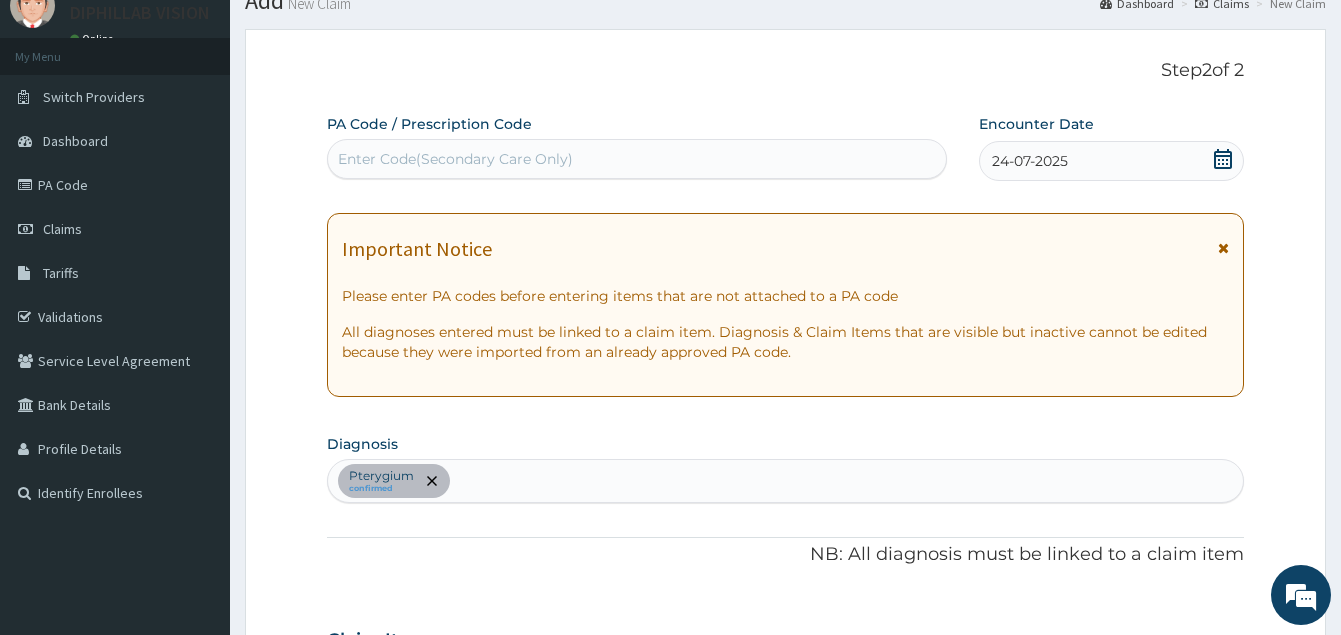 click on "Pterygium confirmed" at bounding box center (785, 481) 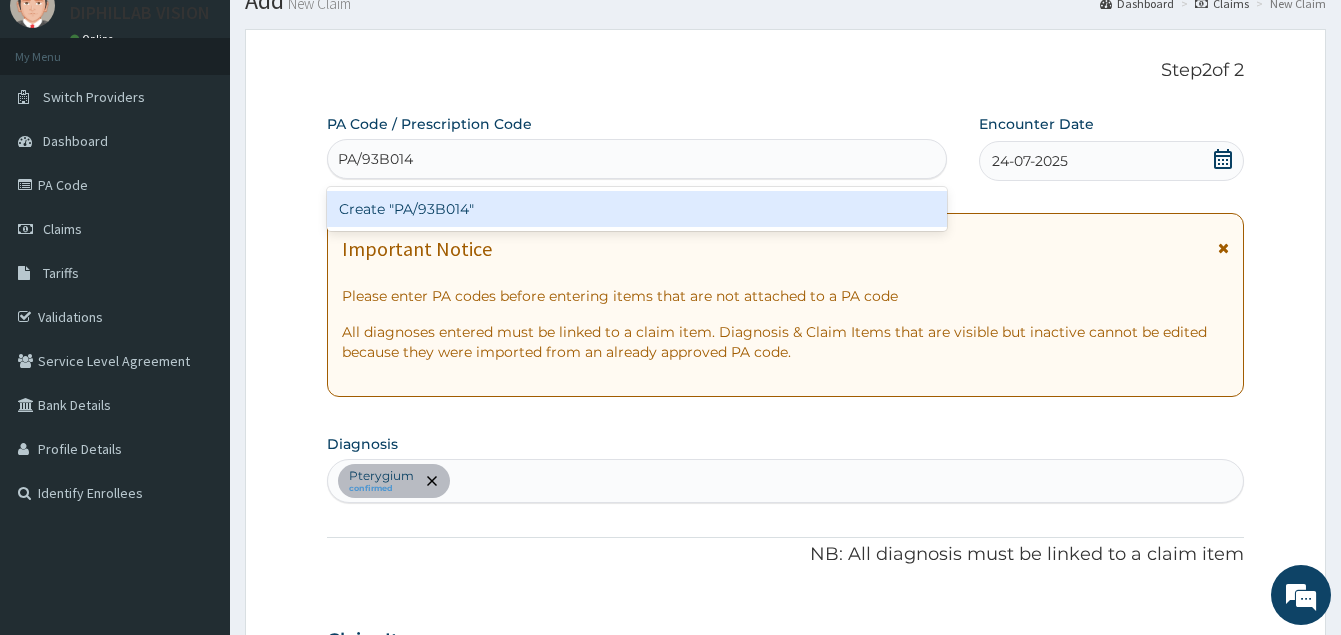 type on "PA/93B014" 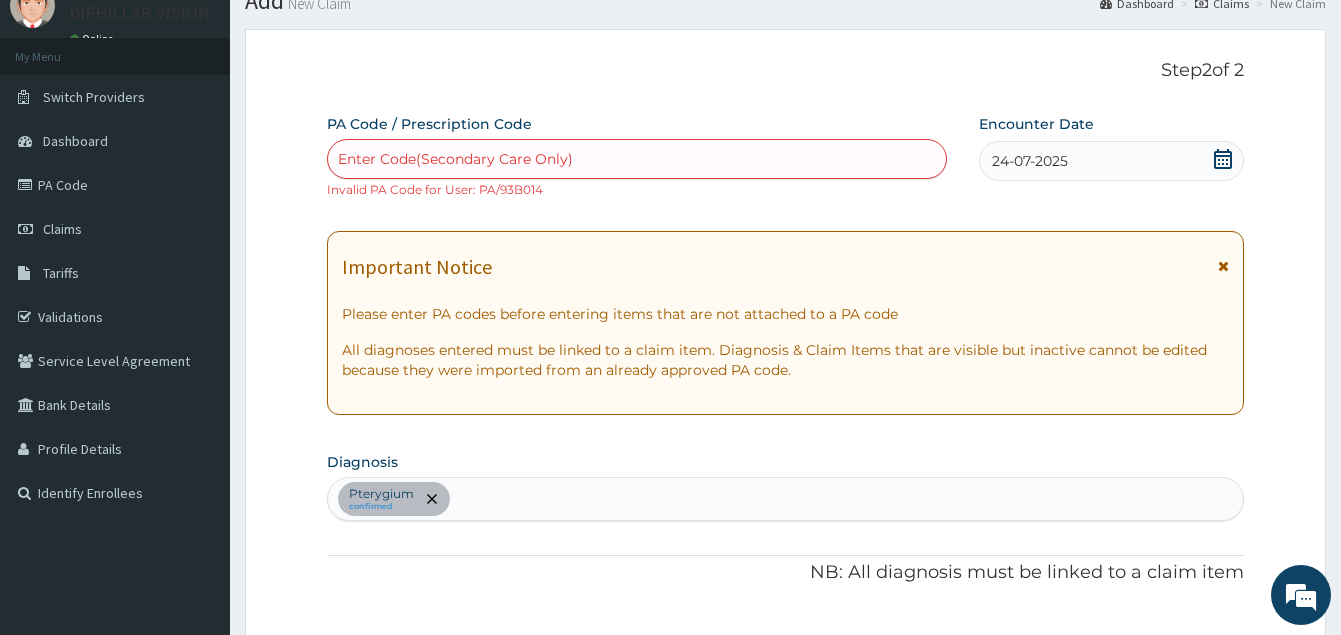 scroll, scrollTop: 947, scrollLeft: 0, axis: vertical 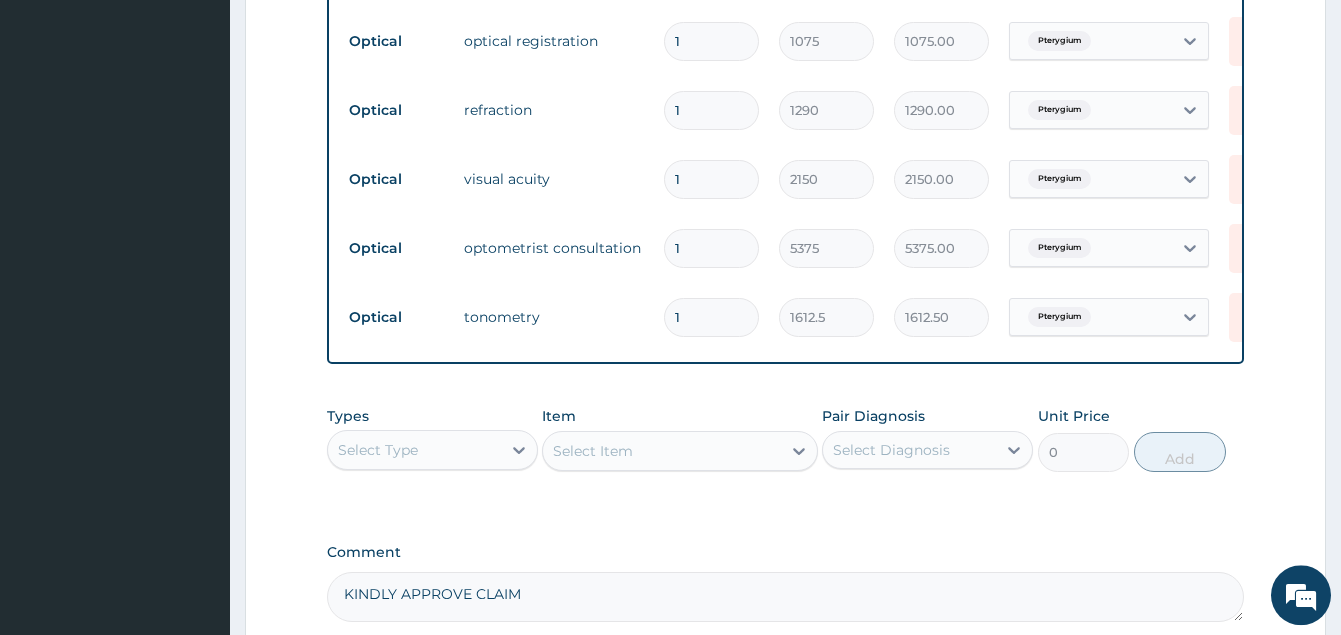 click on "Item Select Item" at bounding box center (679, 439) 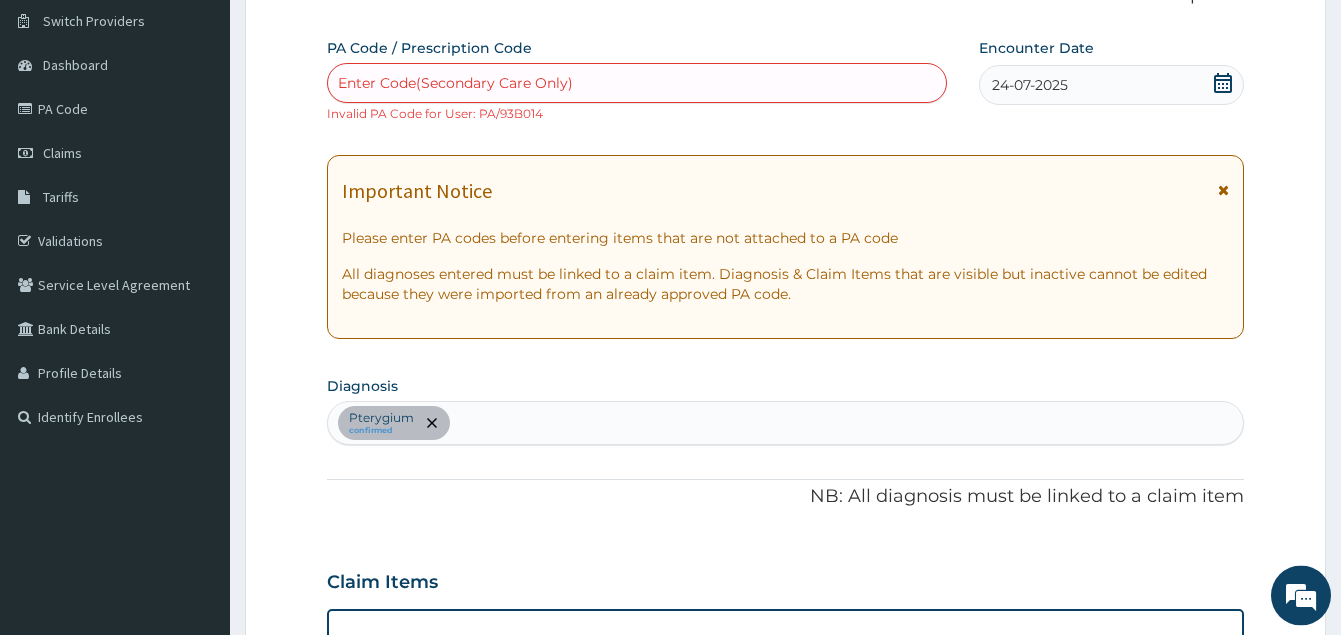 scroll, scrollTop: 131, scrollLeft: 0, axis: vertical 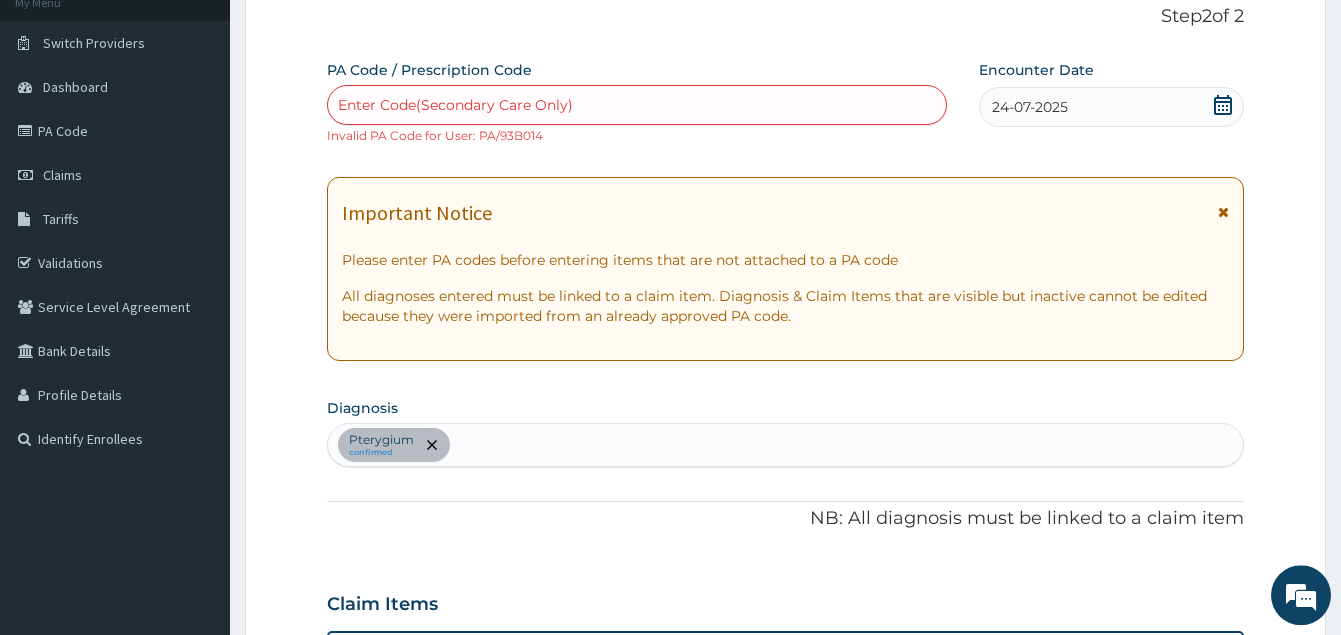 click on "Enter Code(Secondary Care Only)" at bounding box center (637, 105) 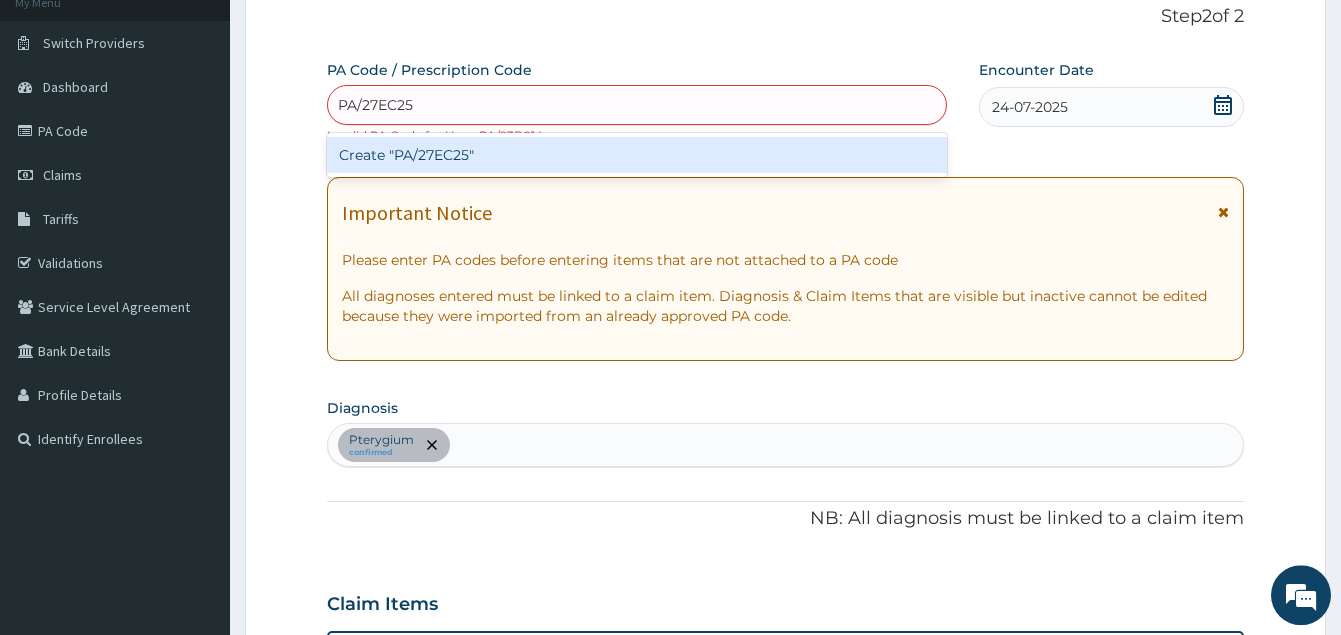 type on "PA/27EC25" 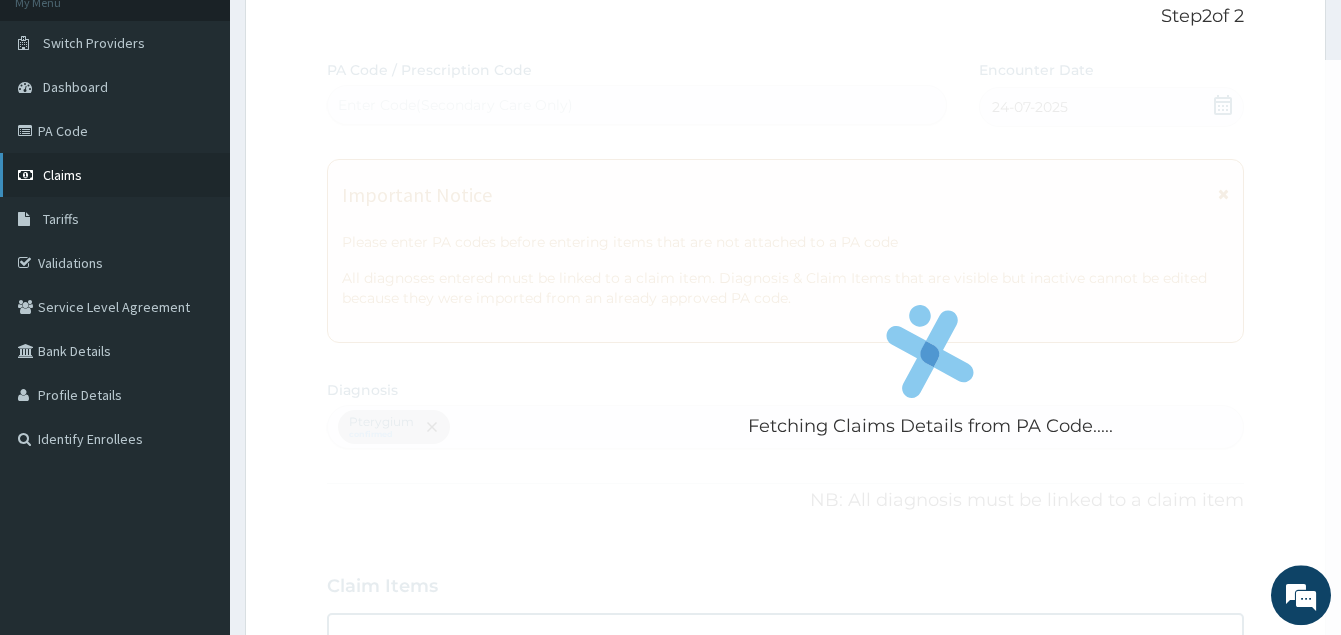 click on "Claims" at bounding box center (115, 175) 